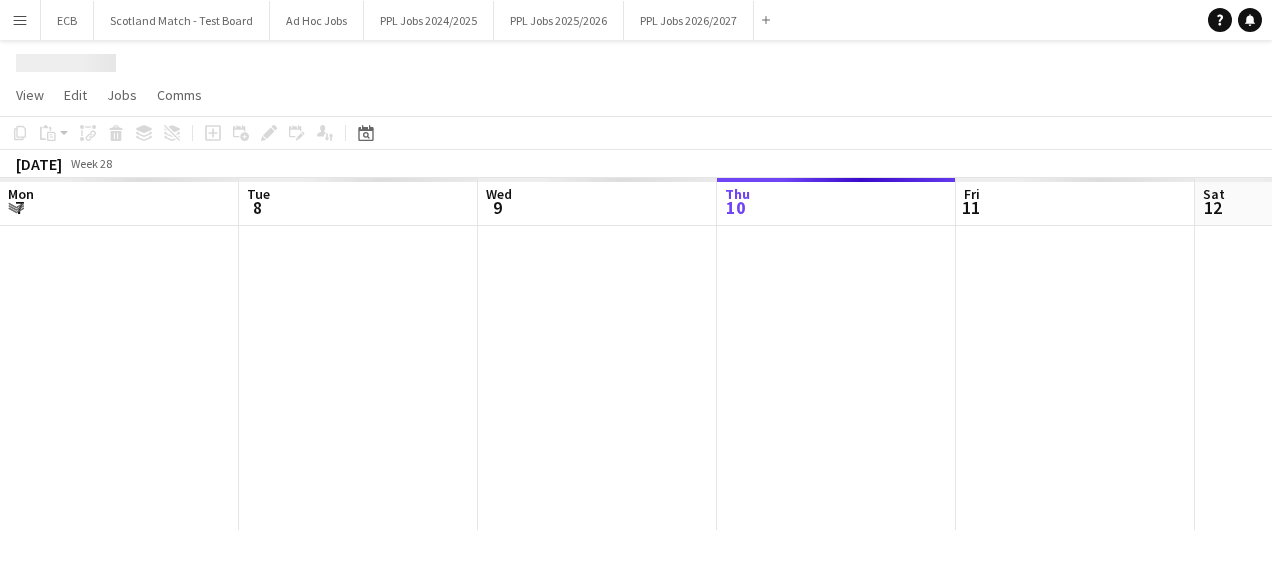 scroll, scrollTop: 0, scrollLeft: 0, axis: both 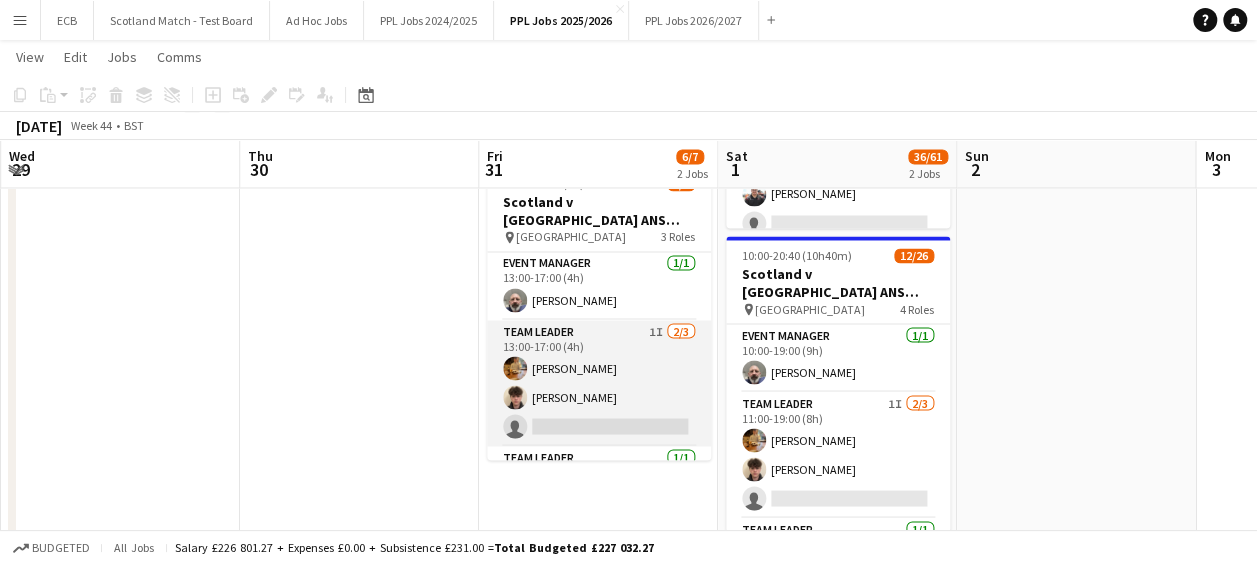 click on "Team Leader    1I   [DATE]   13:00-17:00 (4h)
[PERSON_NAME] [PERSON_NAME]
single-neutral-actions" at bounding box center [599, 383] 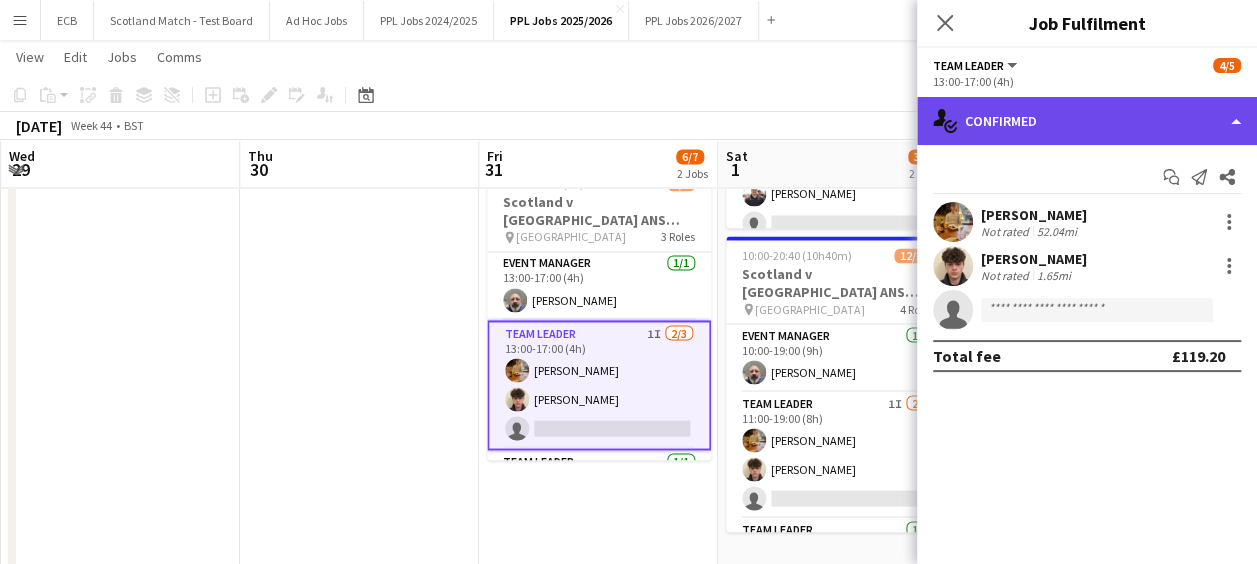 click on "single-neutral-actions-check-2
Confirmed" 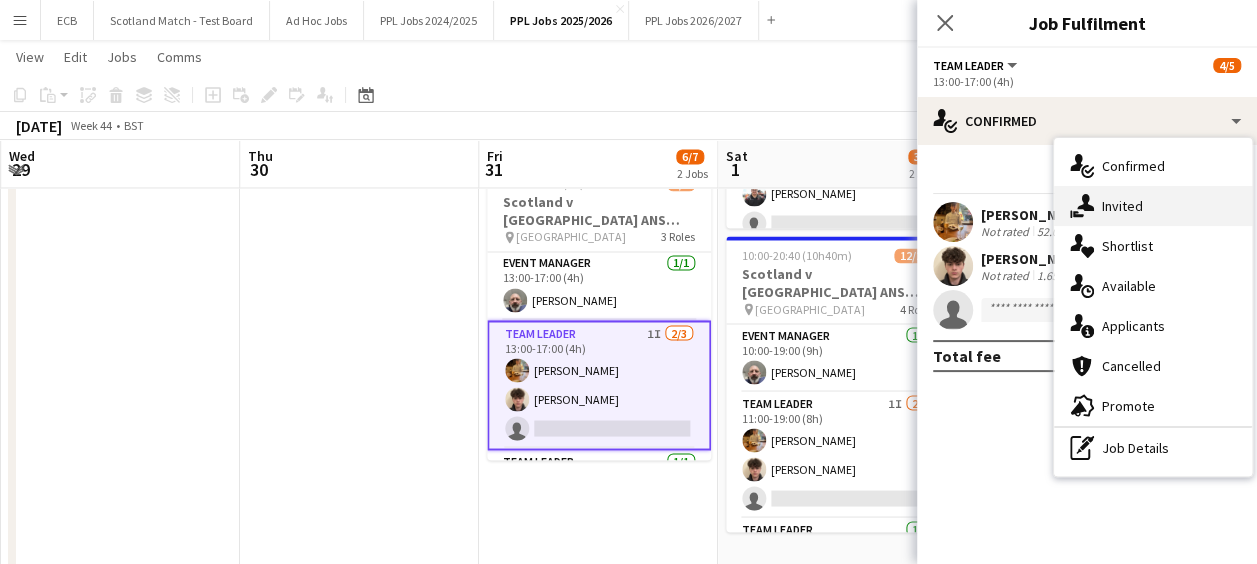 click on "single-neutral-actions-share-1
Invited" at bounding box center (1153, 206) 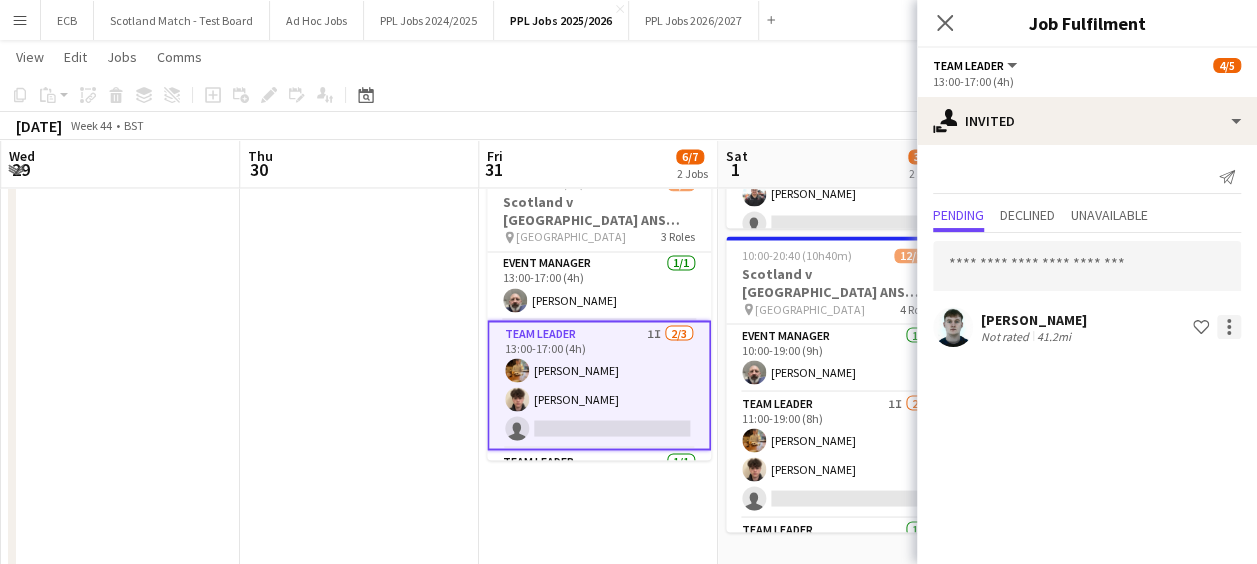 click 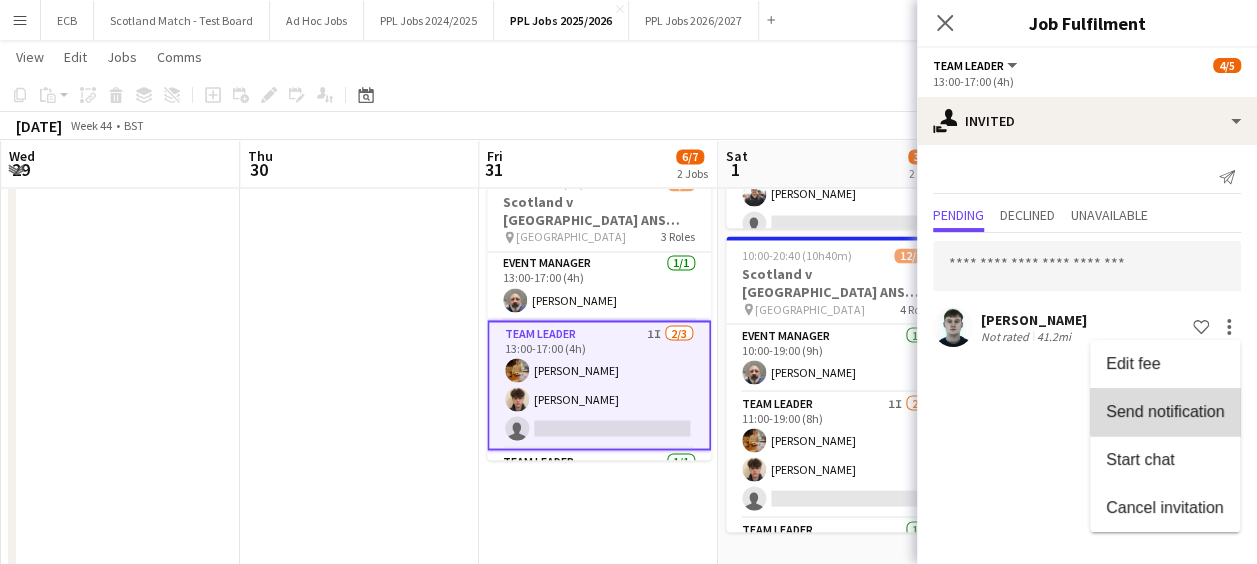 click on "Send notification" at bounding box center (1165, 410) 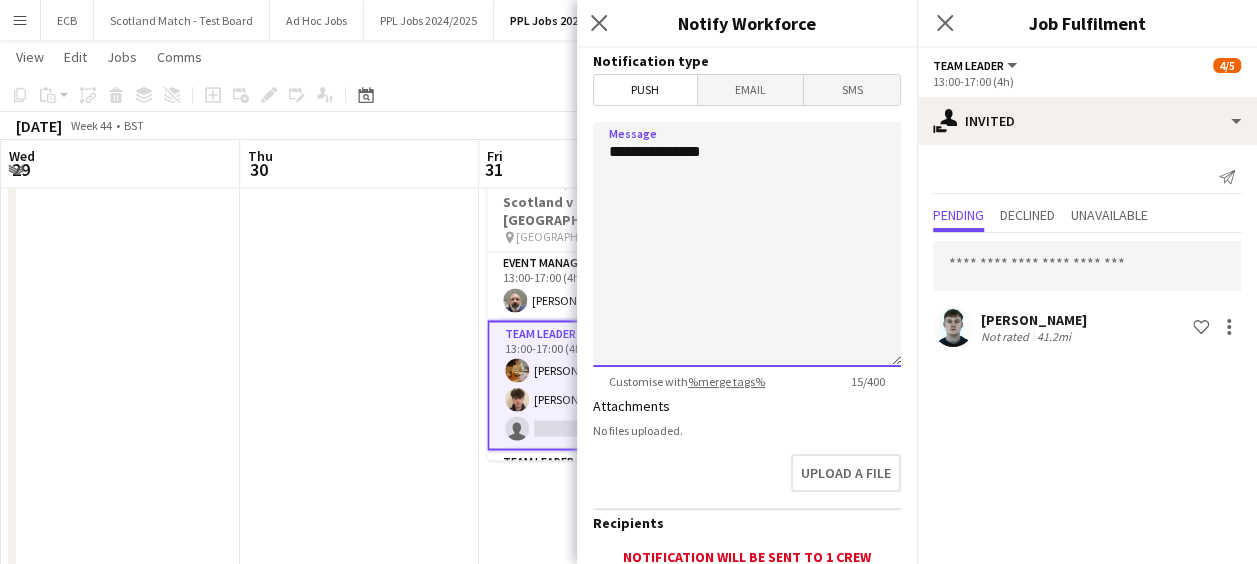 drag, startPoint x: 748, startPoint y: 150, endPoint x: 598, endPoint y: 161, distance: 150.40279 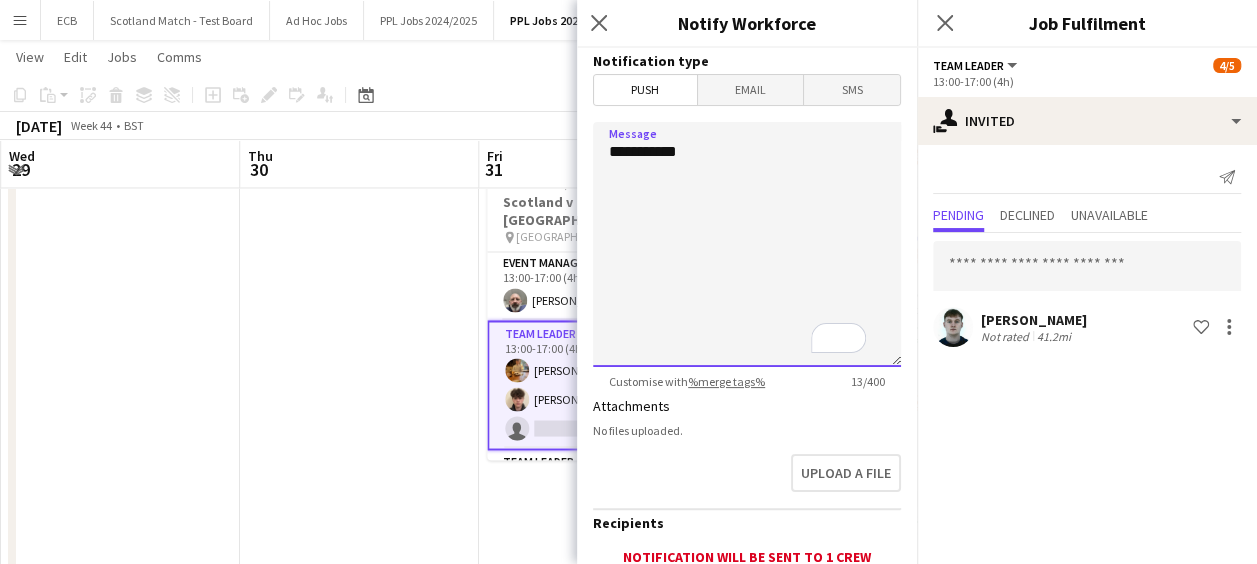 type on "*********" 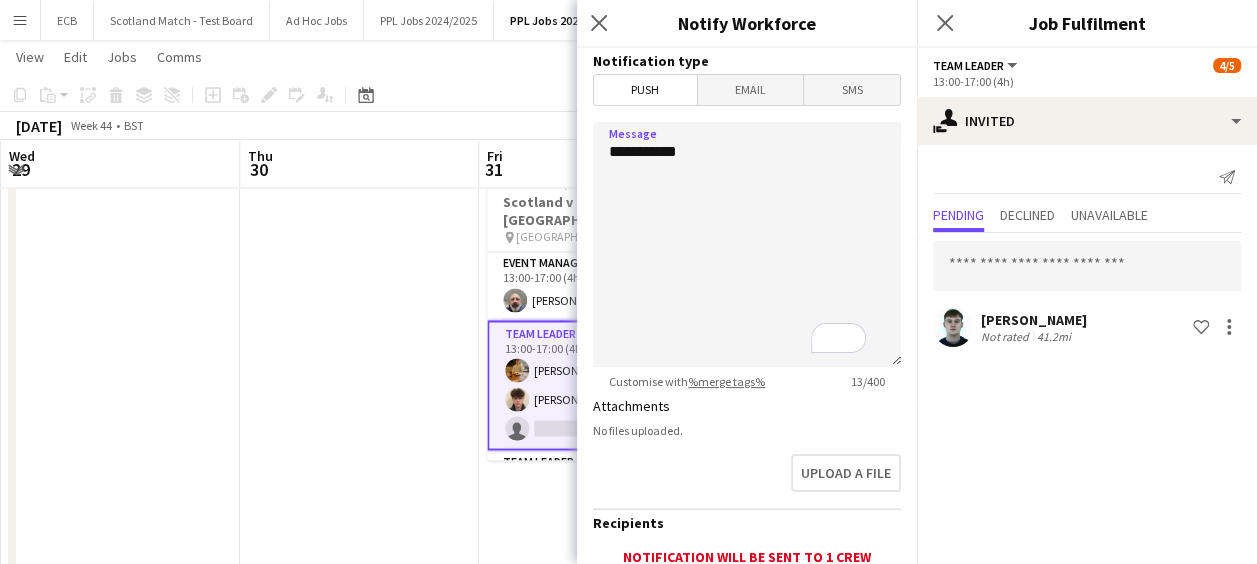 click at bounding box center [359, 400] 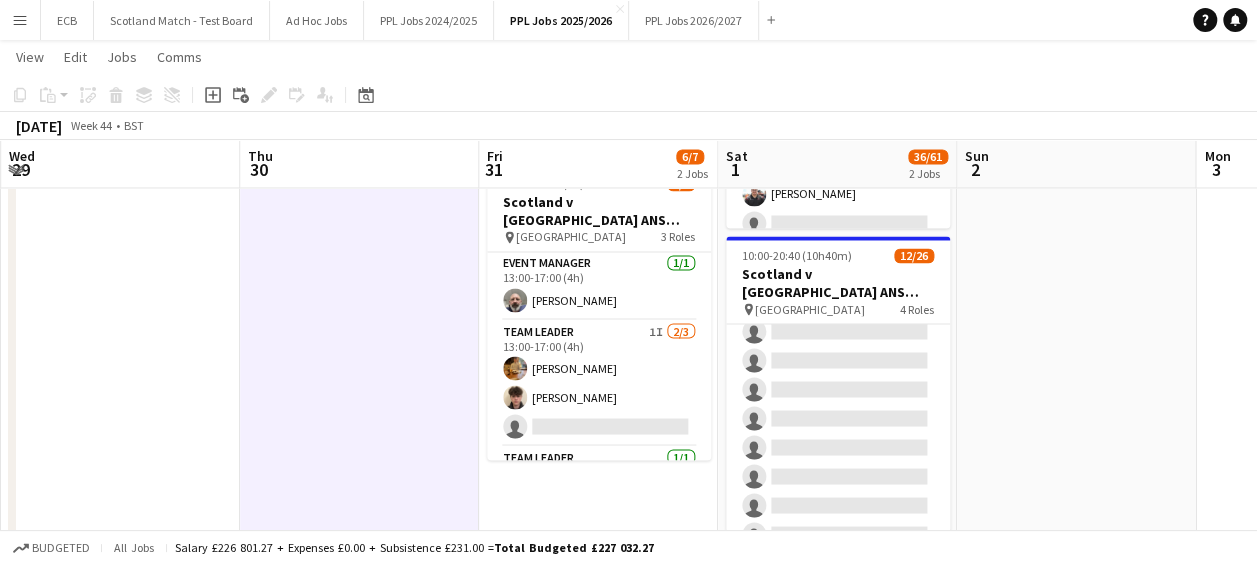 scroll, scrollTop: 701, scrollLeft: 0, axis: vertical 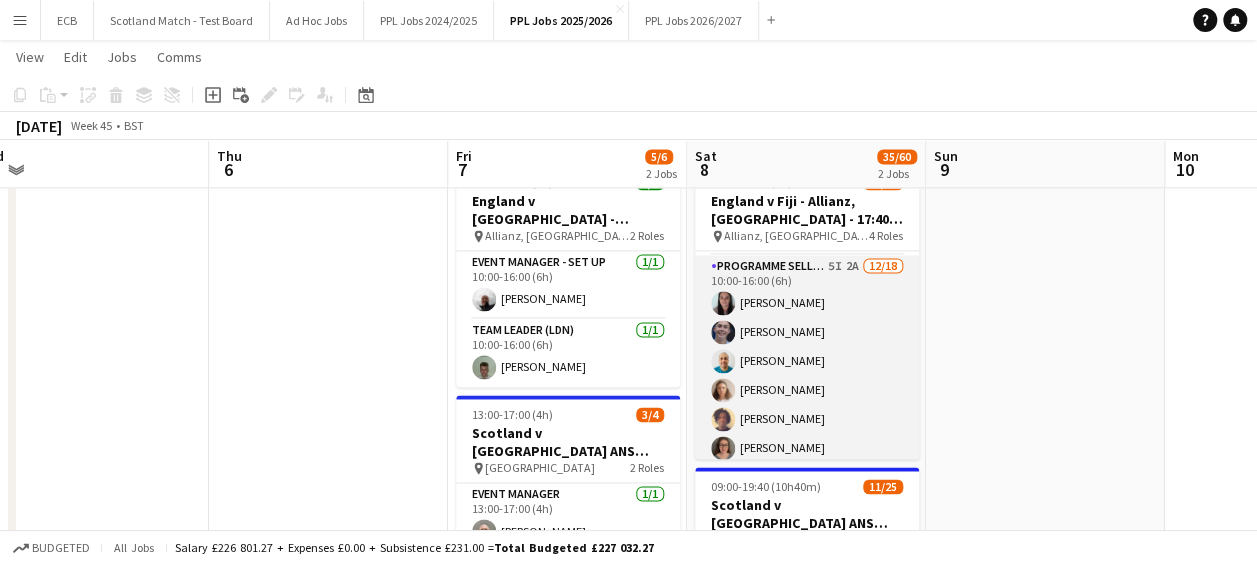 click on "Programme Seller (LDN)   5I   2A   [DATE]   10:00-16:00 (6h)
[PERSON_NAME] Naya [PERSON_NAME] [PERSON_NAME] [PERSON_NAME] [PERSON_NAME] [PERSON_NAME] [PERSON_NAME] [PERSON_NAME] [PERSON_NAME] [PERSON_NAME] [PERSON_NAME] Naya [PERSON_NAME]
single-neutral-actions
single-neutral-actions
single-neutral-actions
single-neutral-actions
single-neutral-actions
single-neutral-actions" at bounding box center (807, 535) 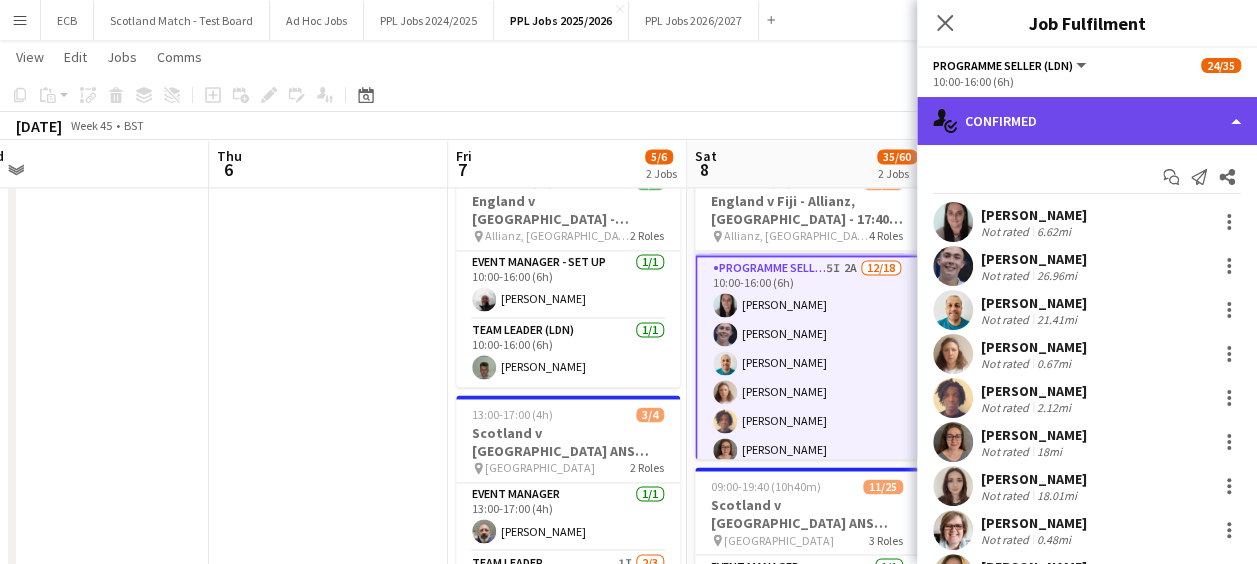 click on "single-neutral-actions-check-2
Confirmed" 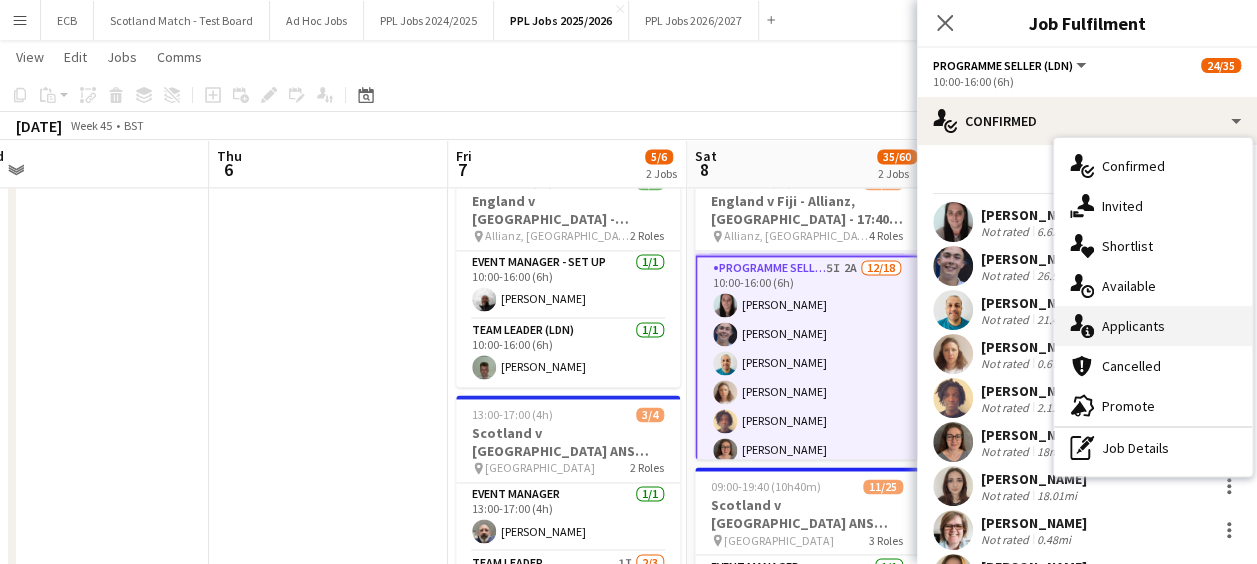 click on "single-neutral-actions-information
Applicants" at bounding box center [1153, 326] 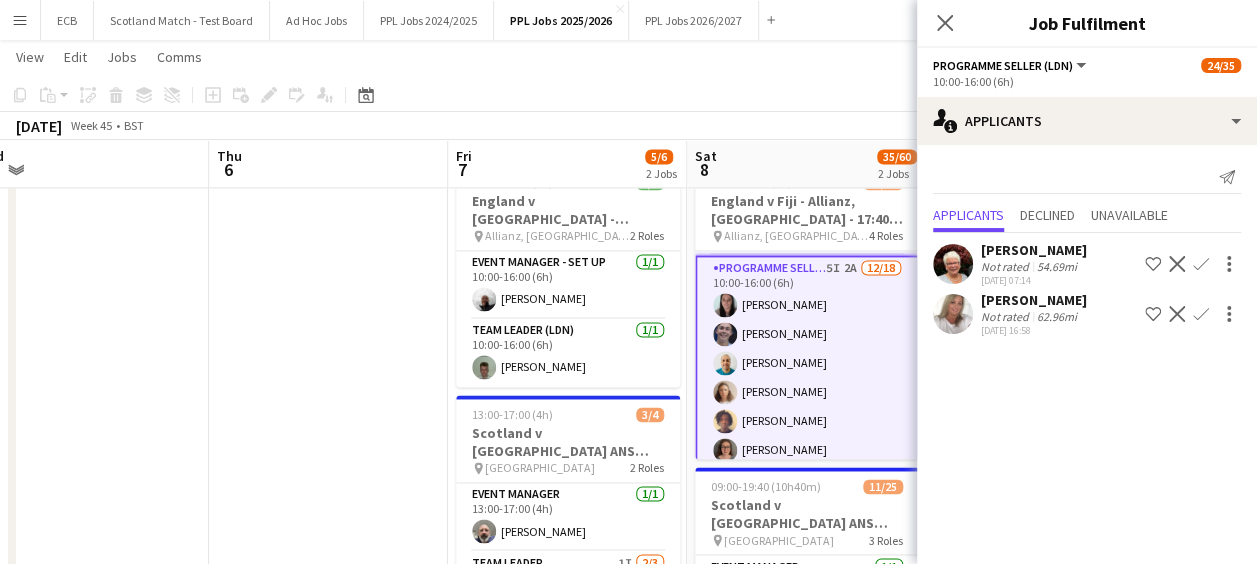 click on "Confirm" at bounding box center [1201, 314] 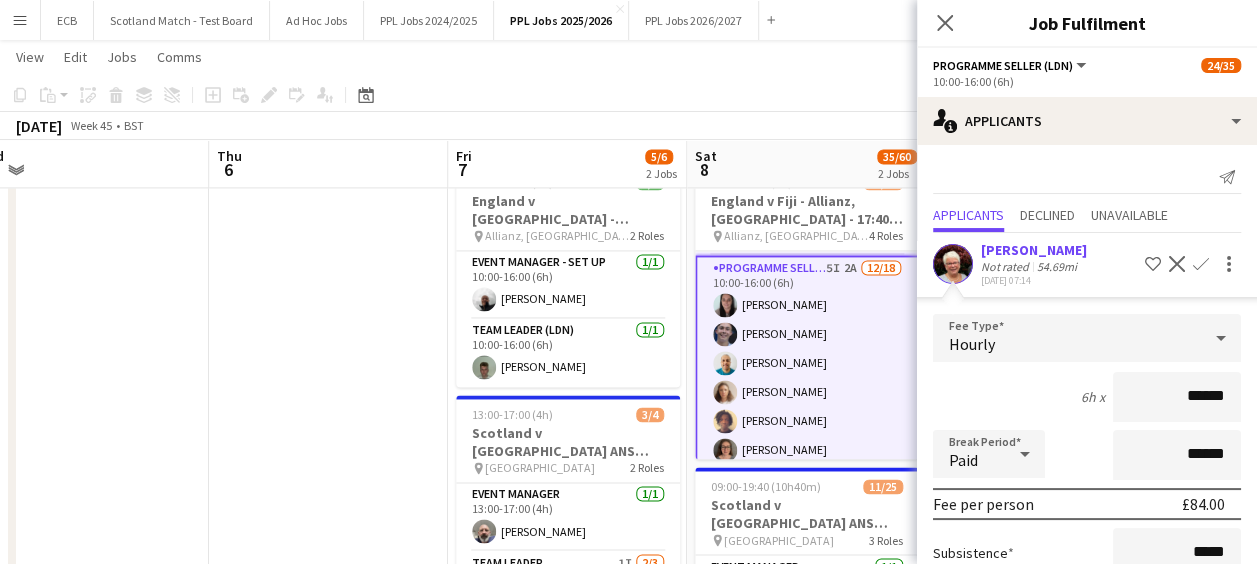 scroll, scrollTop: 188, scrollLeft: 0, axis: vertical 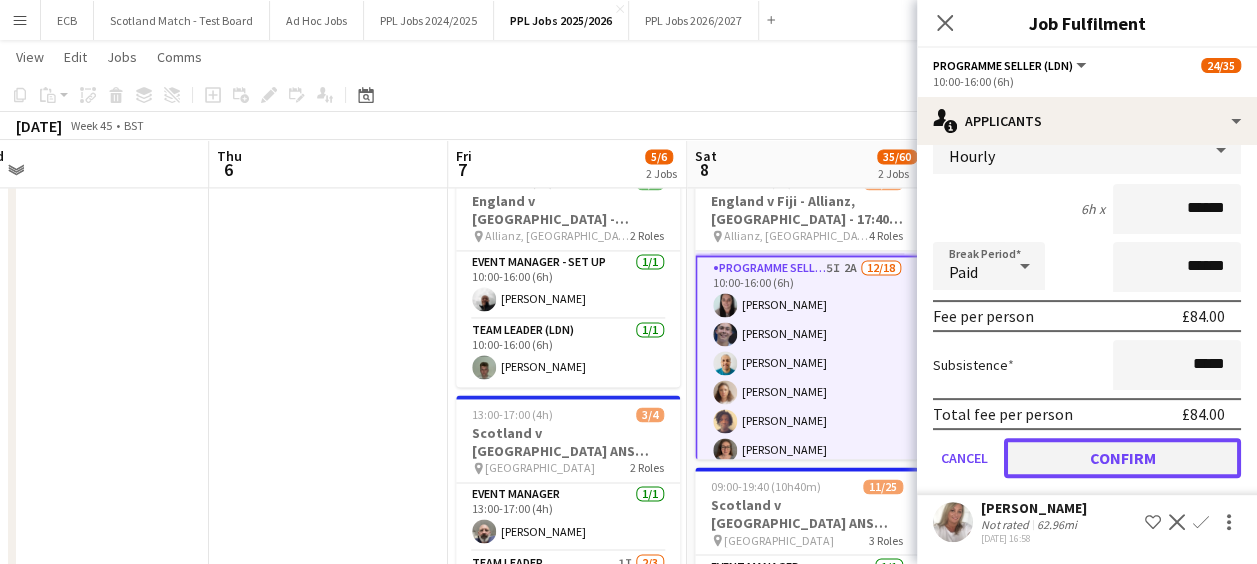 click on "Confirm" 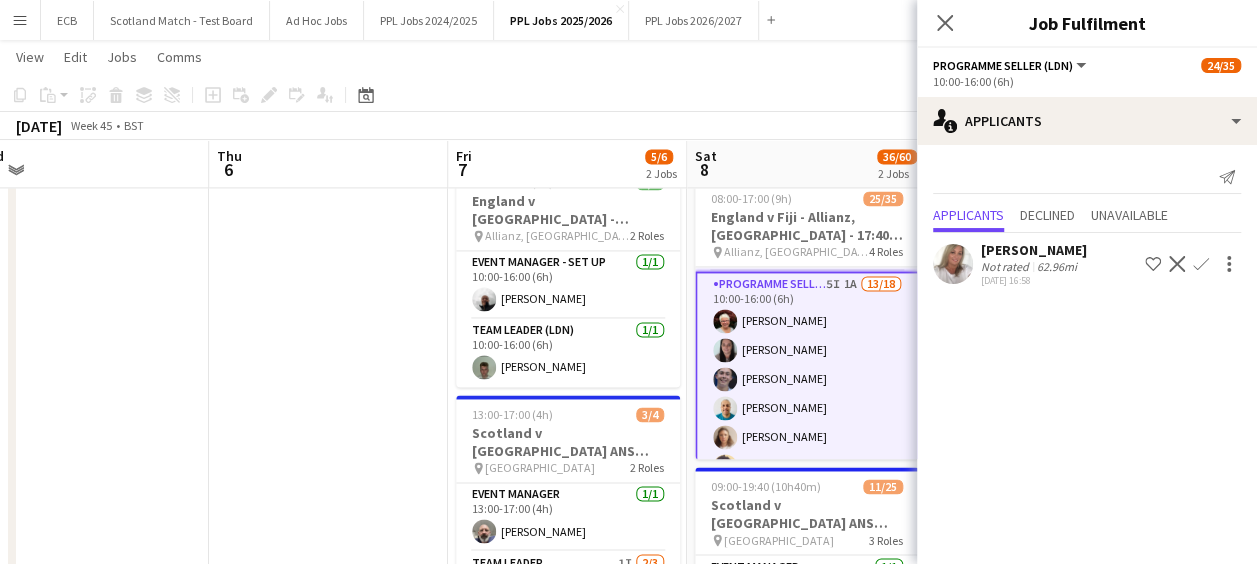scroll, scrollTop: 0, scrollLeft: 0, axis: both 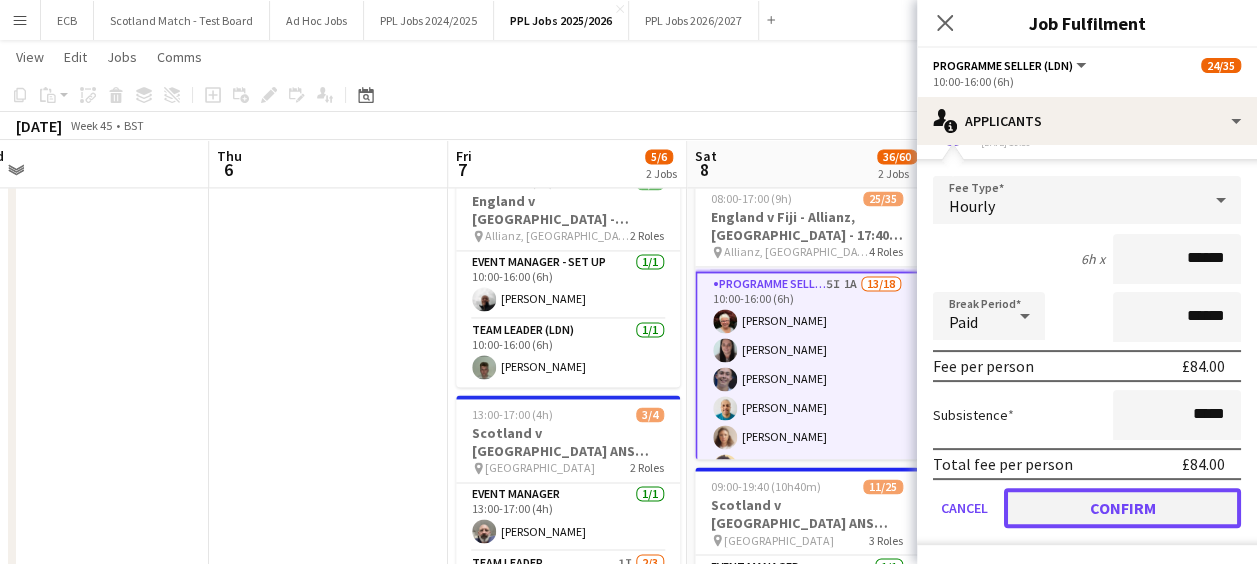 click on "Confirm" 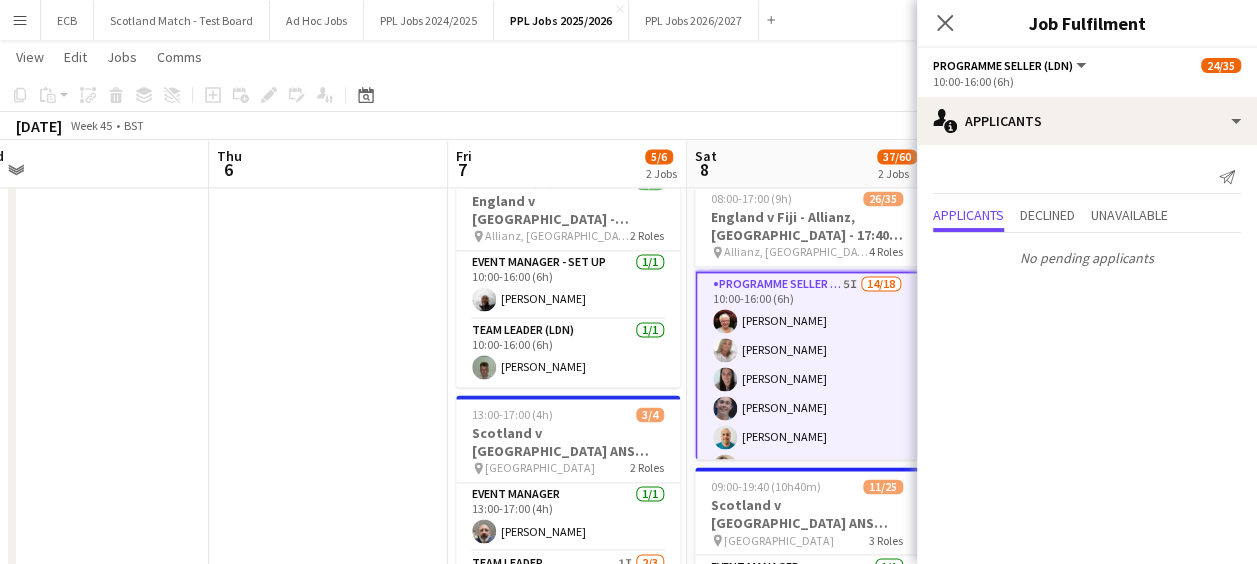 scroll, scrollTop: 0, scrollLeft: 0, axis: both 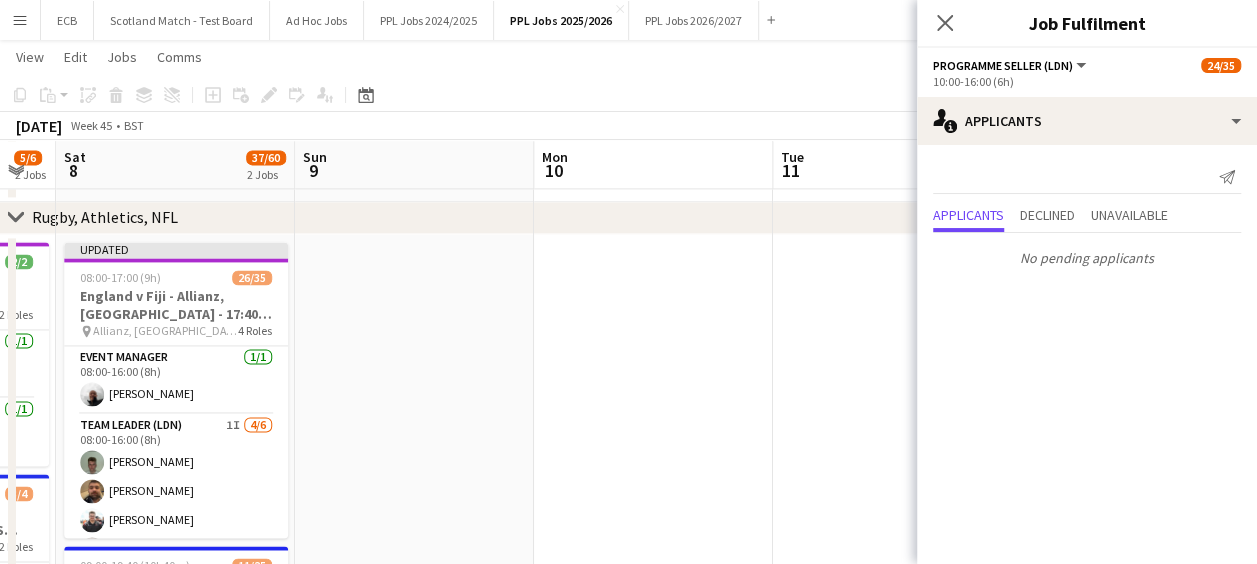 click on "Tue   11" at bounding box center [892, 165] 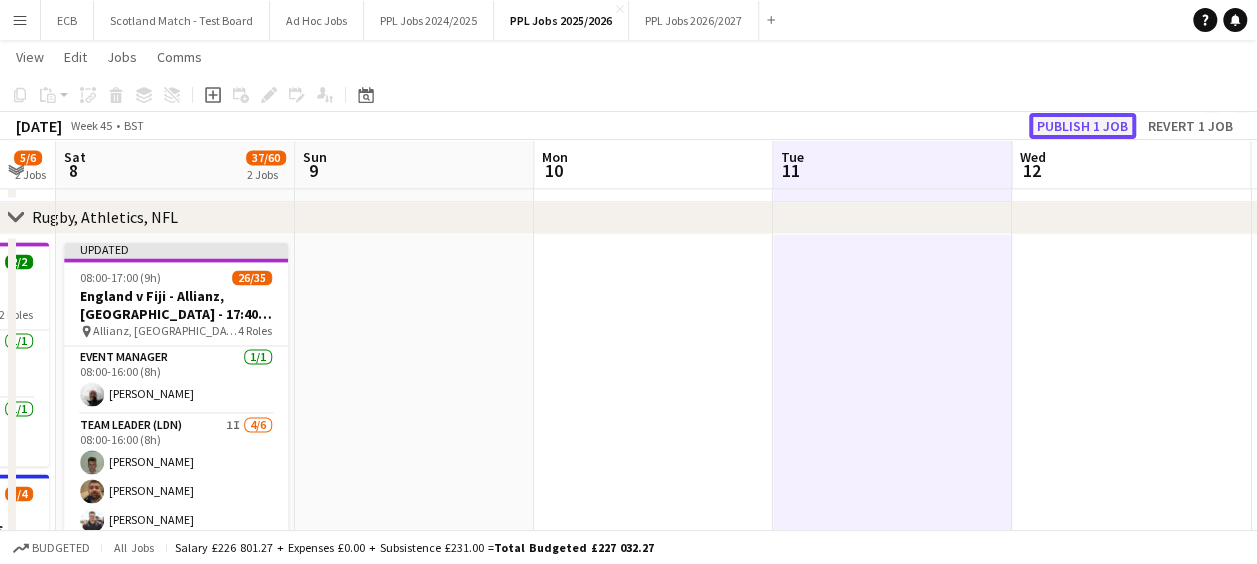 click on "Publish 1 job" 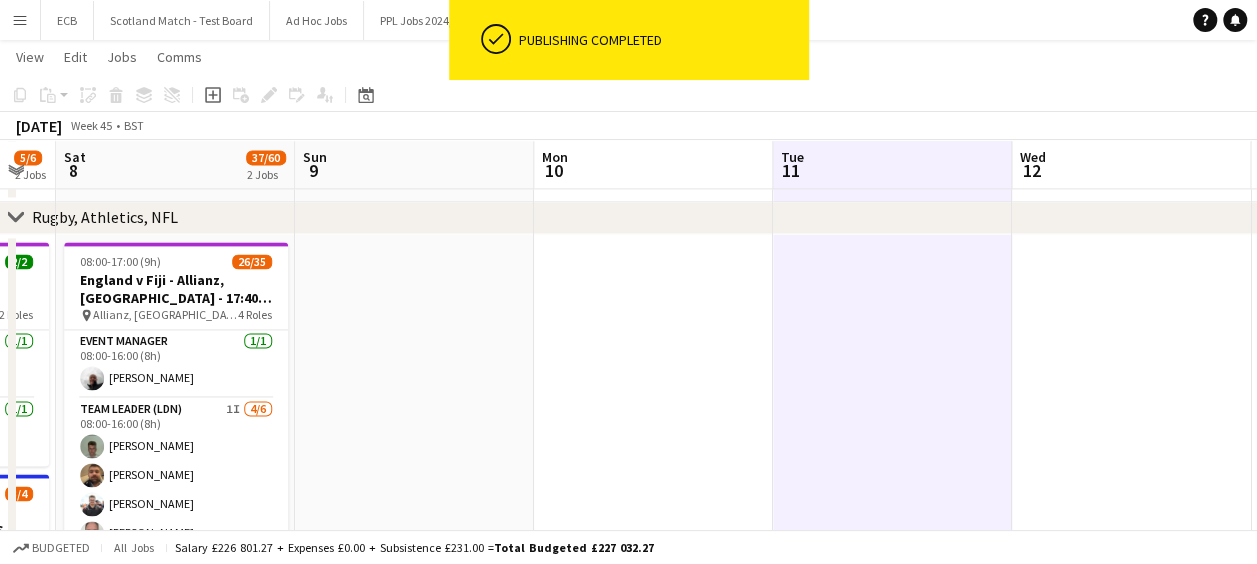 click at bounding box center [414, 710] 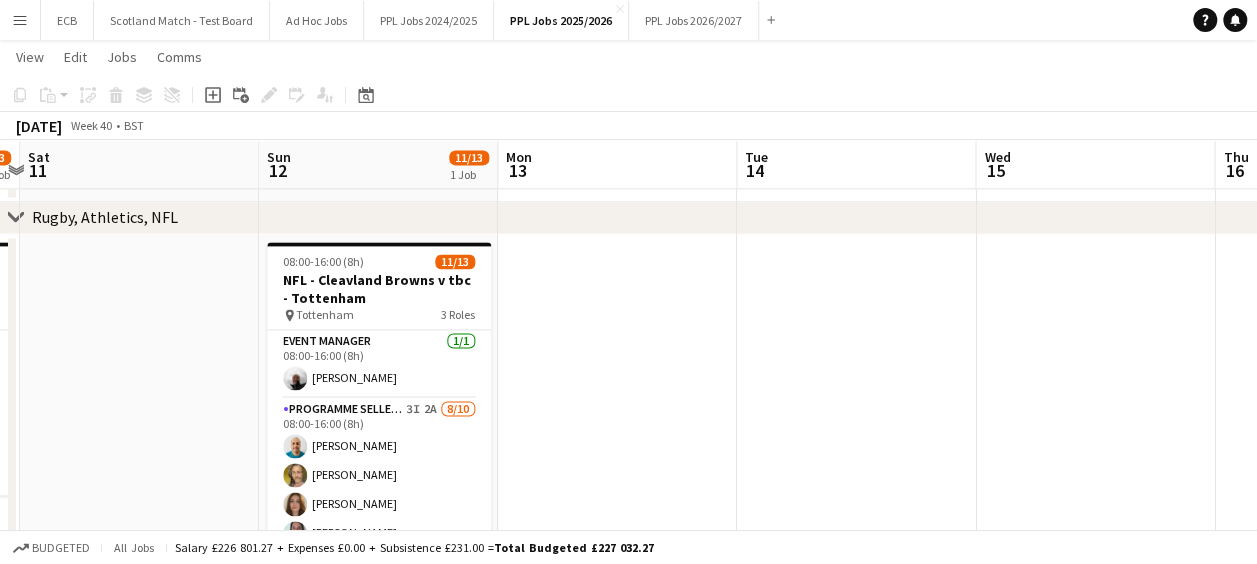scroll, scrollTop: 0, scrollLeft: 610, axis: horizontal 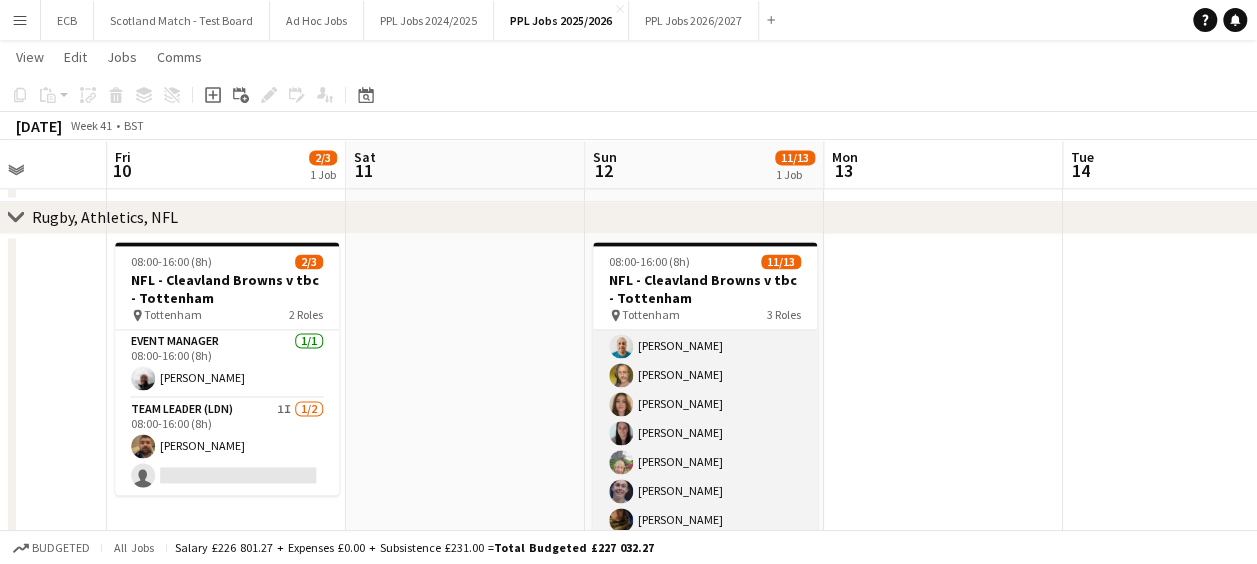 click on "Programme Seller (LDN)   3I   2A   [DATE]   08:00-16:00 (8h)
[PERSON_NAME] [PERSON_NAME] [PERSON_NAME] [PERSON_NAME] [PERSON_NAME] [PERSON_NAME] [PERSON_NAME] [PERSON_NAME]
single-neutral-actions
single-neutral-actions" at bounding box center (705, 462) 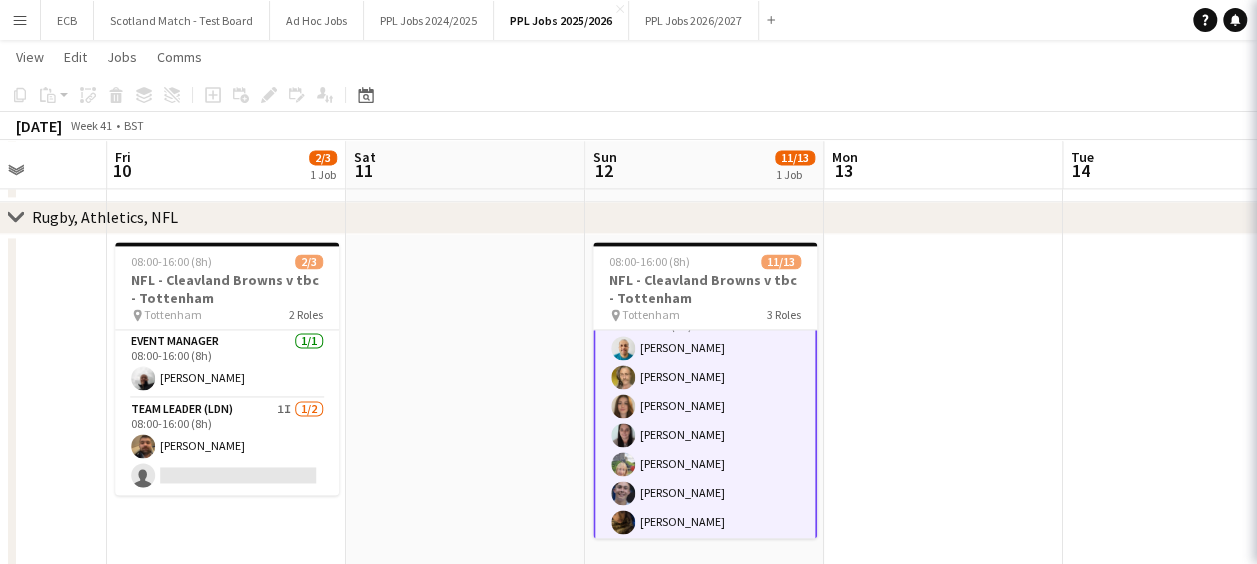 scroll, scrollTop: 102, scrollLeft: 0, axis: vertical 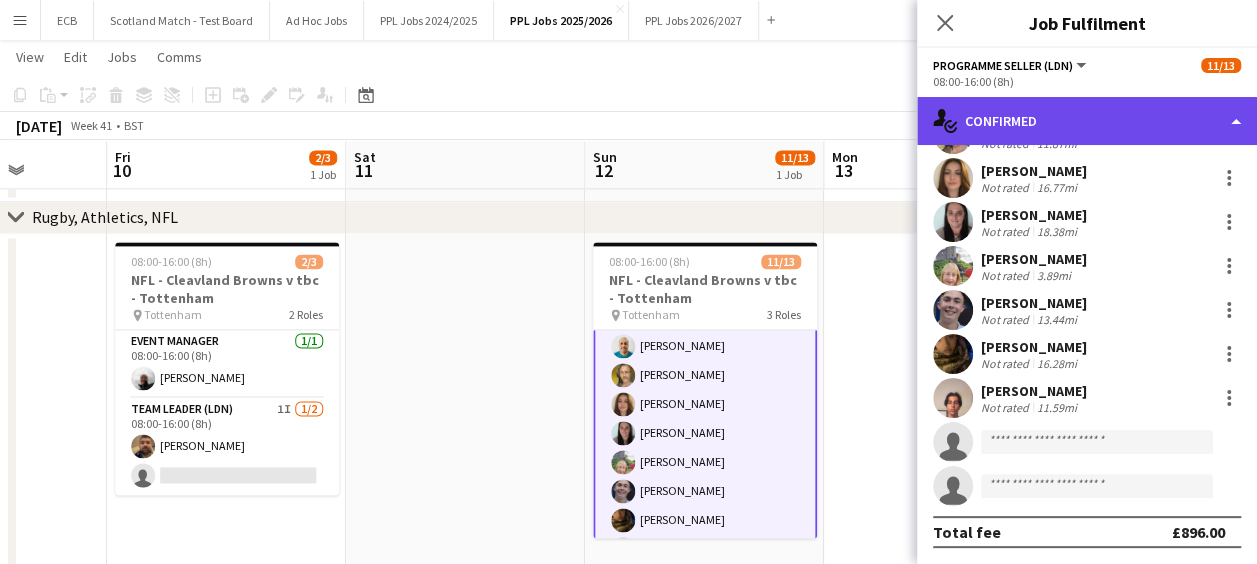 click on "single-neutral-actions-check-2
Confirmed" 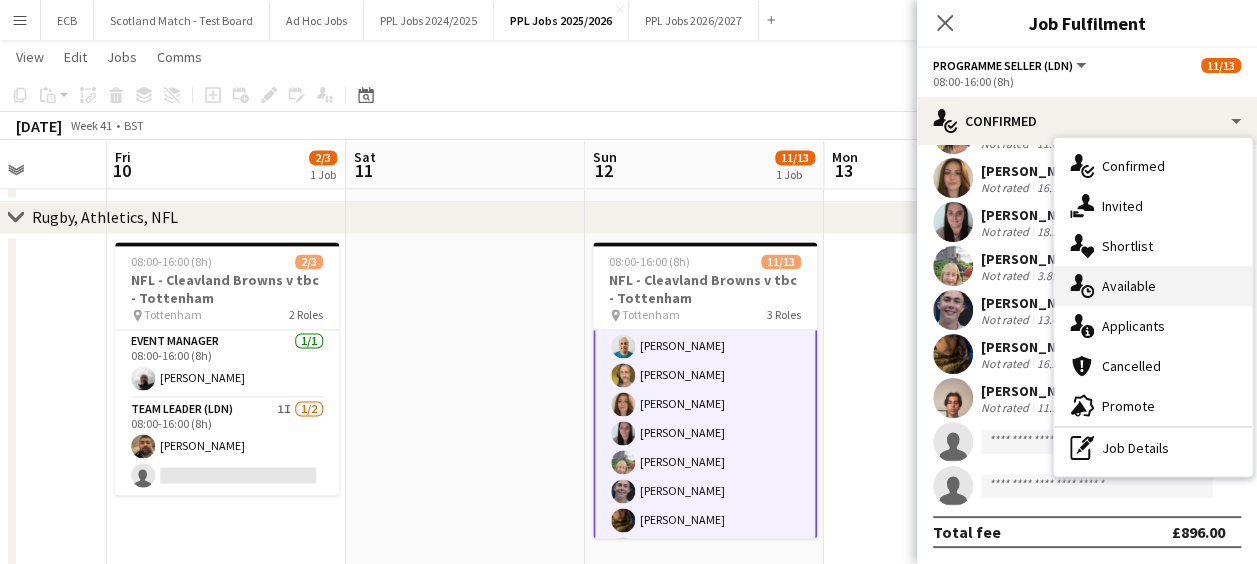 click on "single-neutral-actions-upload
Available" at bounding box center (1153, 286) 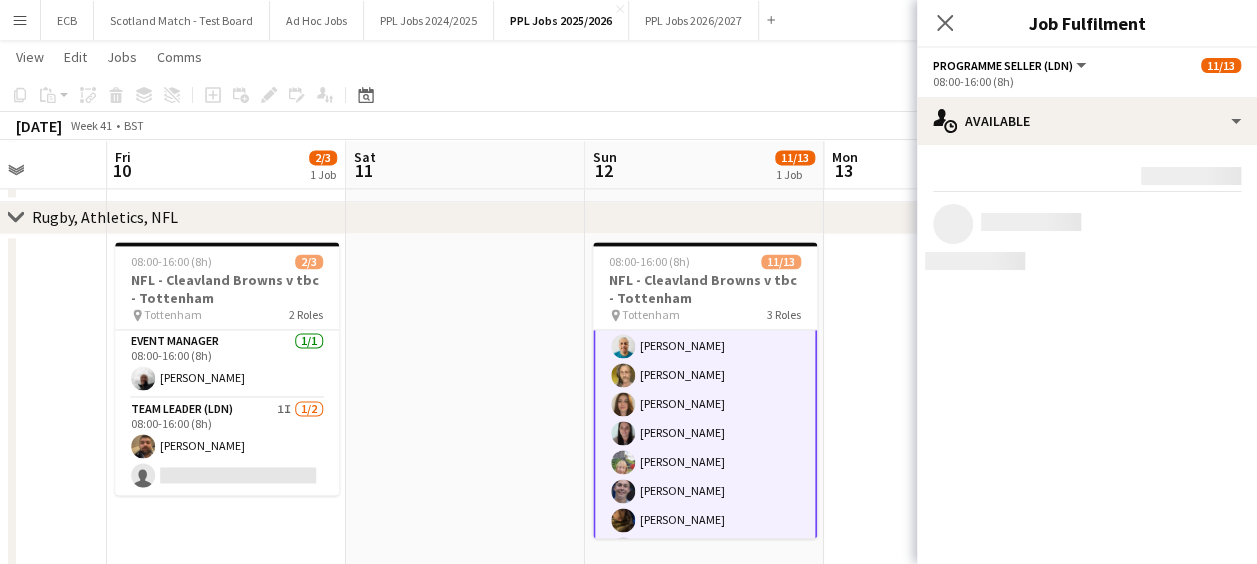 scroll, scrollTop: 0, scrollLeft: 0, axis: both 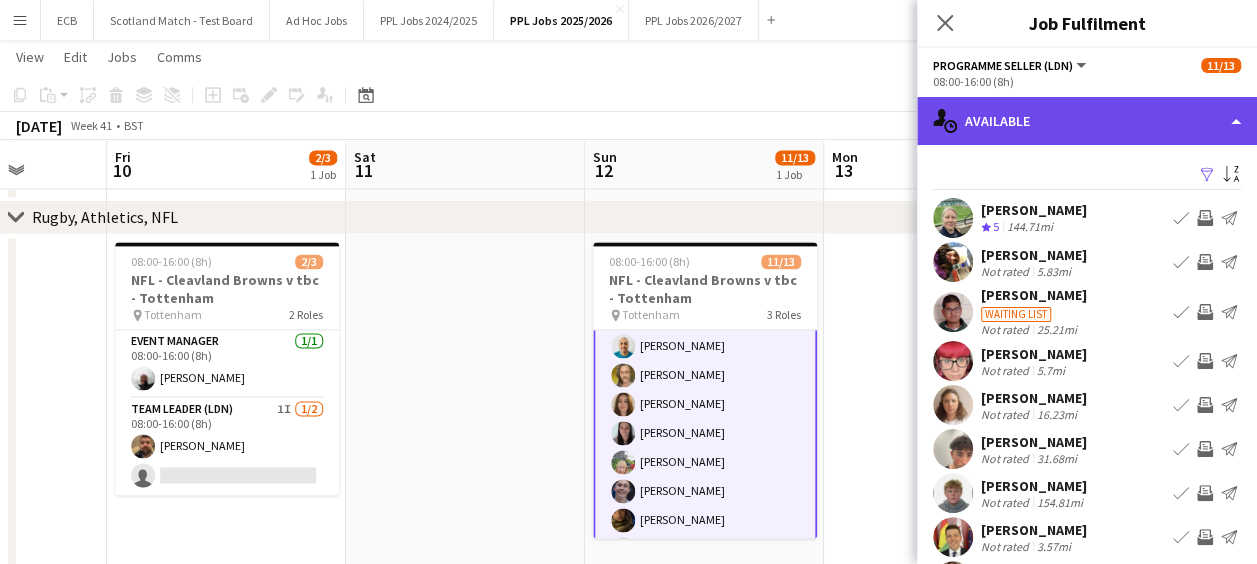 click on "single-neutral-actions-upload
Available" 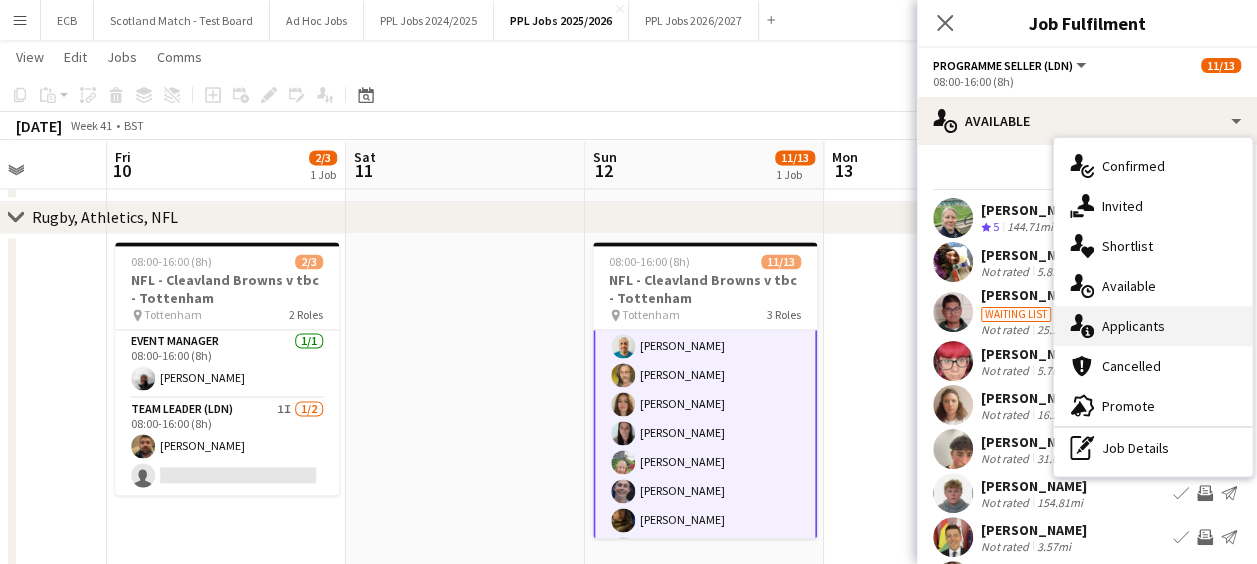 click on "single-neutral-actions-information
Applicants" at bounding box center [1153, 326] 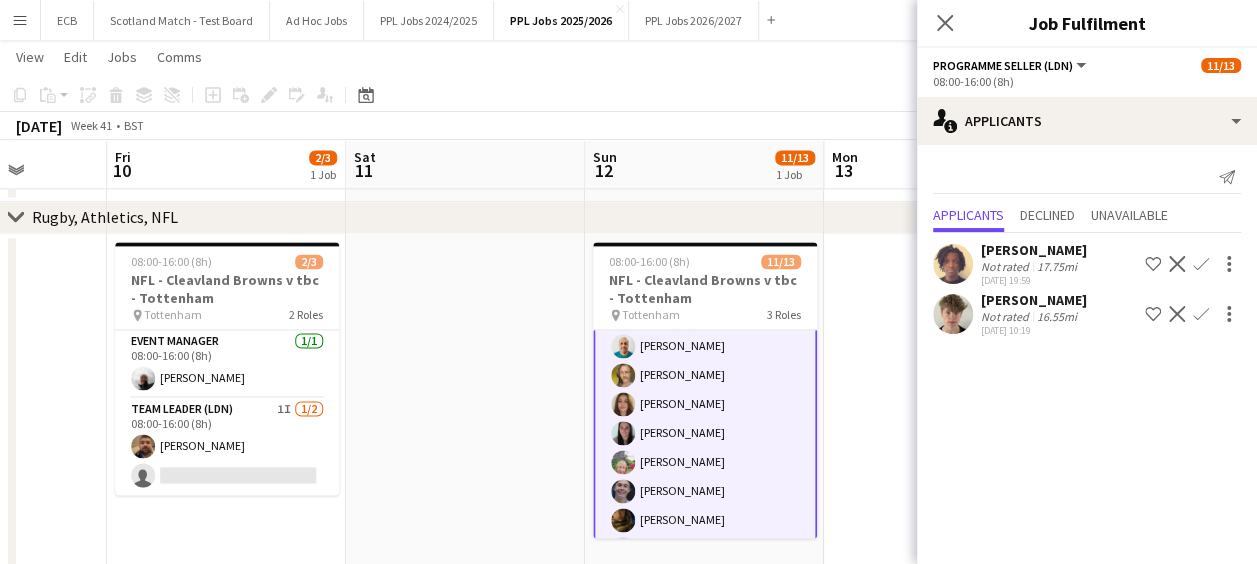 click on "Confirm" at bounding box center (1201, 314) 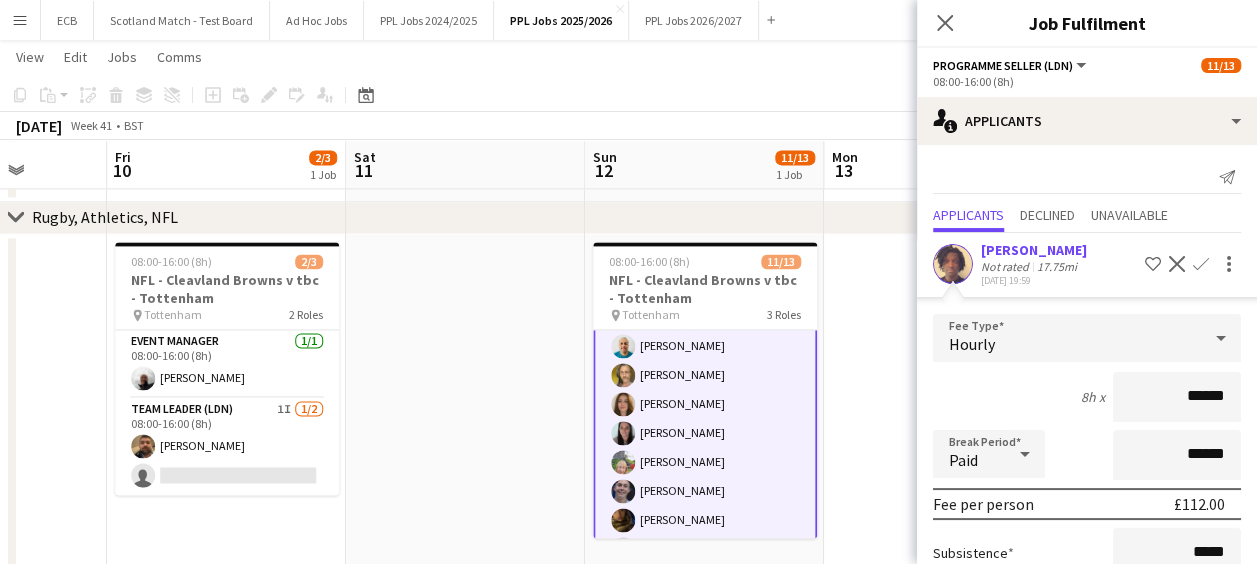 scroll, scrollTop: 188, scrollLeft: 0, axis: vertical 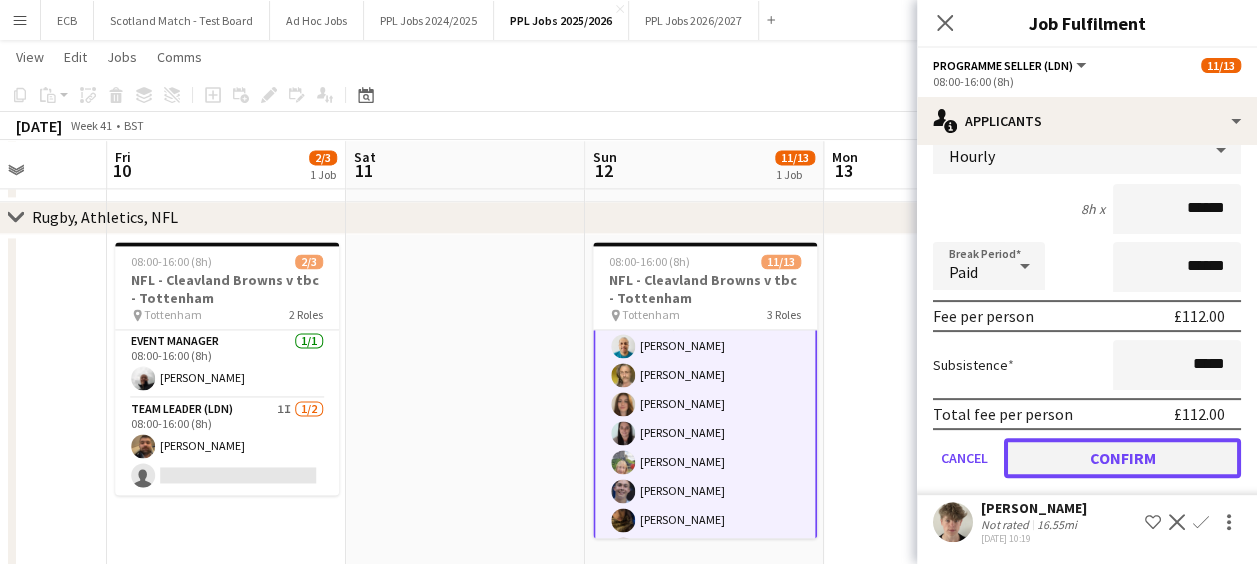 click on "Confirm" 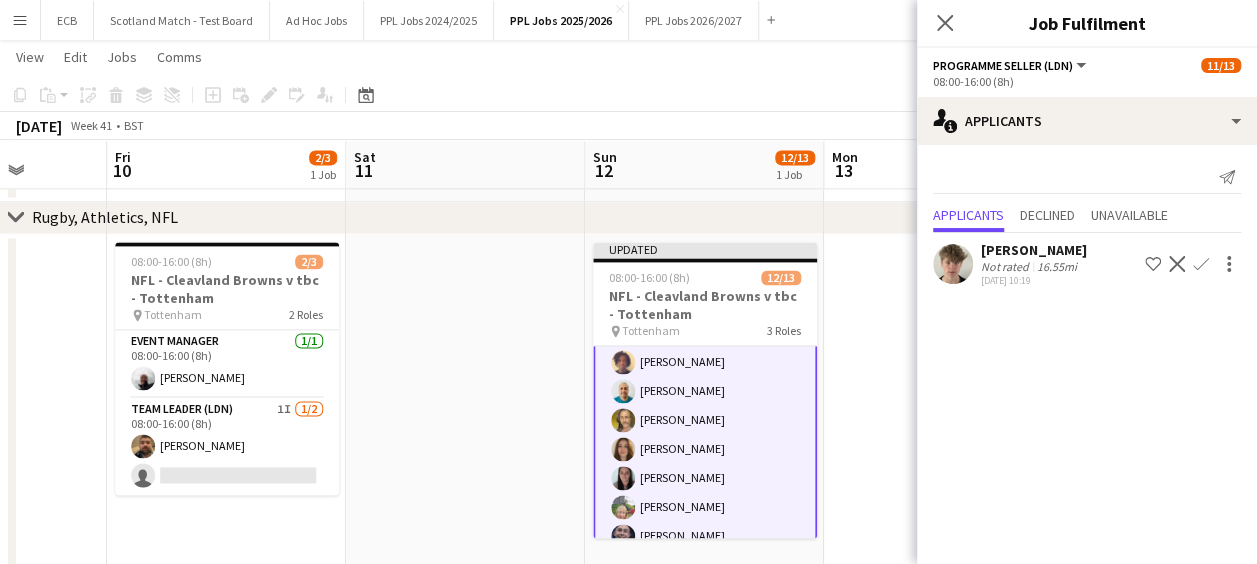 scroll, scrollTop: 0, scrollLeft: 0, axis: both 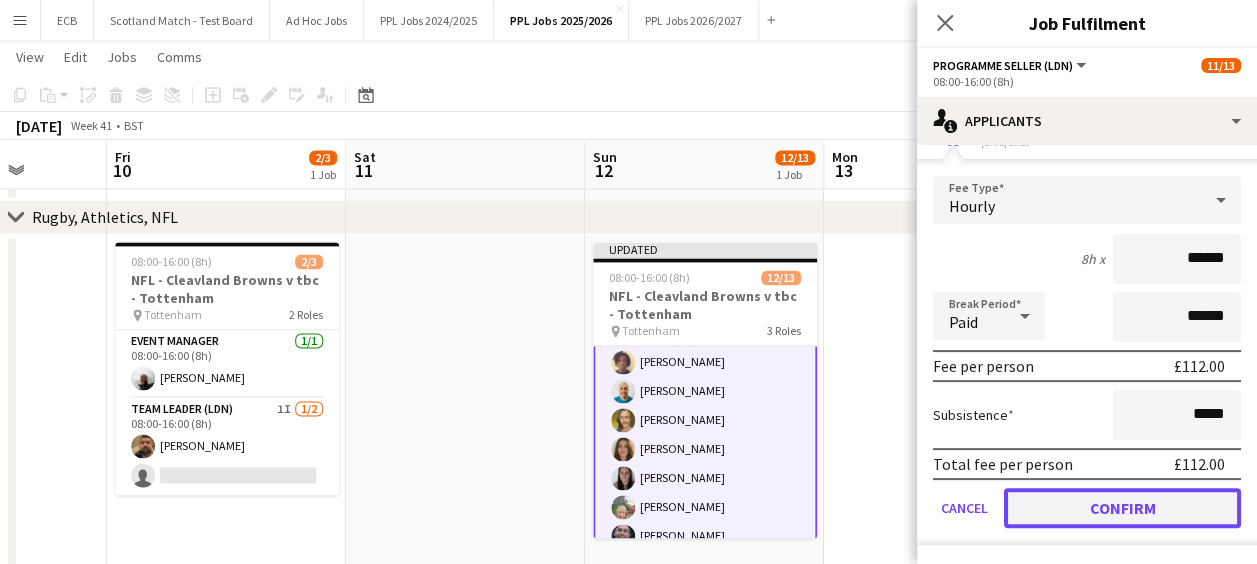 click on "Confirm" 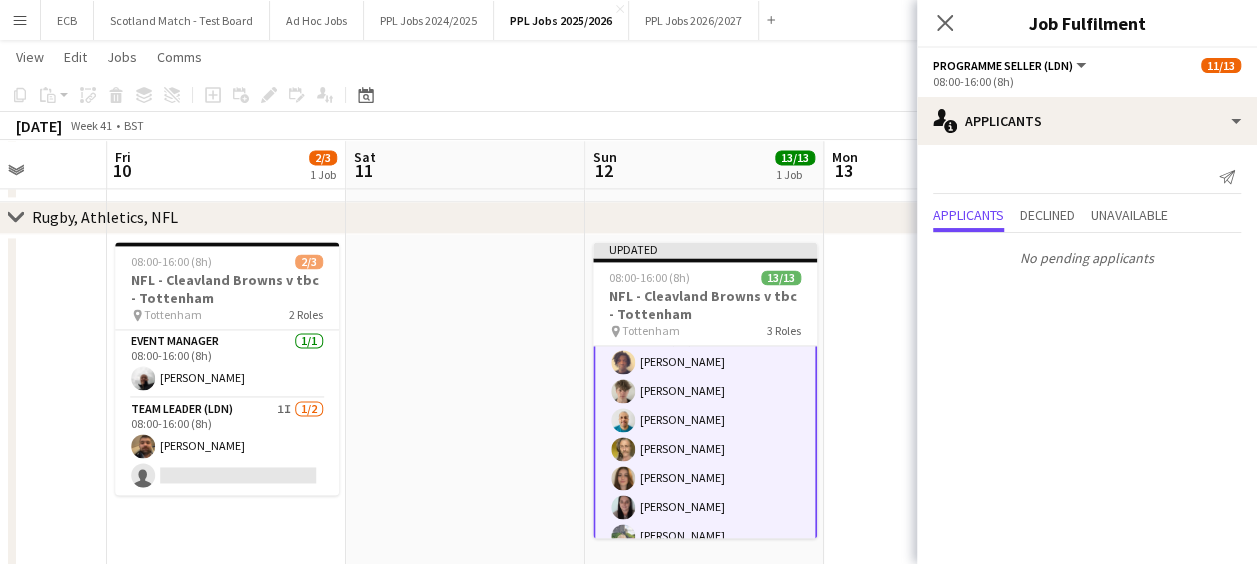 scroll, scrollTop: 0, scrollLeft: 0, axis: both 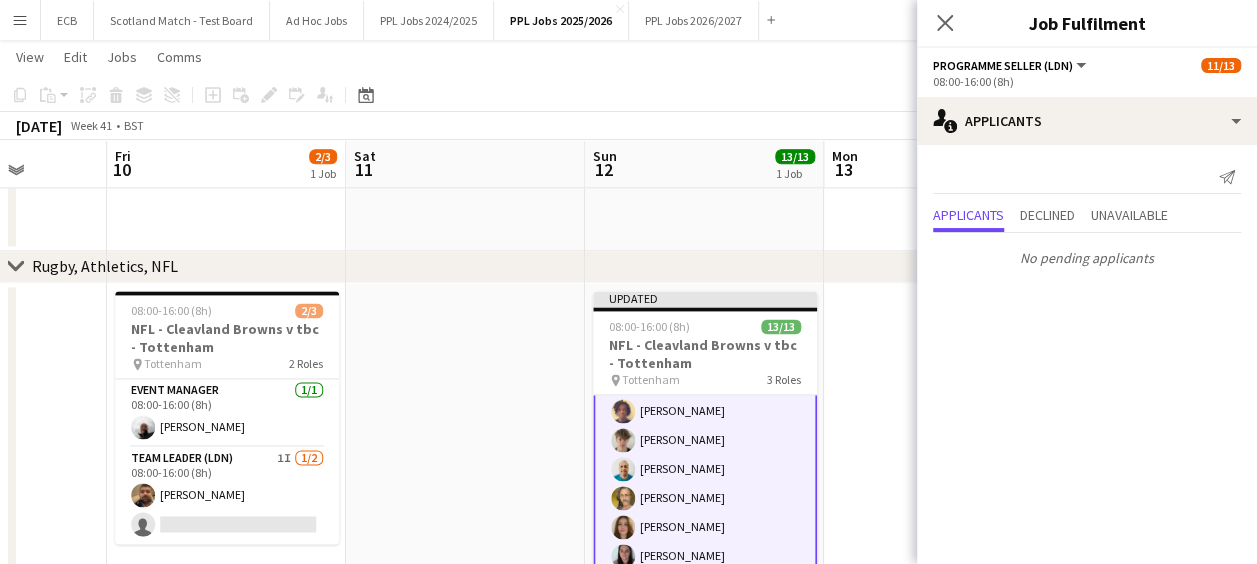 click at bounding box center (704, -38) 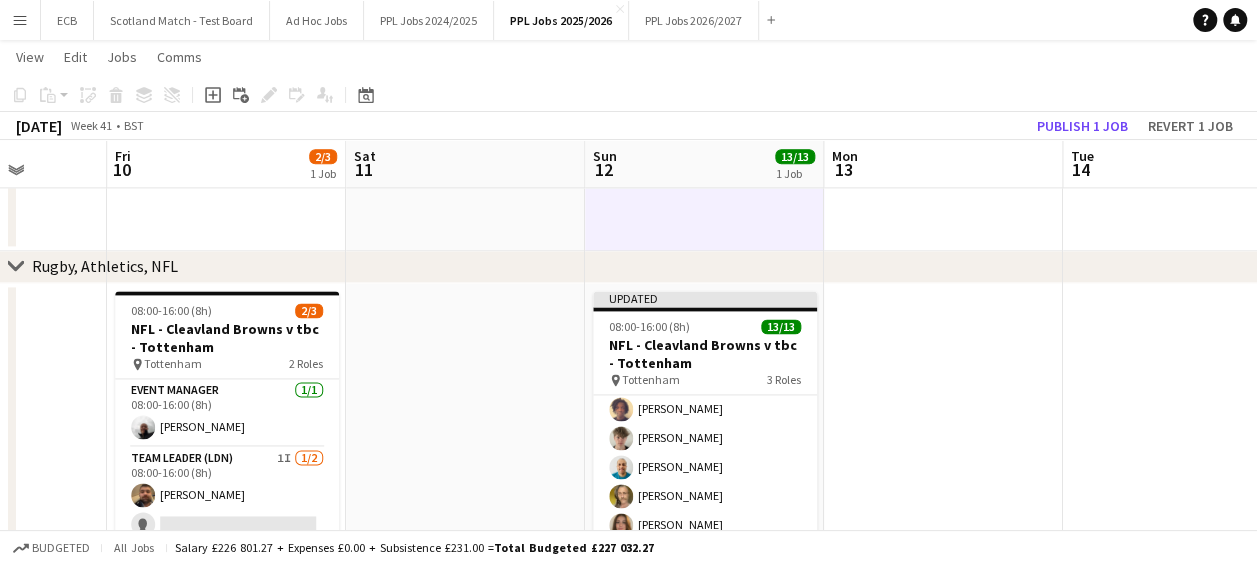 scroll, scrollTop: 100, scrollLeft: 0, axis: vertical 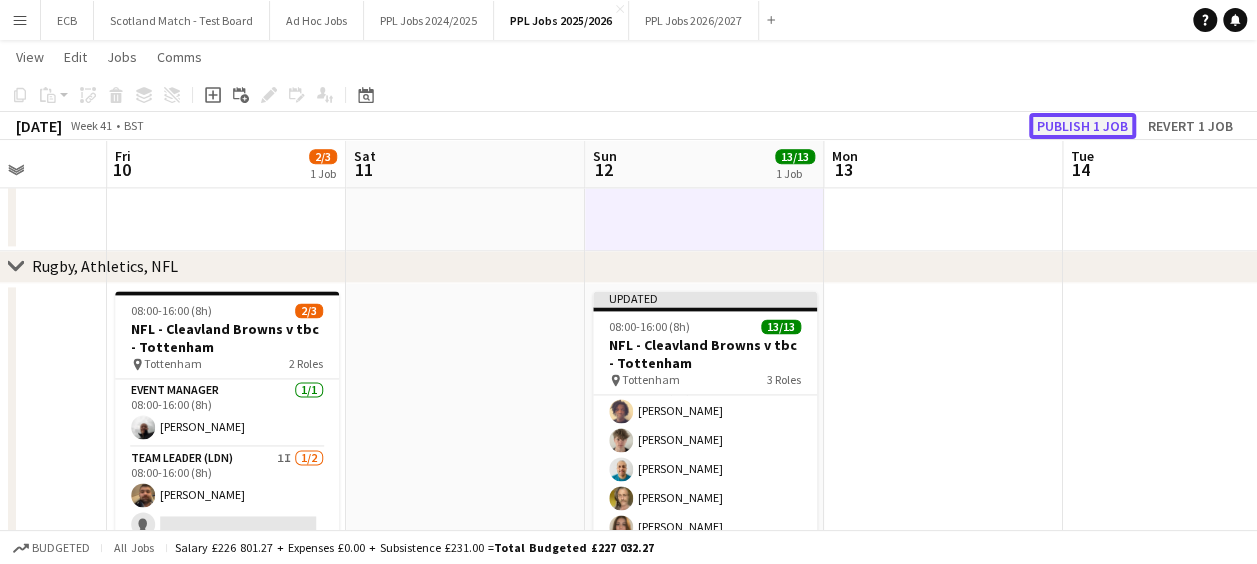 click on "Publish 1 job" 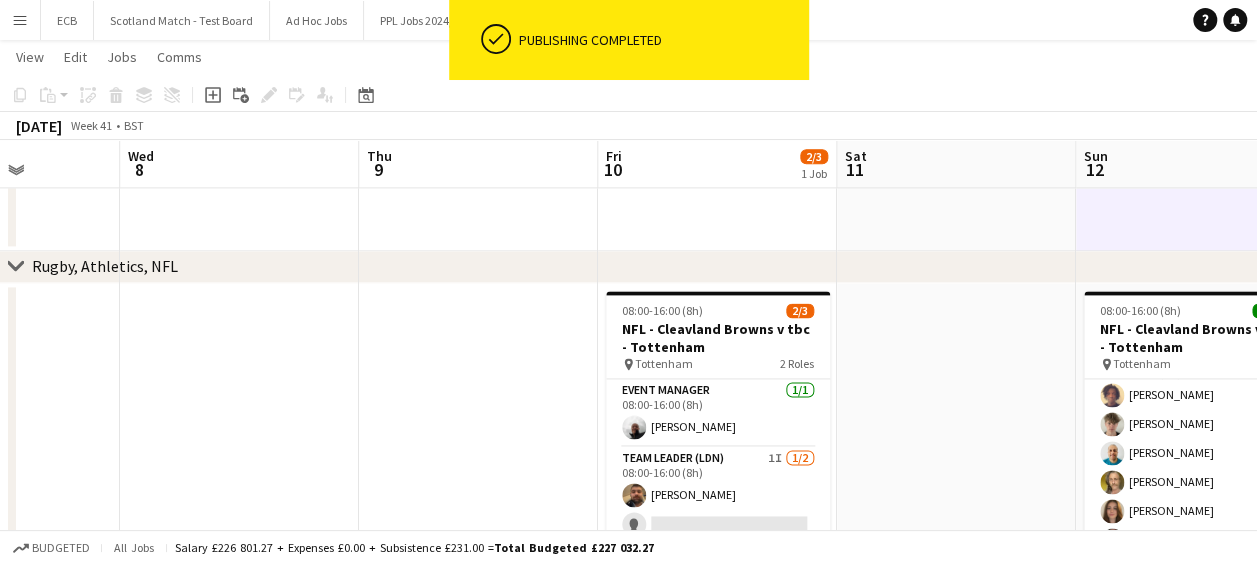 scroll, scrollTop: 0, scrollLeft: 561, axis: horizontal 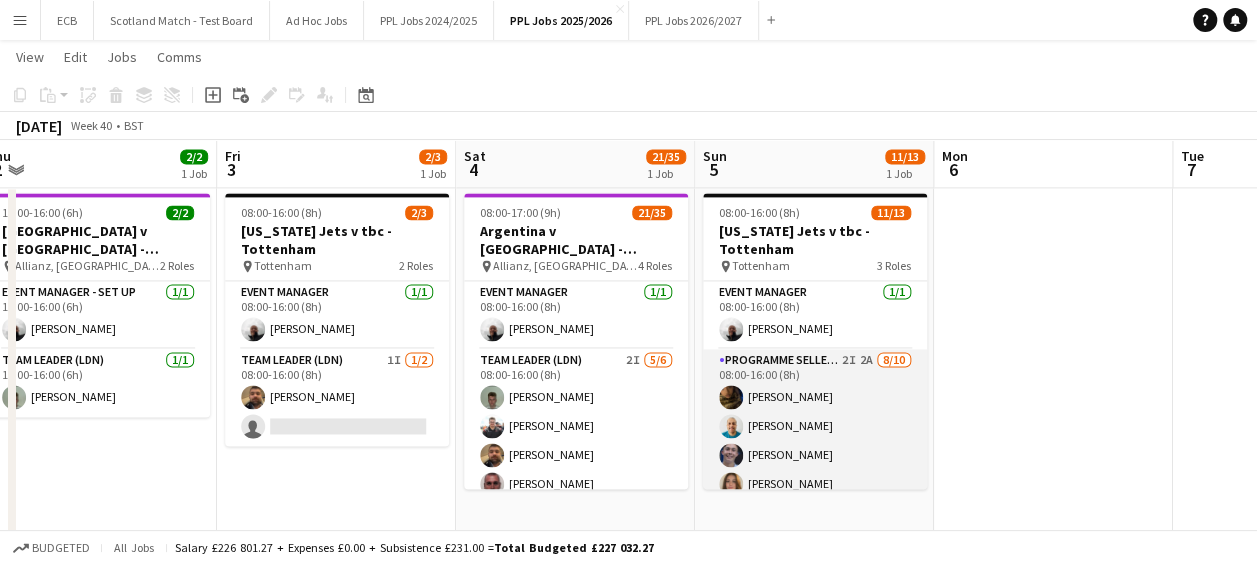 click on "Programme Seller (LDN)   2I   2A   [DATE]   08:00-16:00 (8h)
[PERSON_NAME] [PERSON_NAME] [PERSON_NAME] [PERSON_NAME] [PERSON_NAME] Naya [PERSON_NAME] [PERSON_NAME] [PERSON_NAME]
single-neutral-actions
single-neutral-actions" at bounding box center (815, 513) 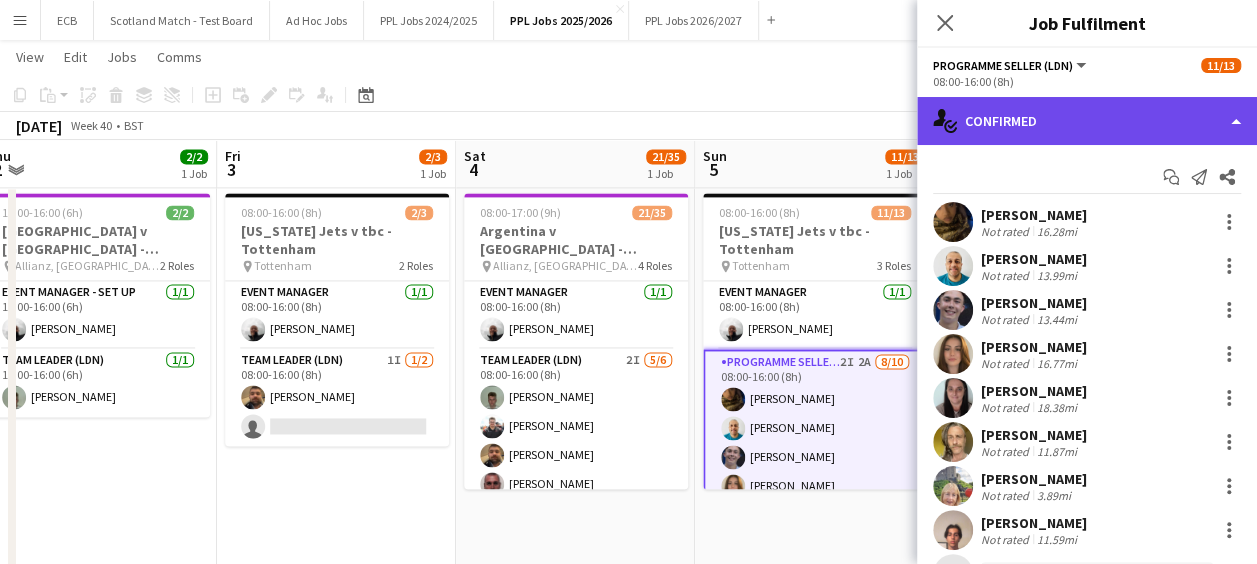 click on "single-neutral-actions-check-2
Confirmed" 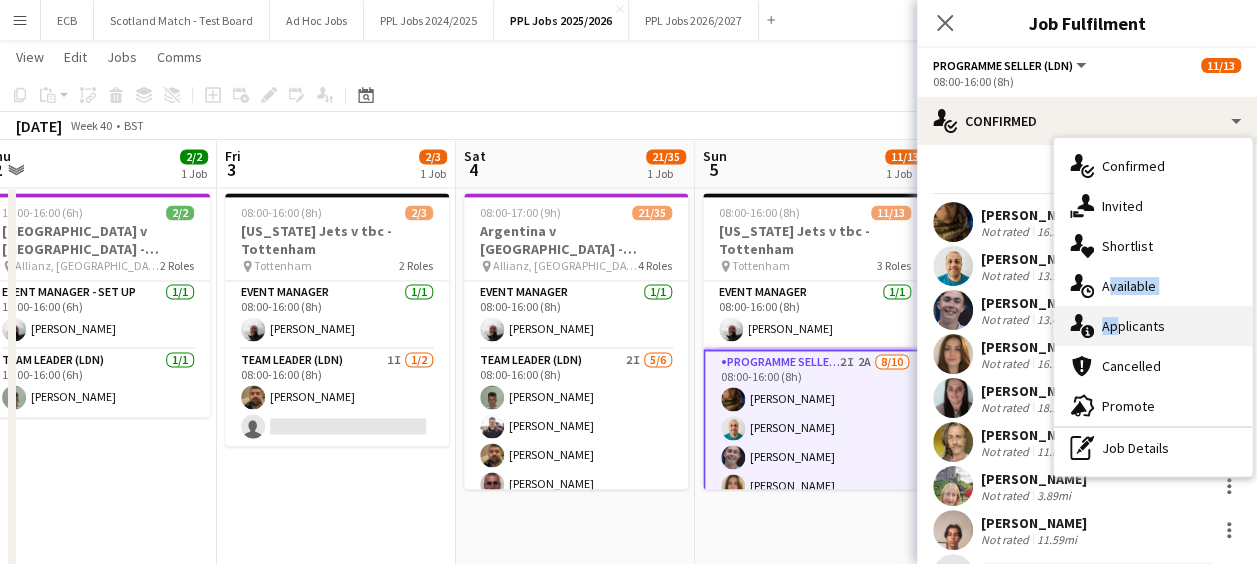 drag, startPoint x: 1095, startPoint y: 284, endPoint x: 1109, endPoint y: 320, distance: 38.626415 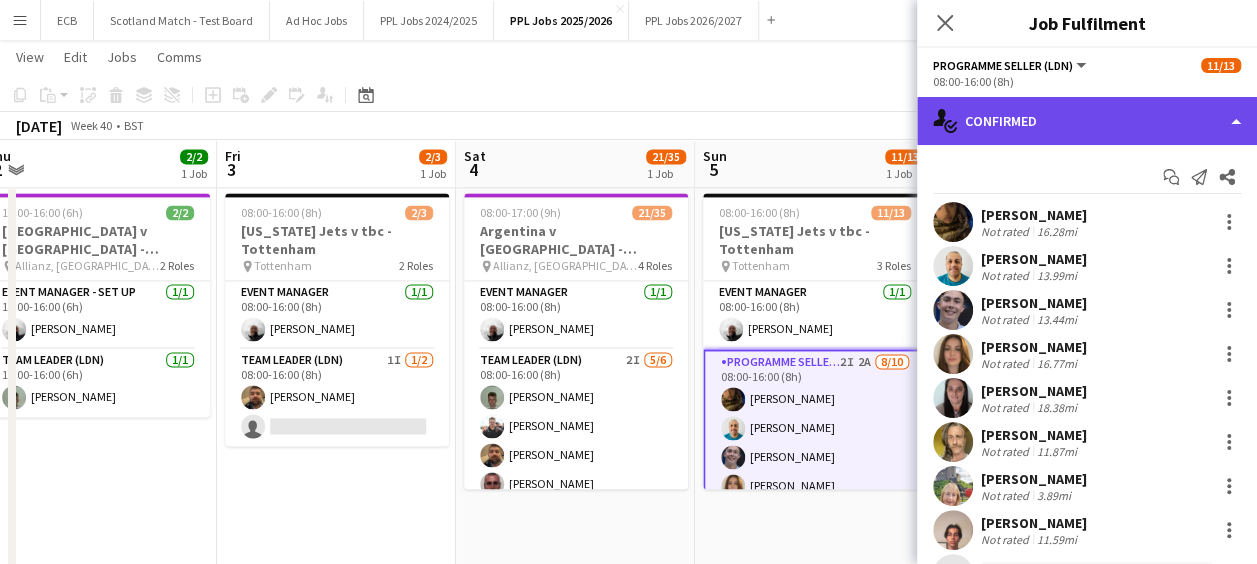 click on "single-neutral-actions-check-2
Confirmed" 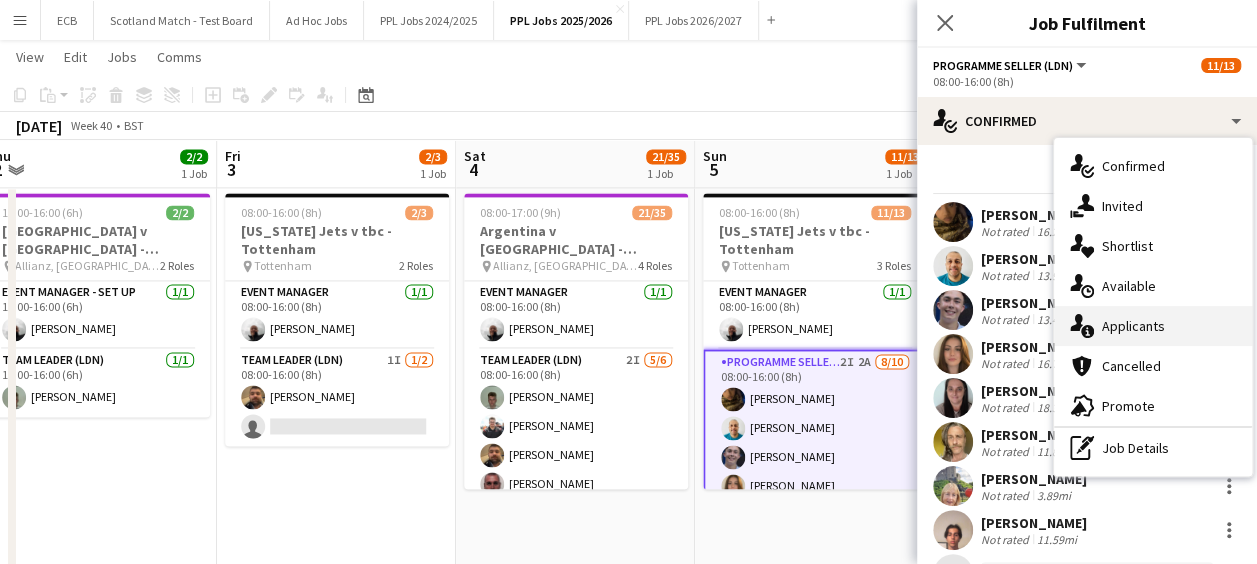 click on "single-neutral-actions-information
Applicants" at bounding box center [1153, 326] 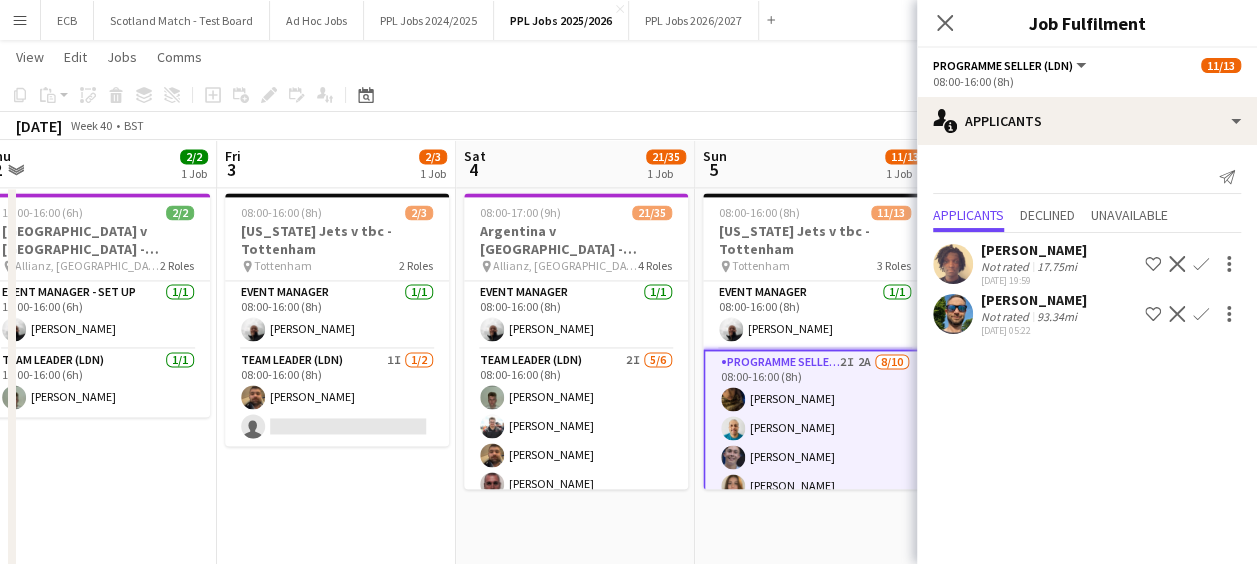 click on "Confirm" at bounding box center (1201, 314) 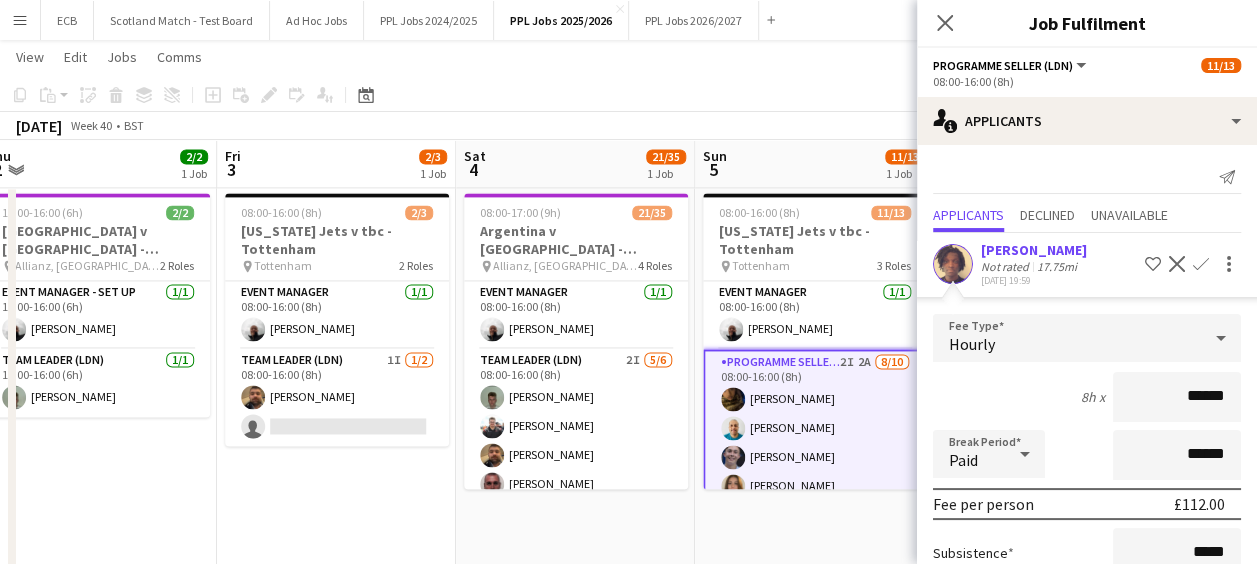 scroll, scrollTop: 188, scrollLeft: 0, axis: vertical 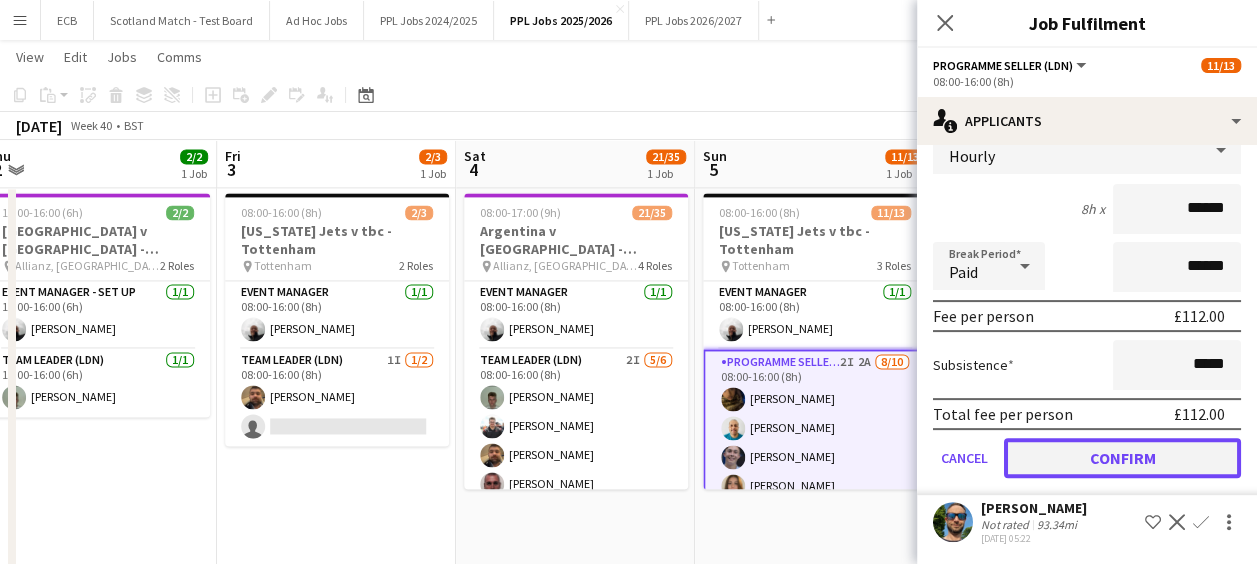 click on "Confirm" 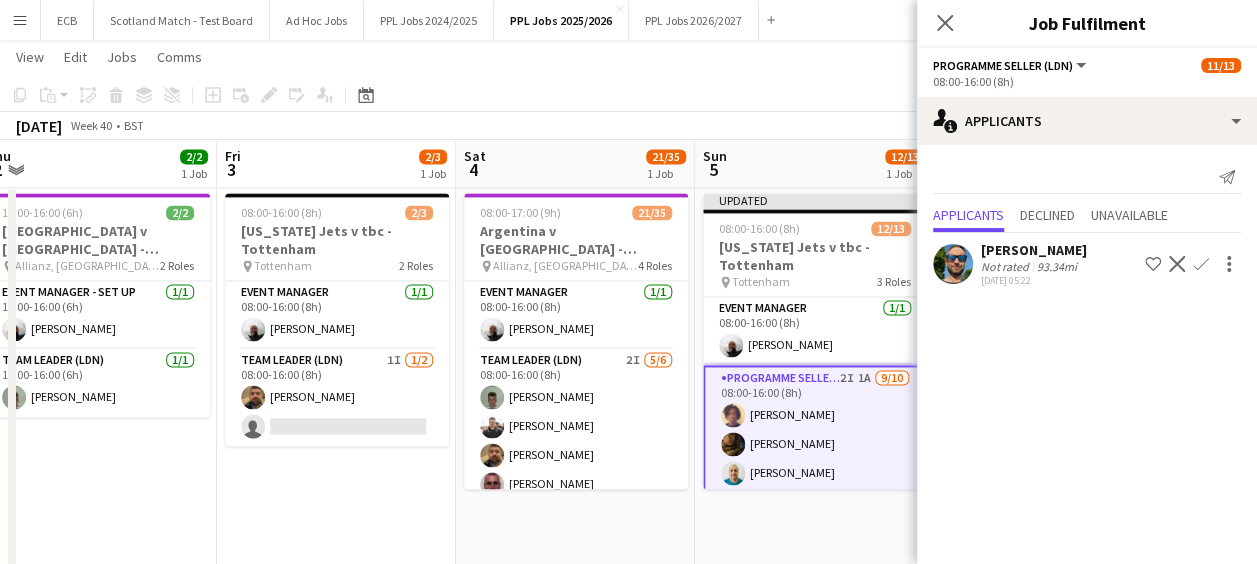scroll, scrollTop: 0, scrollLeft: 0, axis: both 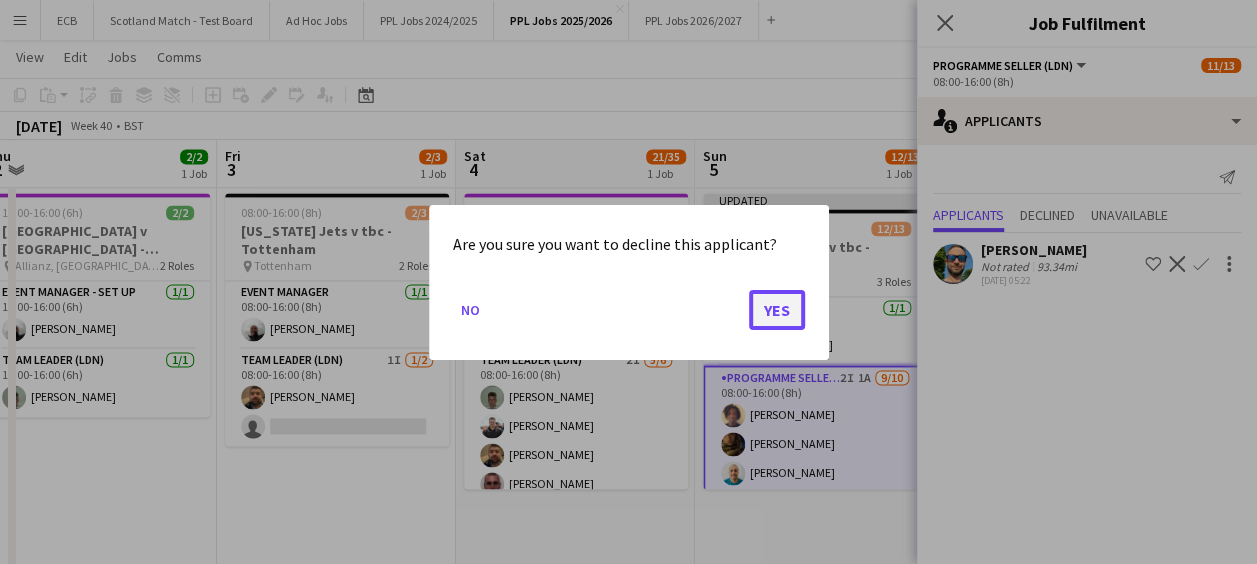 click on "Yes" 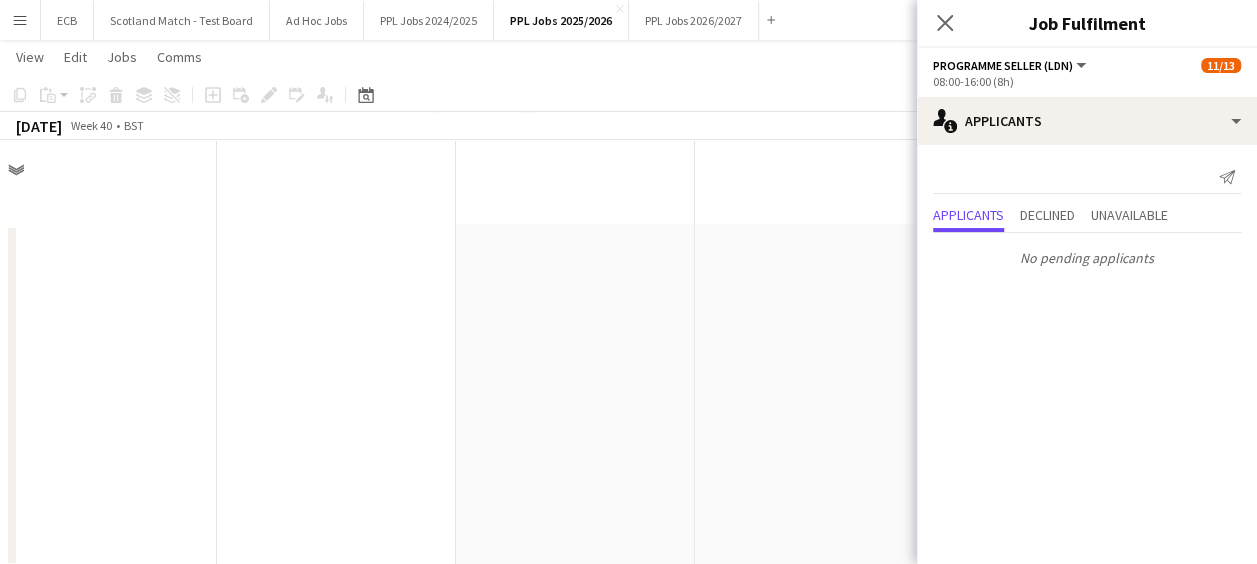 scroll, scrollTop: 1401, scrollLeft: 0, axis: vertical 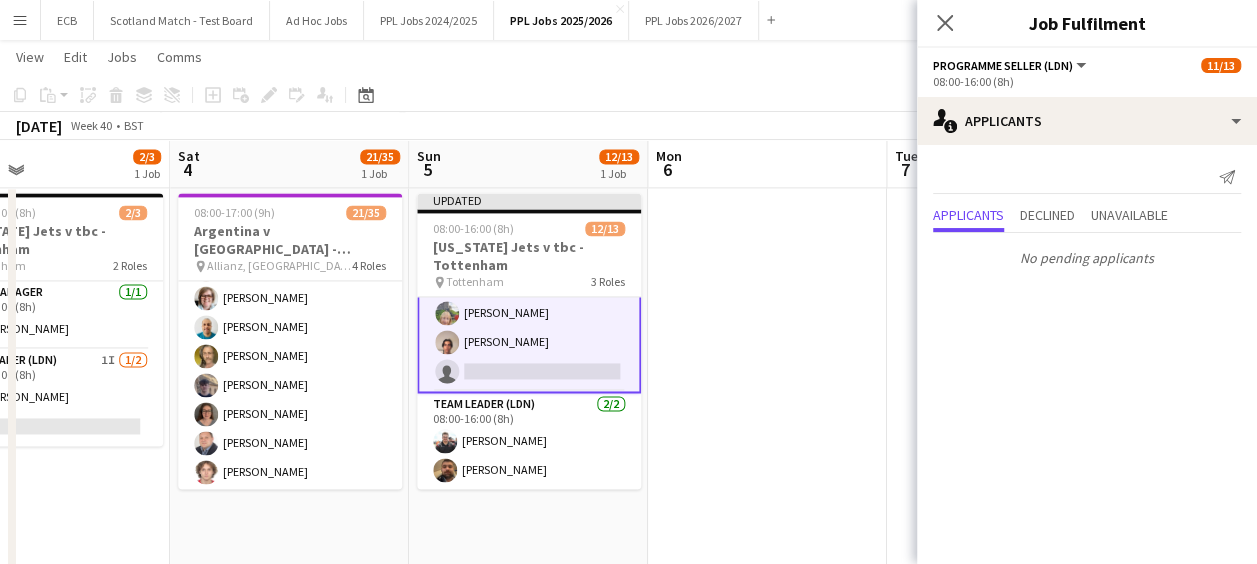 click at bounding box center [767, 661] 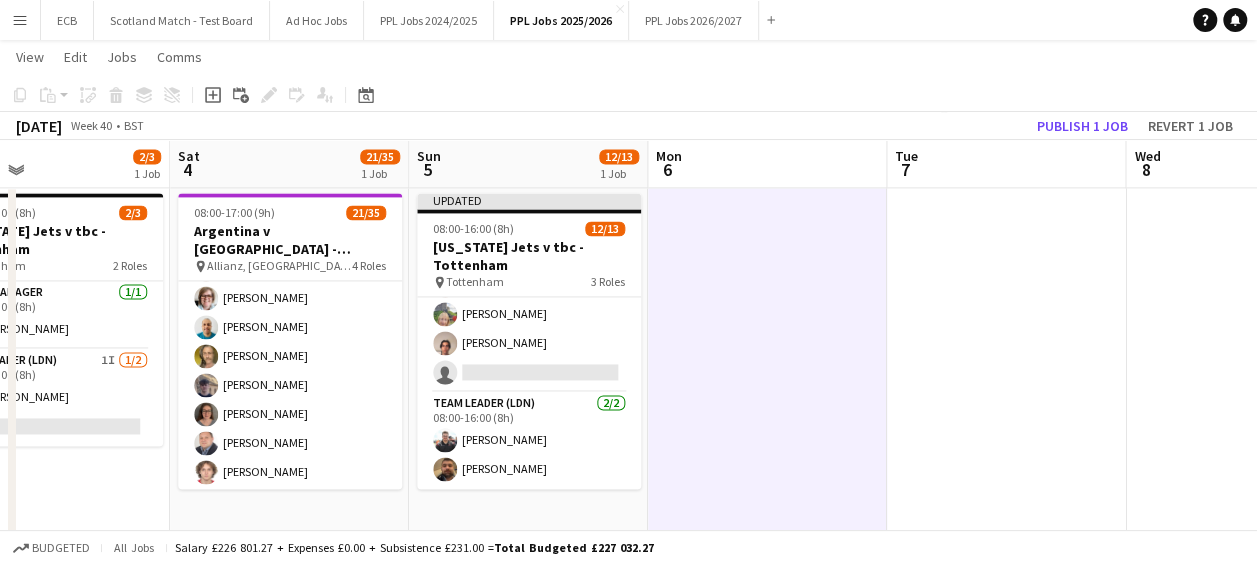 scroll, scrollTop: 301, scrollLeft: 0, axis: vertical 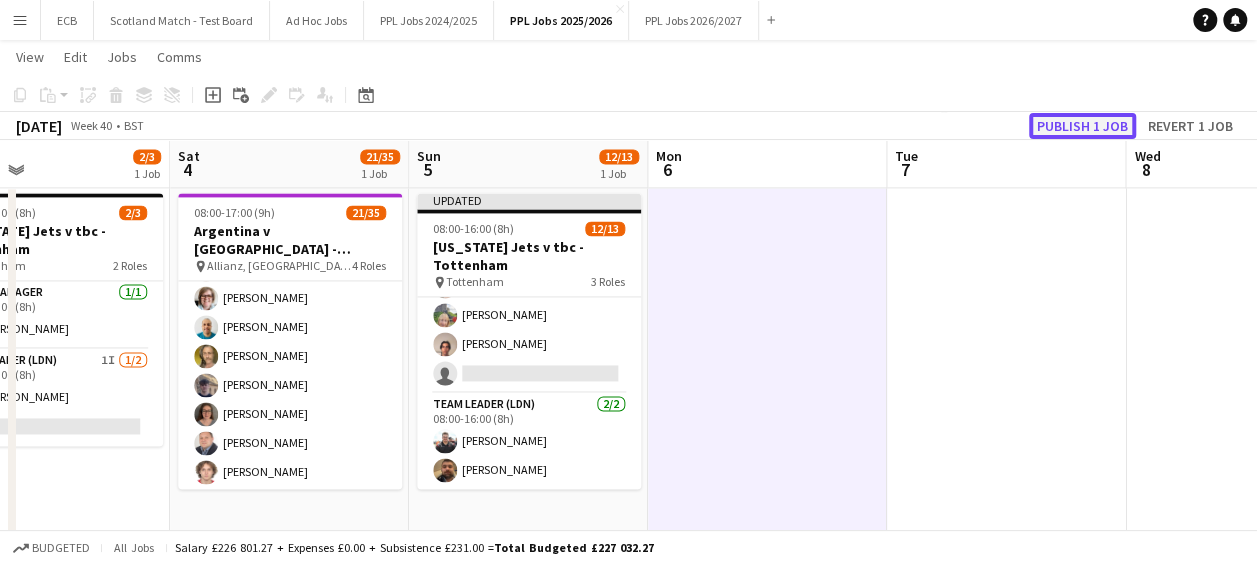 click on "Publish 1 job" 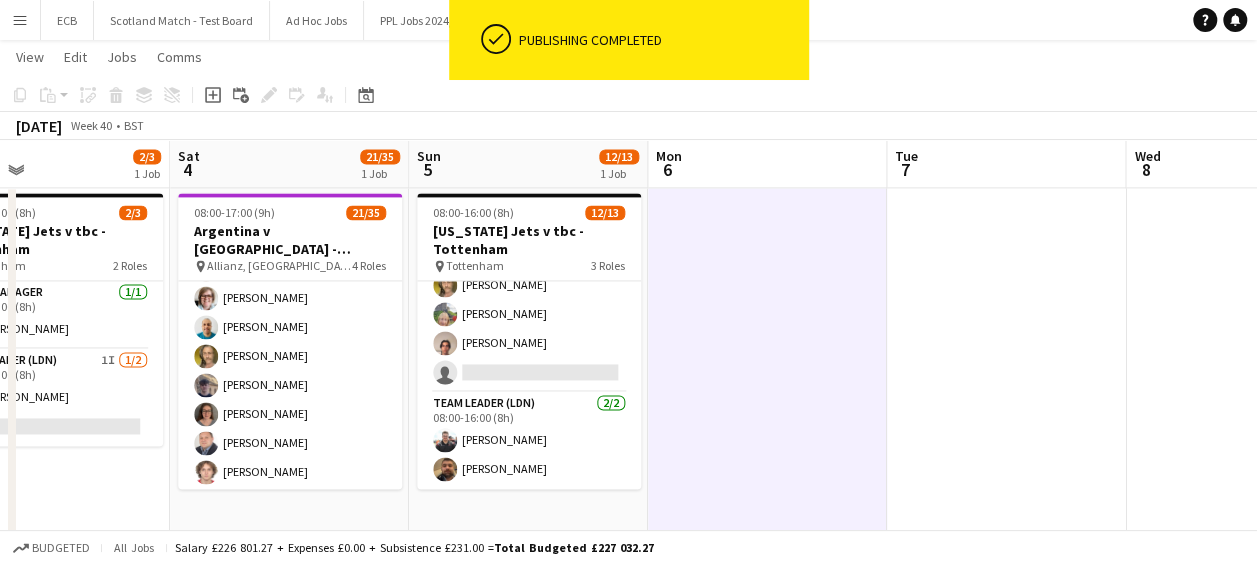 scroll, scrollTop: 285, scrollLeft: 0, axis: vertical 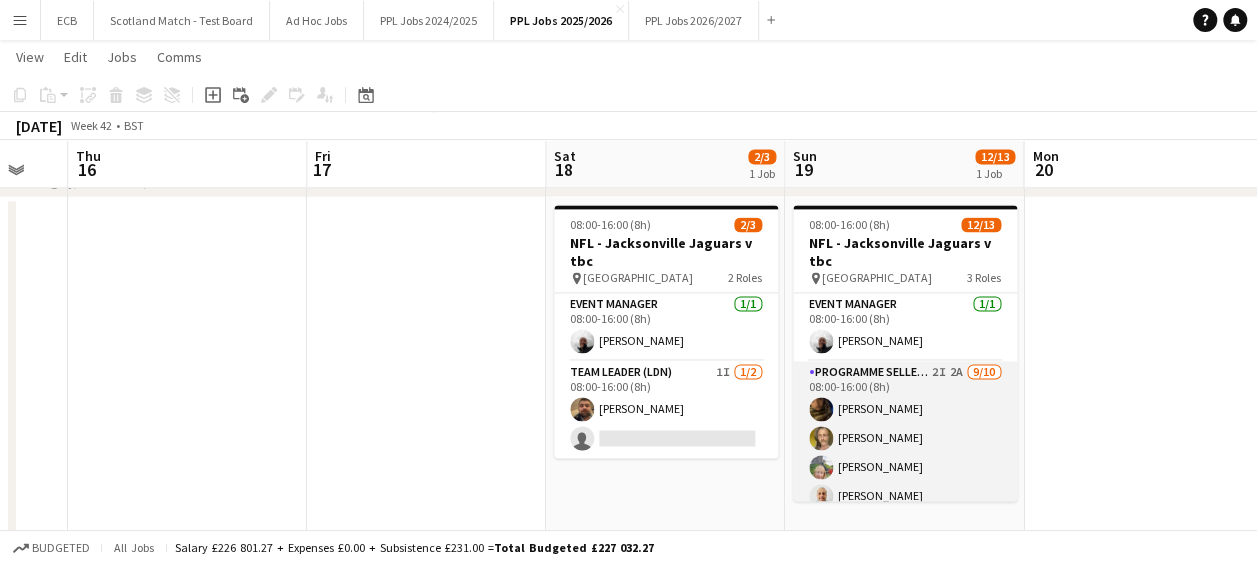 click on "Programme Seller (LDN)   2I   2A   [DATE]   08:00-16:00 (8h)
[PERSON_NAME] [PERSON_NAME] [PERSON_NAME] [PERSON_NAME] [PERSON_NAME] Naya [PERSON_NAME] [PERSON_NAME] Naya [PERSON_NAME] [PERSON_NAME]
single-neutral-actions" at bounding box center [905, 525] 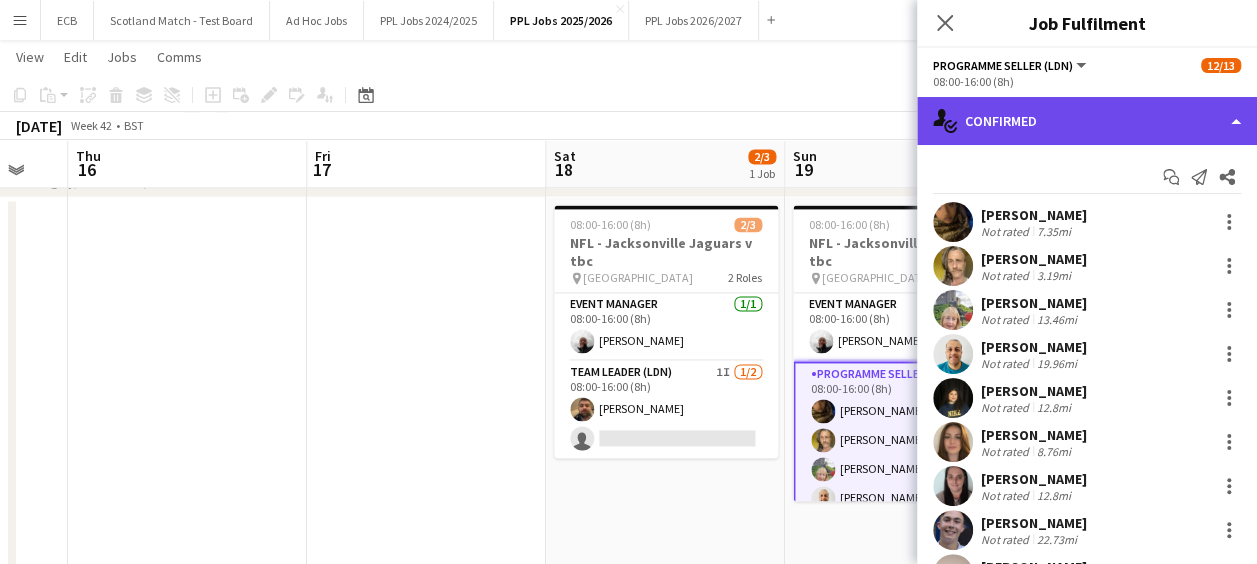 click on "single-neutral-actions-check-2
Confirmed" 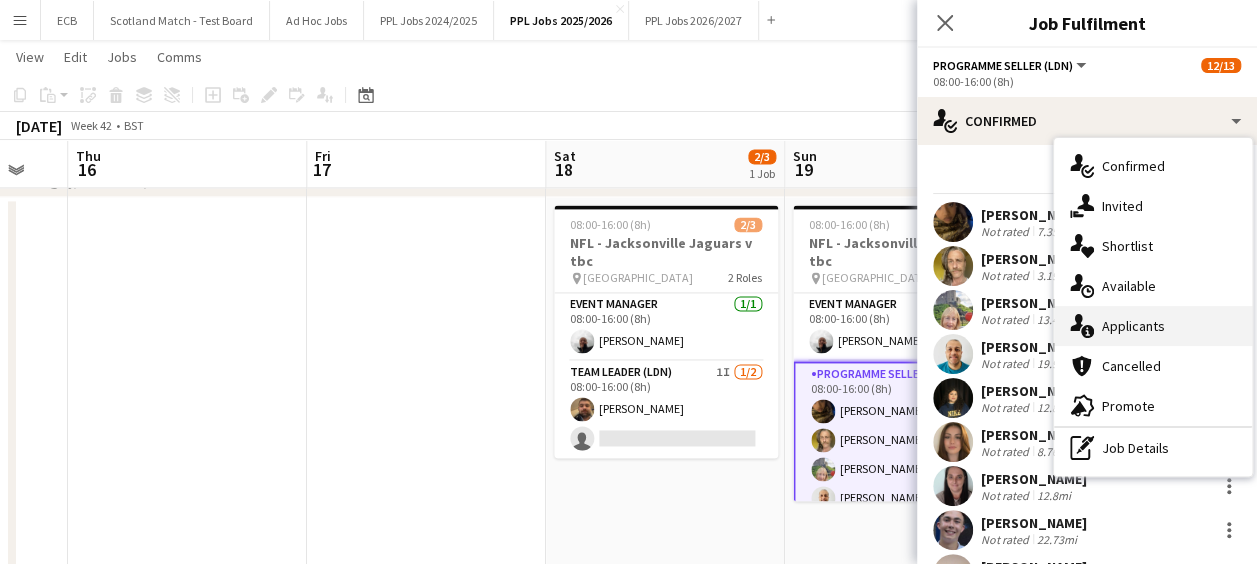 click on "single-neutral-actions-information
Applicants" at bounding box center [1153, 326] 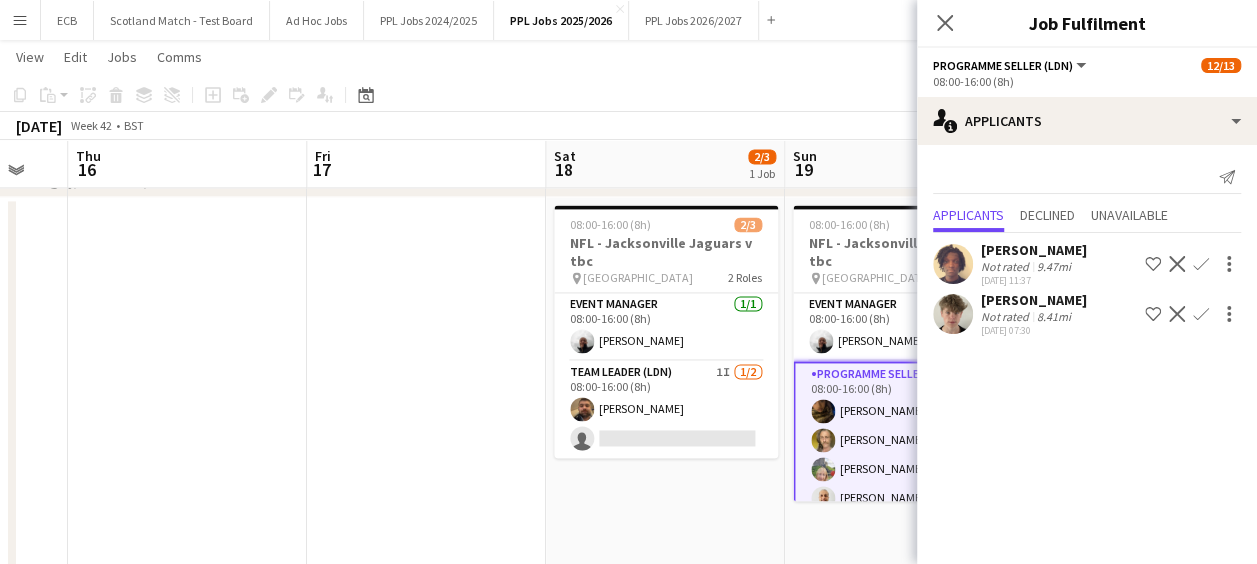 click on "Confirm" at bounding box center (1201, 314) 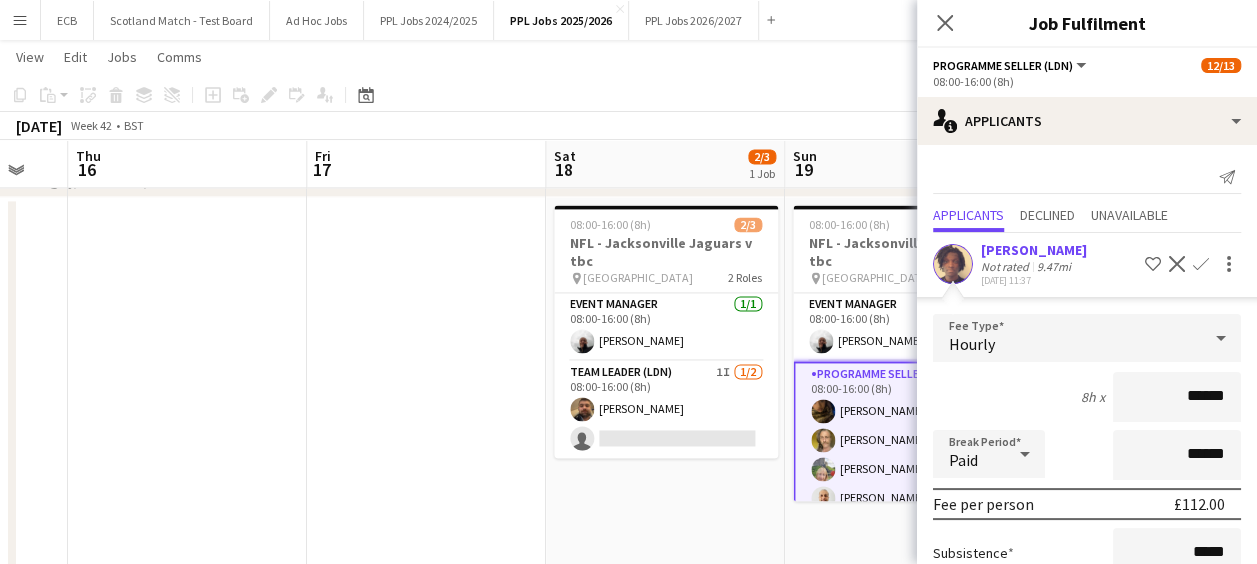 scroll, scrollTop: 188, scrollLeft: 0, axis: vertical 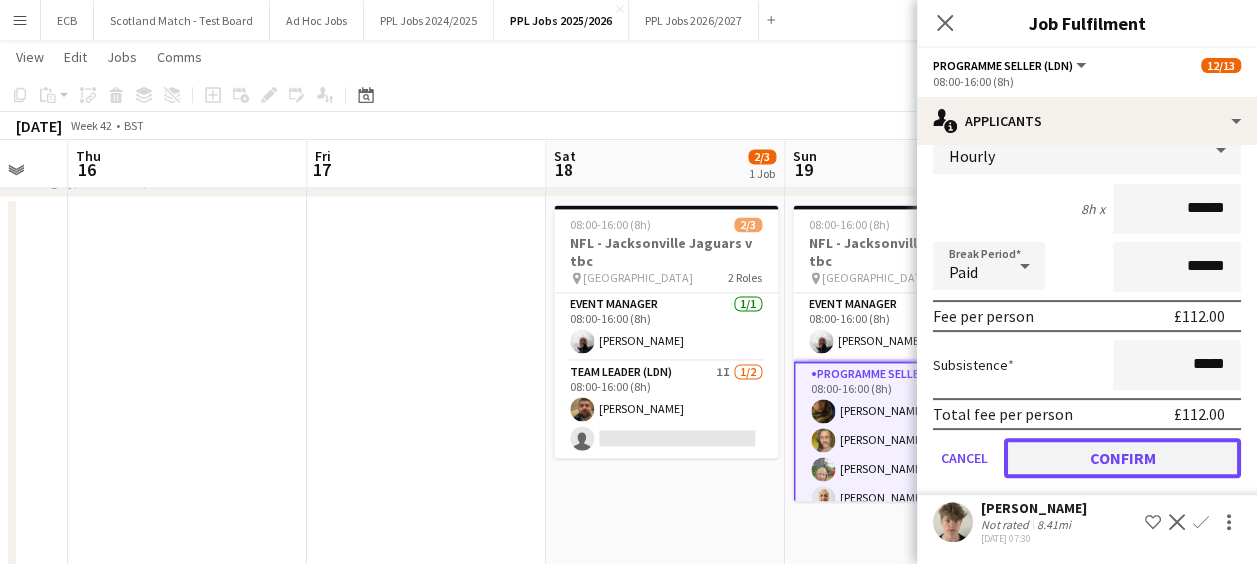 click on "Confirm" 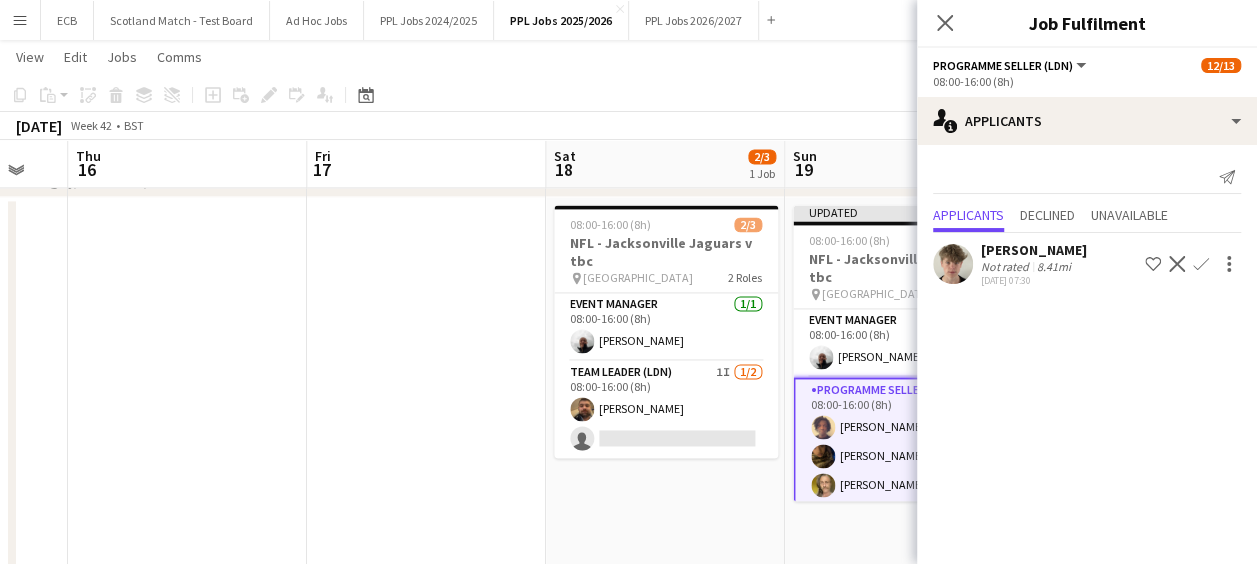 scroll, scrollTop: 0, scrollLeft: 0, axis: both 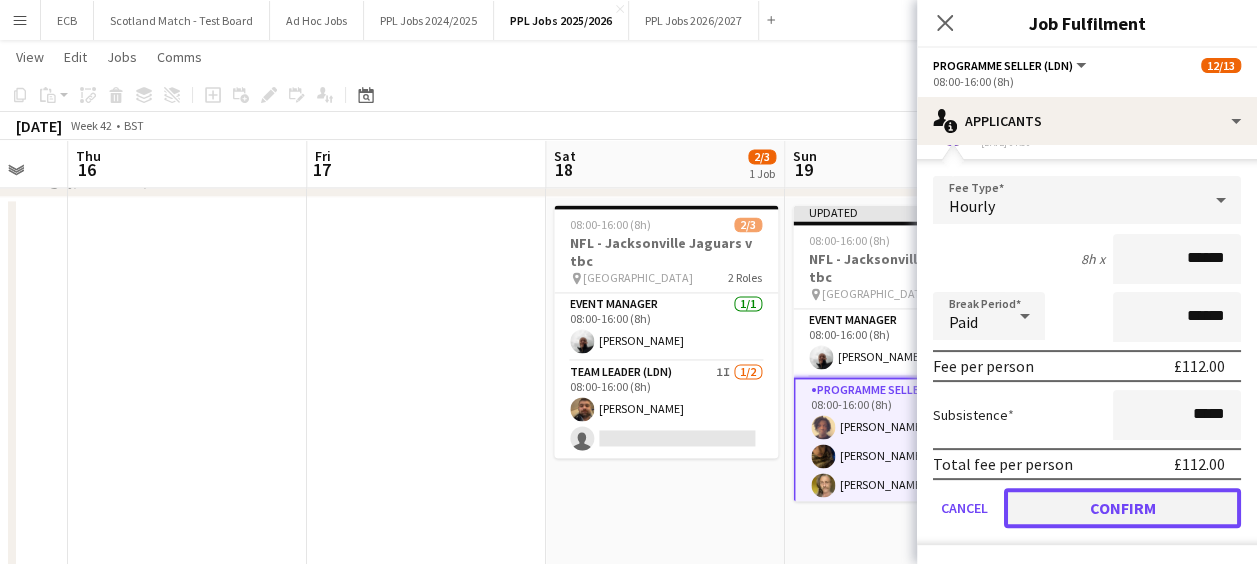 click on "Confirm" 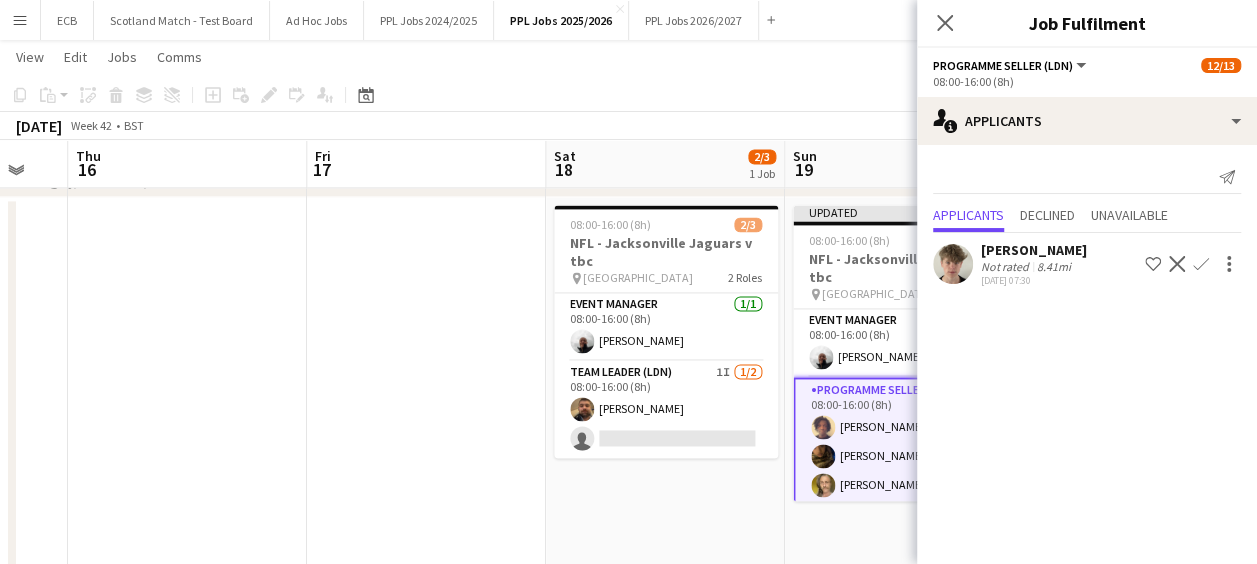 scroll, scrollTop: 0, scrollLeft: 0, axis: both 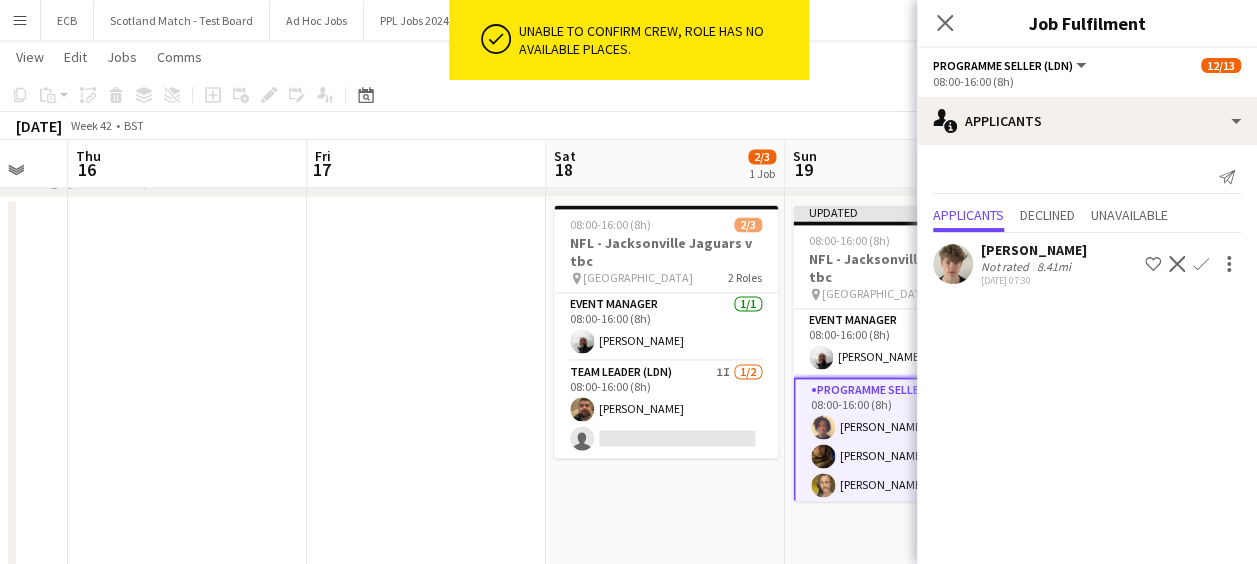 click on "[DATE]   Week 42
•   BST   Publish 1 job   Revert 1 job" 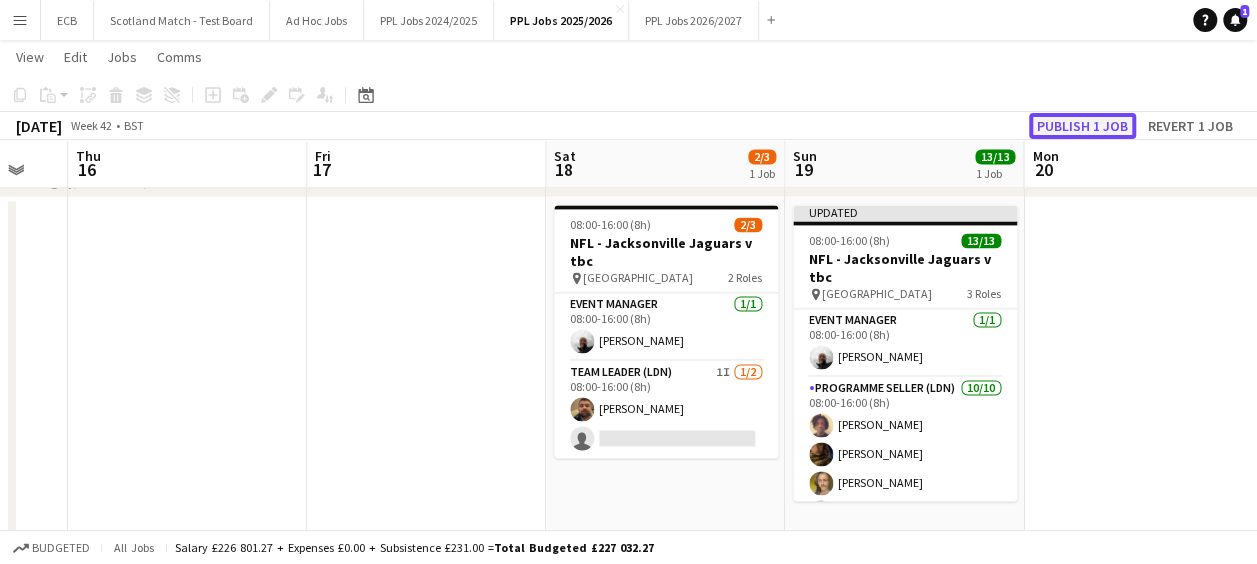 click on "Publish 1 job" 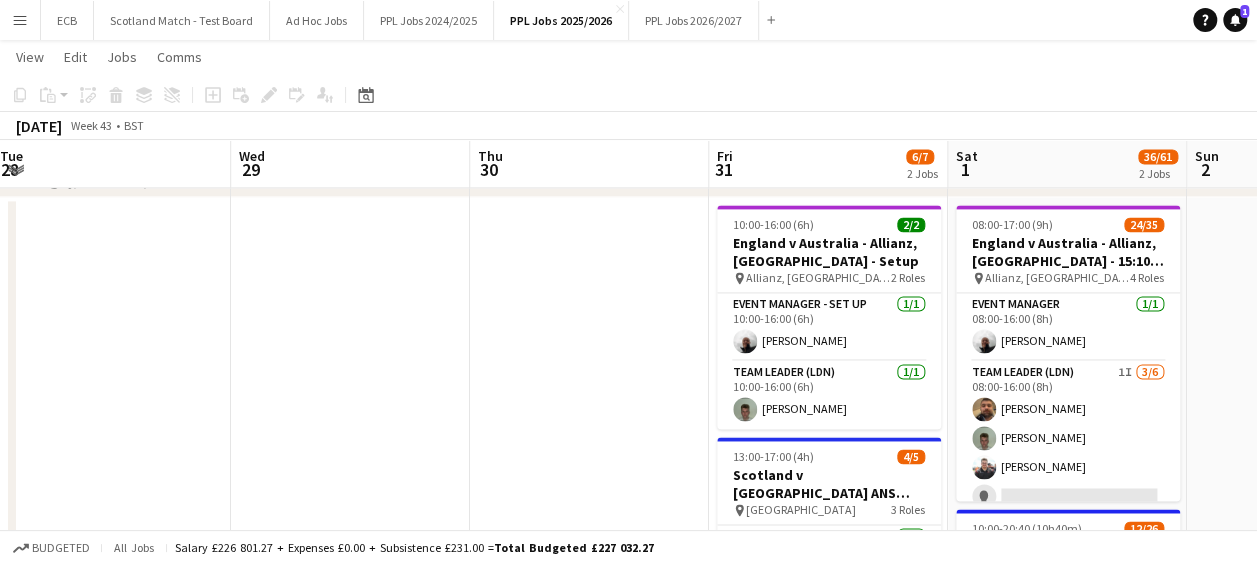 scroll, scrollTop: 0, scrollLeft: 485, axis: horizontal 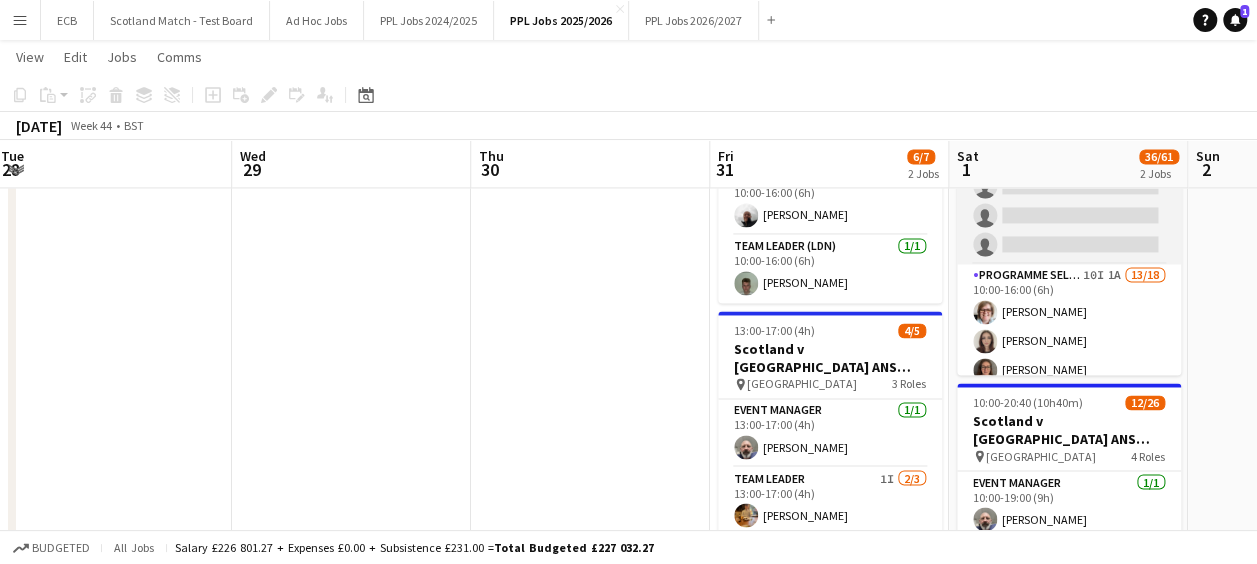 click on "Programme Seller (LDN)   10I   1A   13/18   10:00-16:00 (6h)
[PERSON_NAME] [PERSON_NAME] [PERSON_NAME] [PERSON_NAME] [PERSON_NAME] [PERSON_NAME] [PERSON_NAME] [PERSON_NAME] [PERSON_NAME] [PERSON_NAME] Naya [PERSON_NAME] [PERSON_NAME]
single-neutral-actions
single-neutral-actions
single-neutral-actions
single-neutral-actions
single-neutral-actions" at bounding box center [1069, 544] 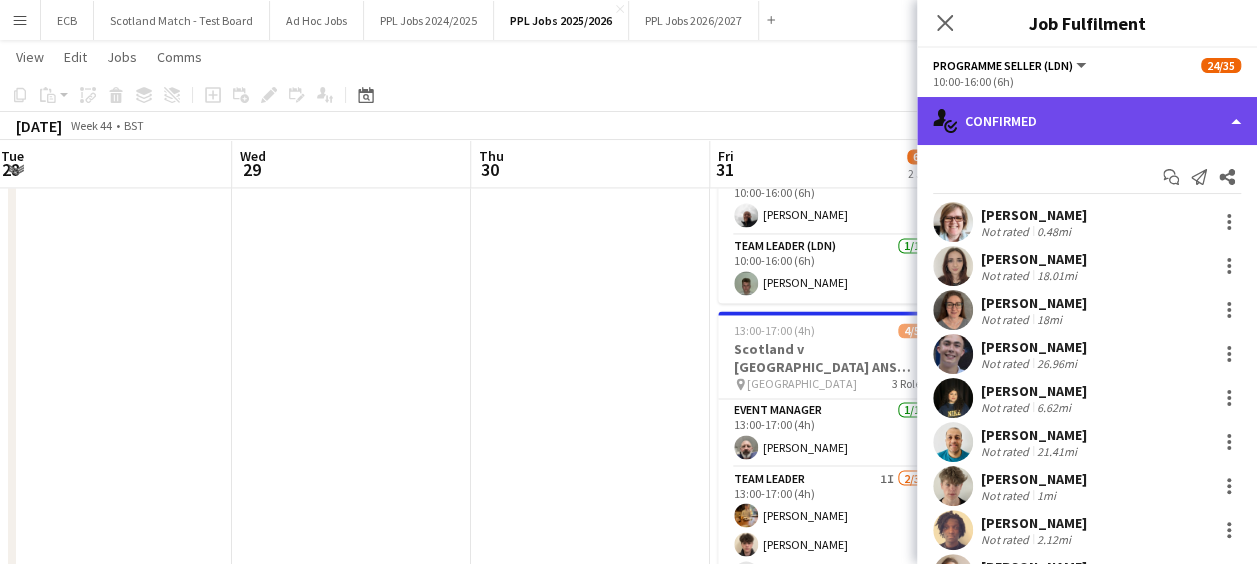 click on "single-neutral-actions-check-2
Confirmed" 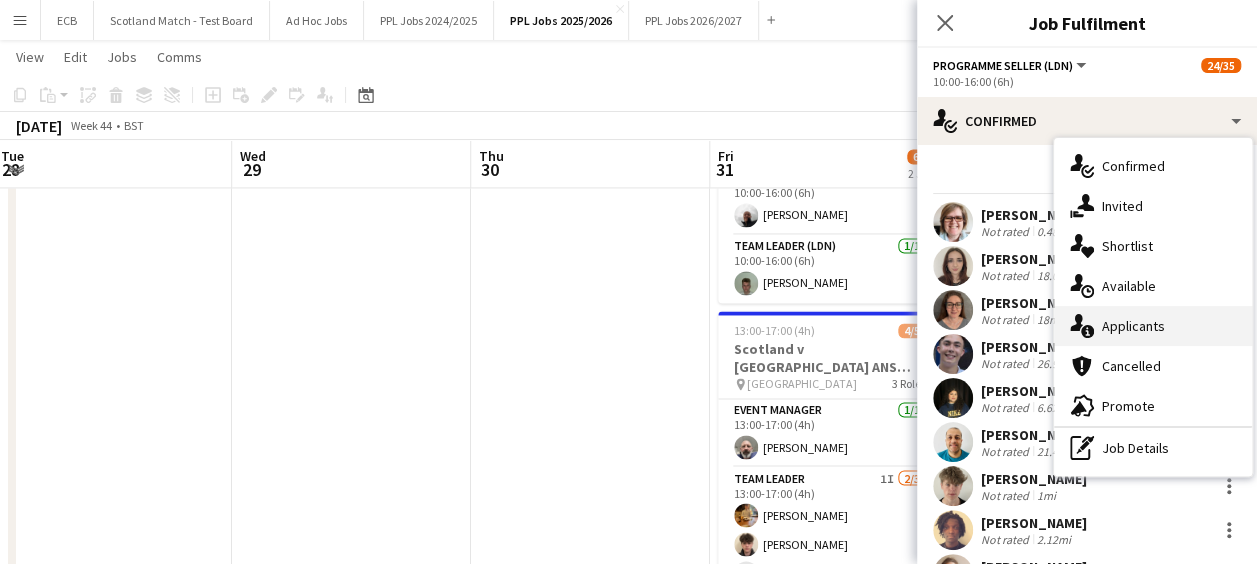 click on "single-neutral-actions-information
Applicants" at bounding box center [1153, 326] 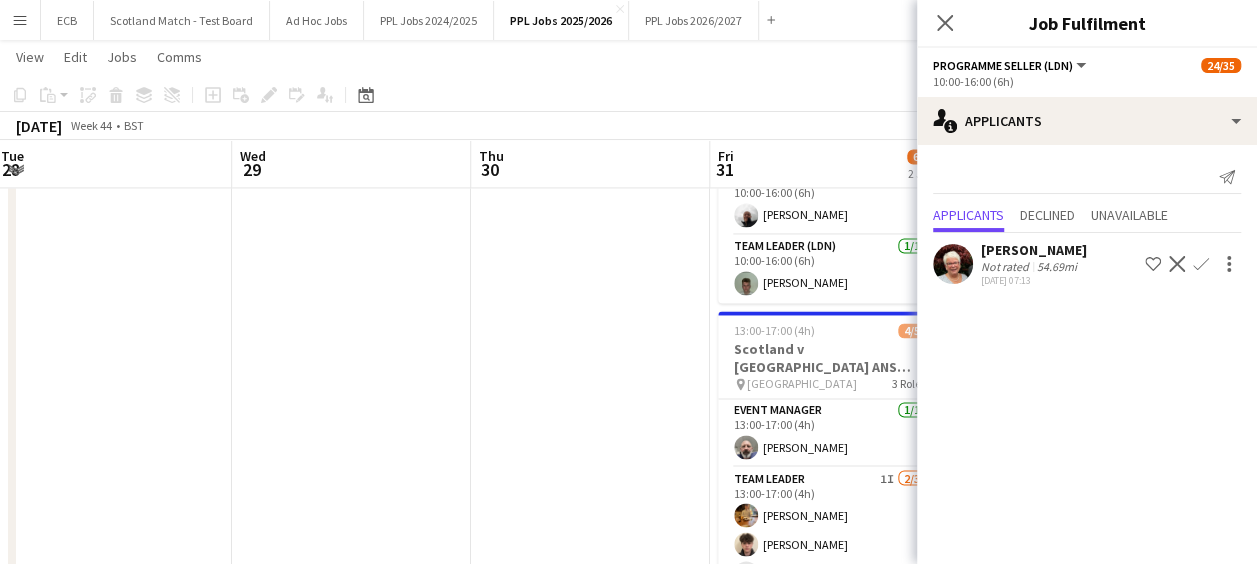 click on "Confirm" 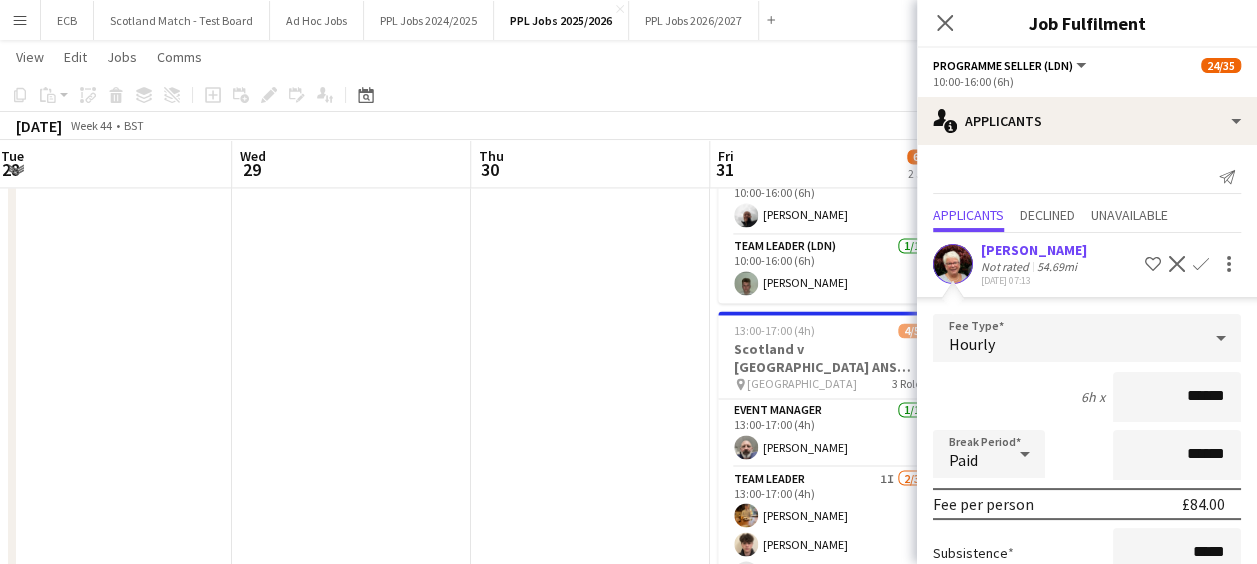scroll, scrollTop: 138, scrollLeft: 0, axis: vertical 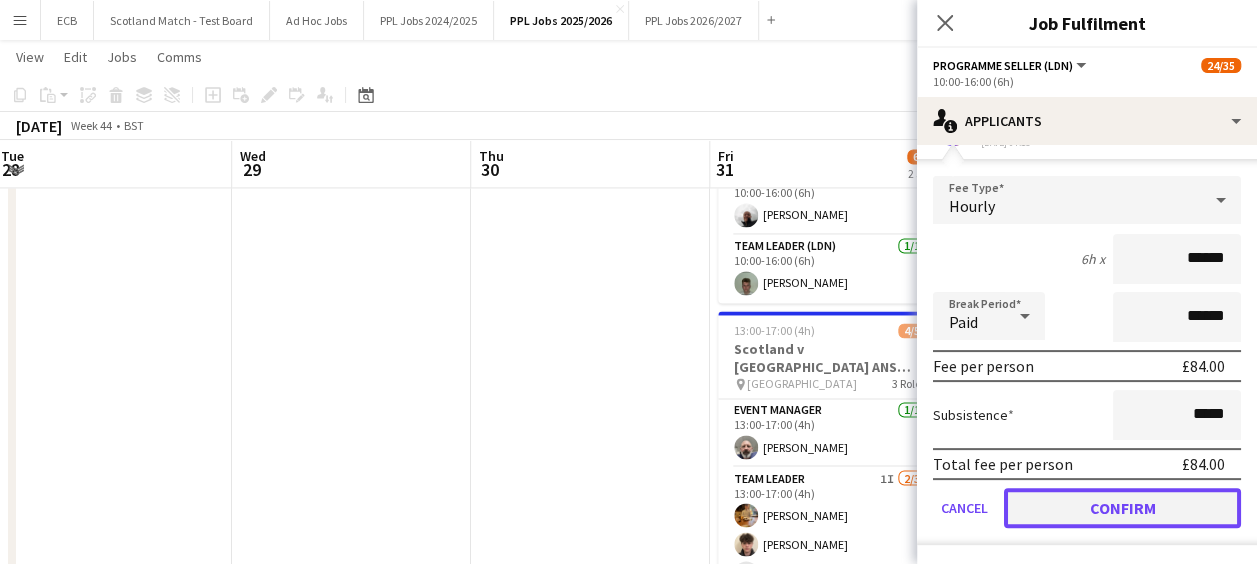 click on "Confirm" 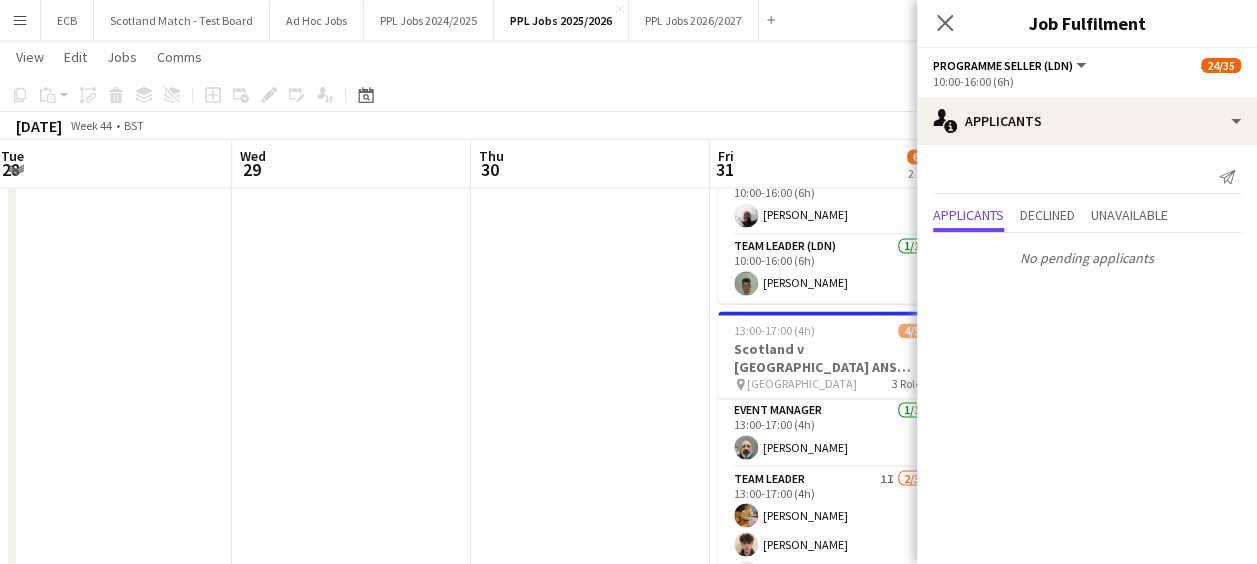 scroll, scrollTop: 0, scrollLeft: 0, axis: both 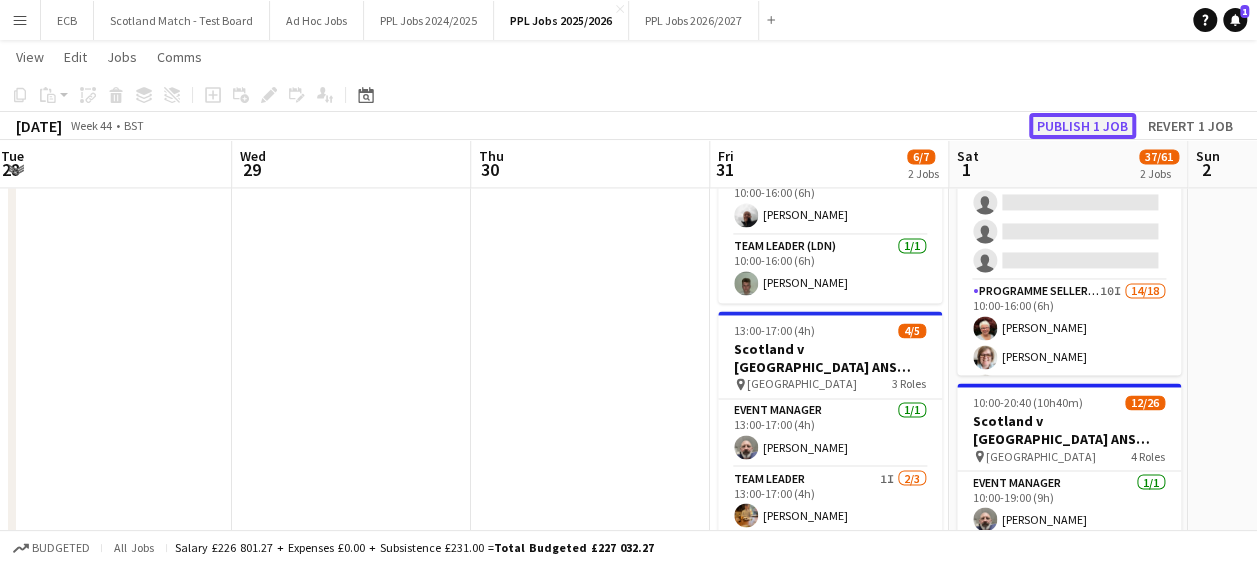 click on "Publish 1 job" 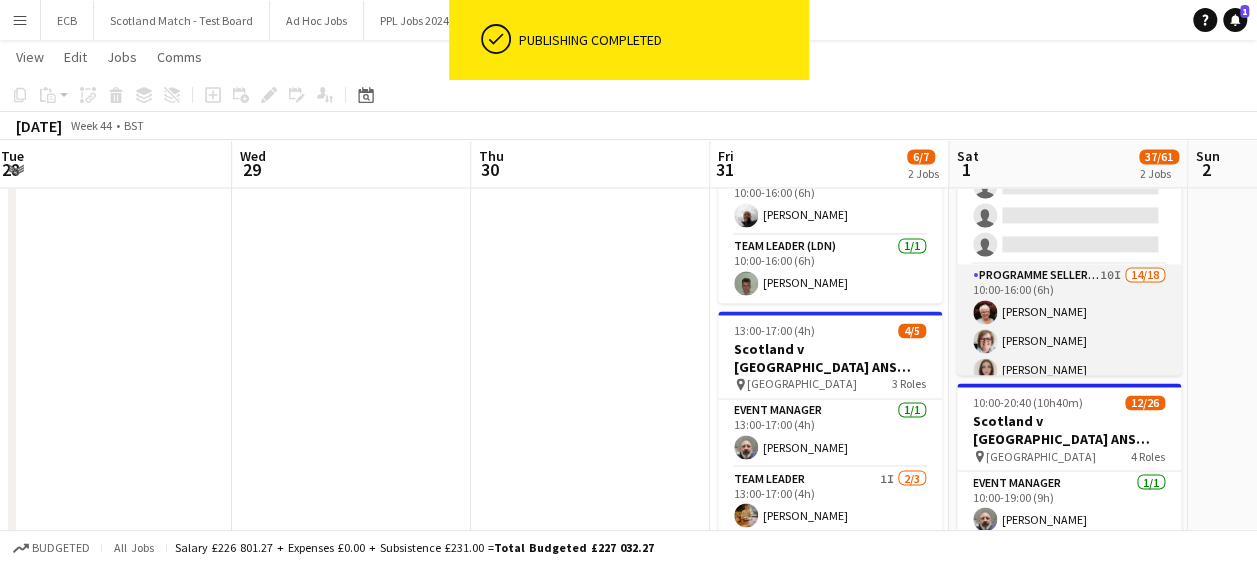 scroll, scrollTop: 0, scrollLeft: 729, axis: horizontal 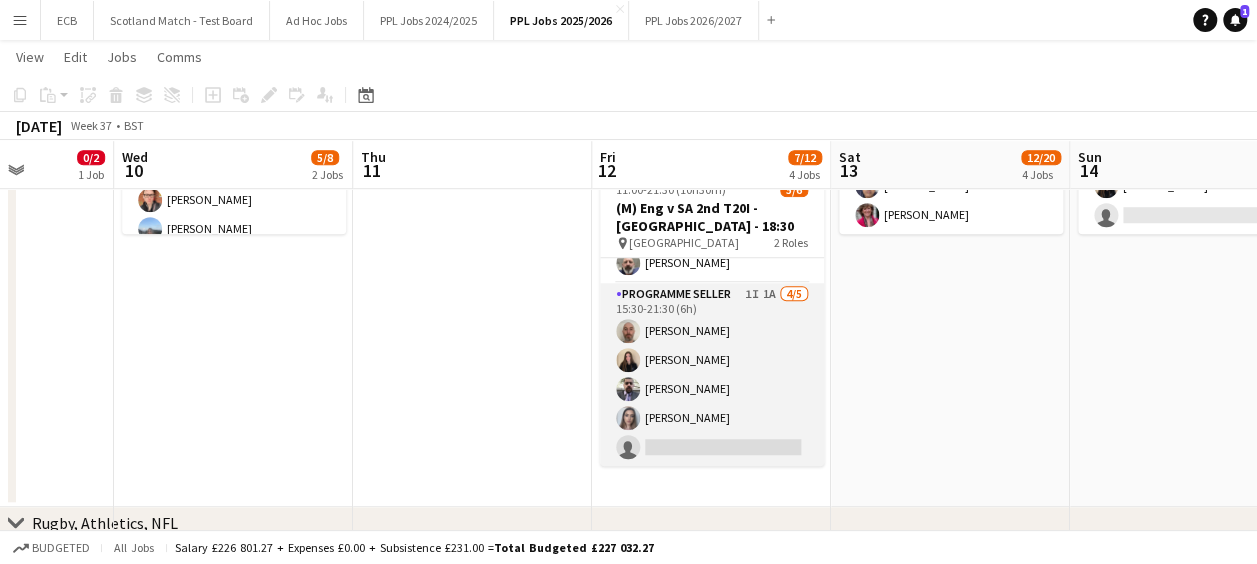 click on "Programme Seller   1I   1A   [DATE]   15:30-21:30 (6h)
[PERSON_NAME] [PERSON_NAME] [PERSON_NAME] [PERSON_NAME]
single-neutral-actions" at bounding box center [712, 375] 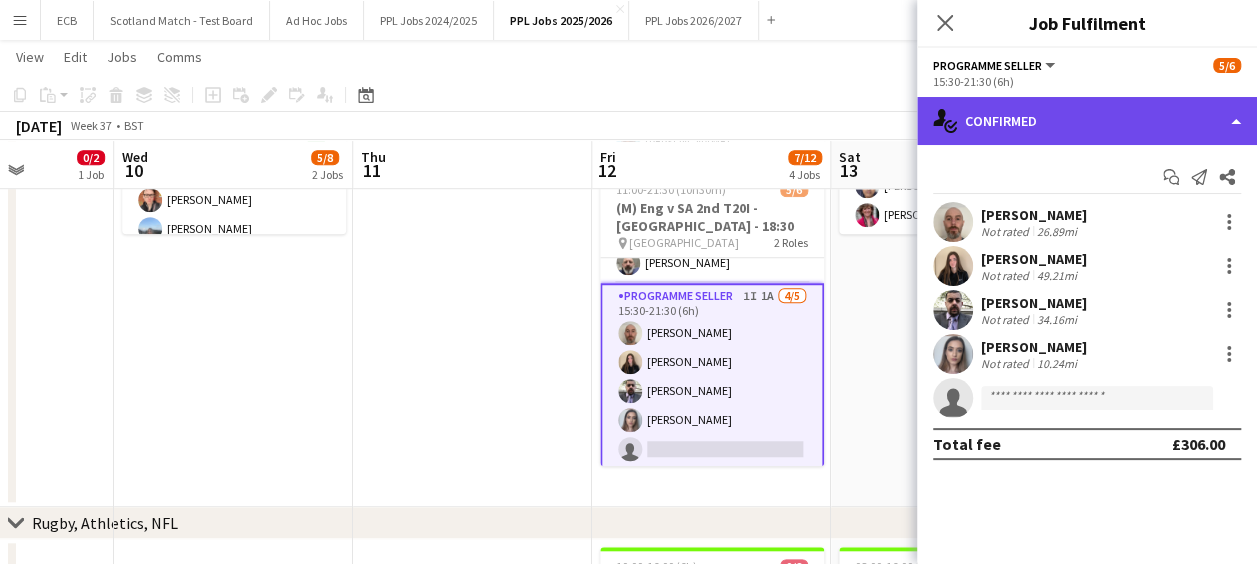 click on "single-neutral-actions-check-2
Confirmed" 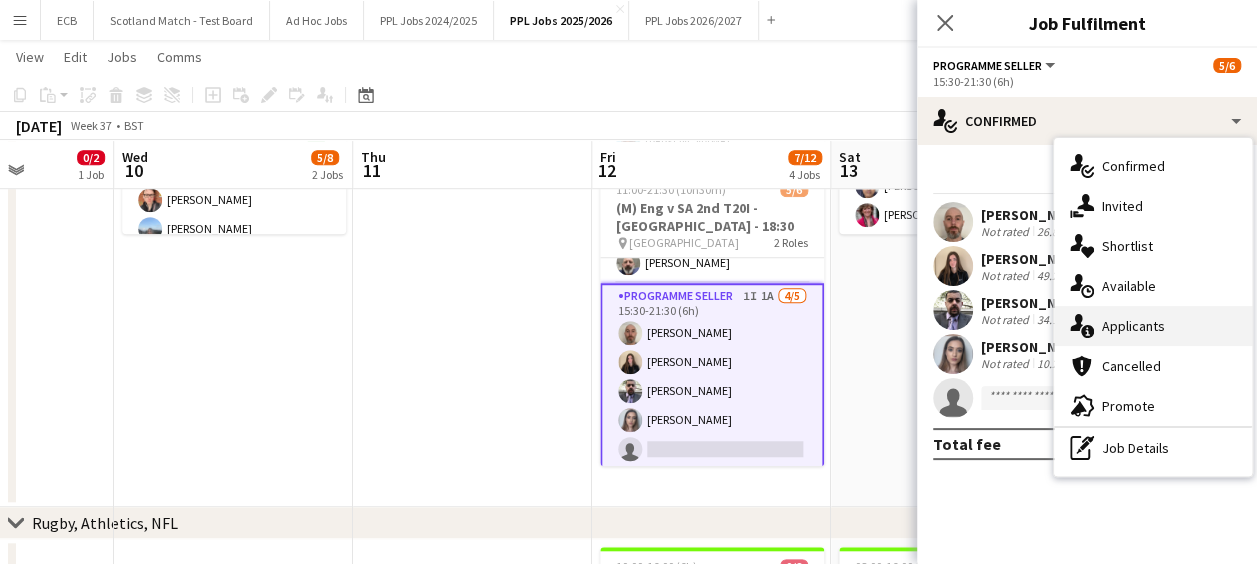click on "single-neutral-actions-information
Applicants" at bounding box center (1153, 326) 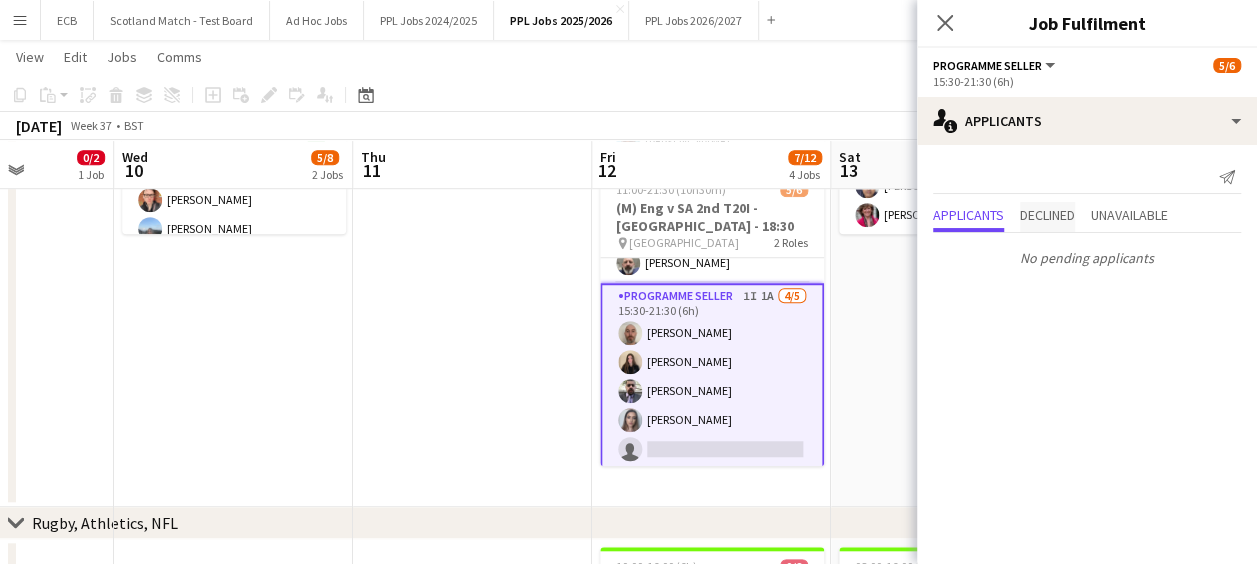 click on "Declined" at bounding box center [1047, 215] 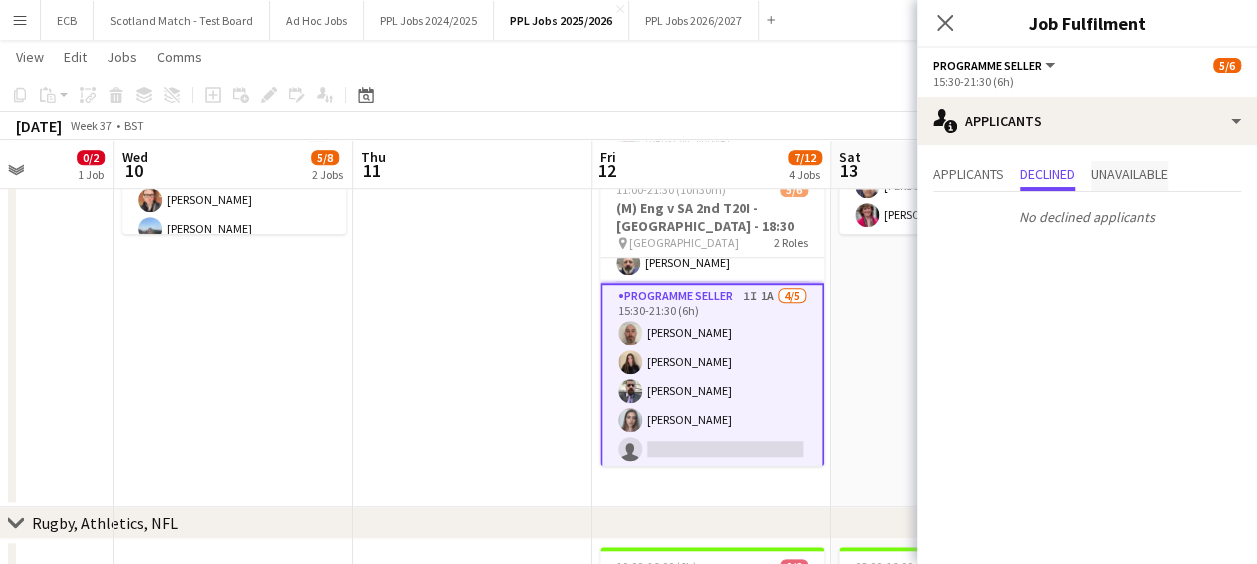 click on "Unavailable" at bounding box center (1129, 174) 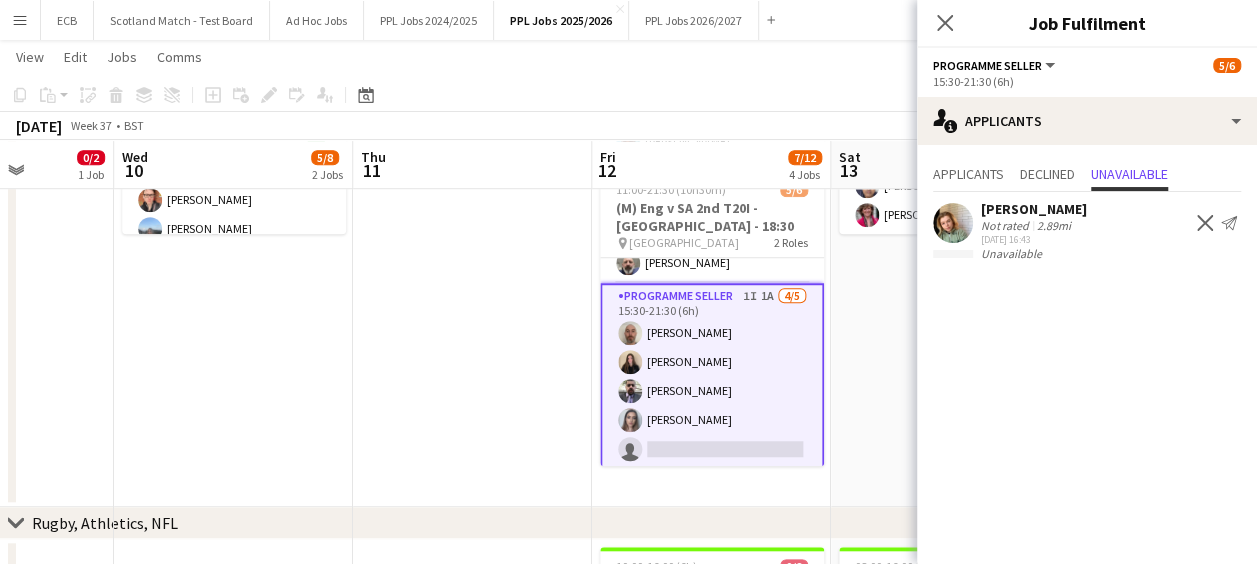 scroll, scrollTop: 0, scrollLeft: 0, axis: both 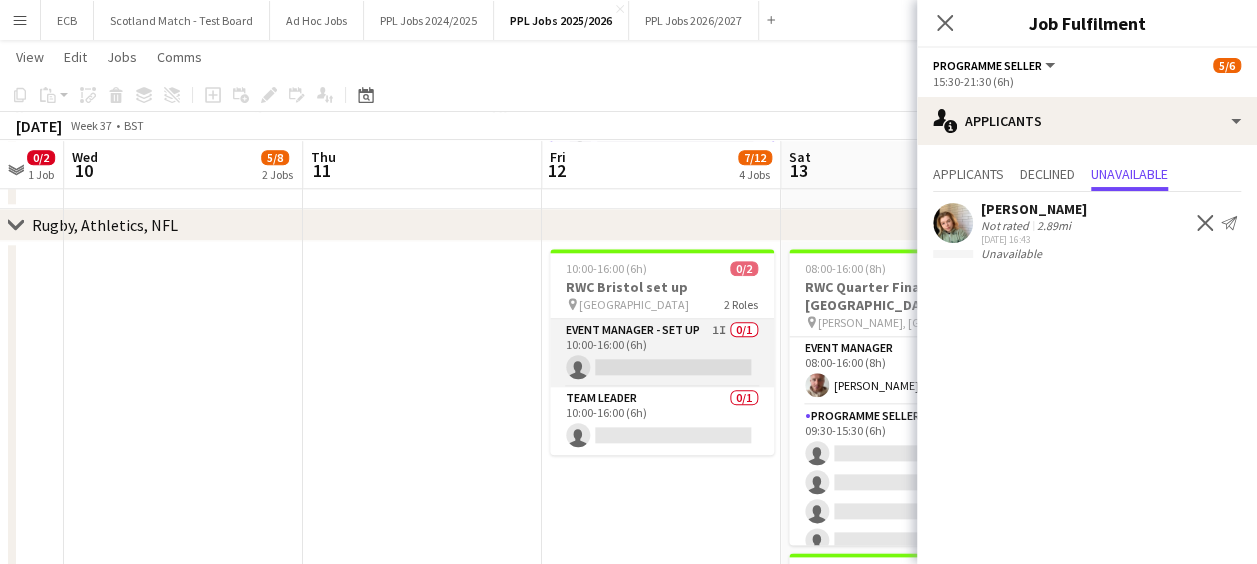 click on "Event Manager - Set up   1I   0/1   10:00-16:00 (6h)
single-neutral-actions" at bounding box center (662, 353) 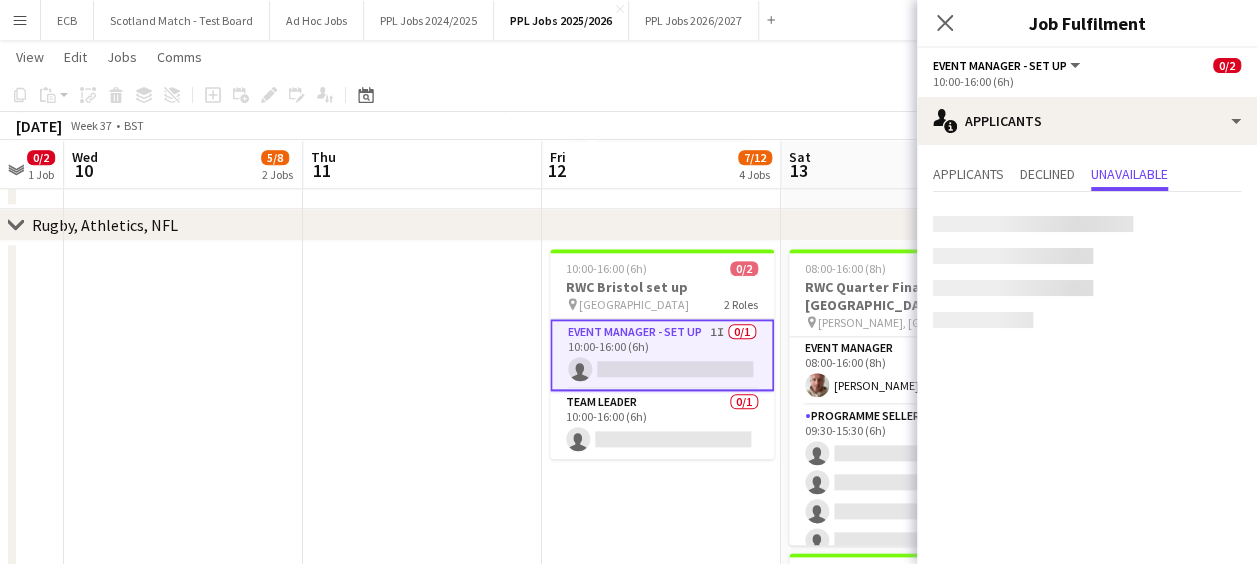 scroll, scrollTop: 43, scrollLeft: 0, axis: vertical 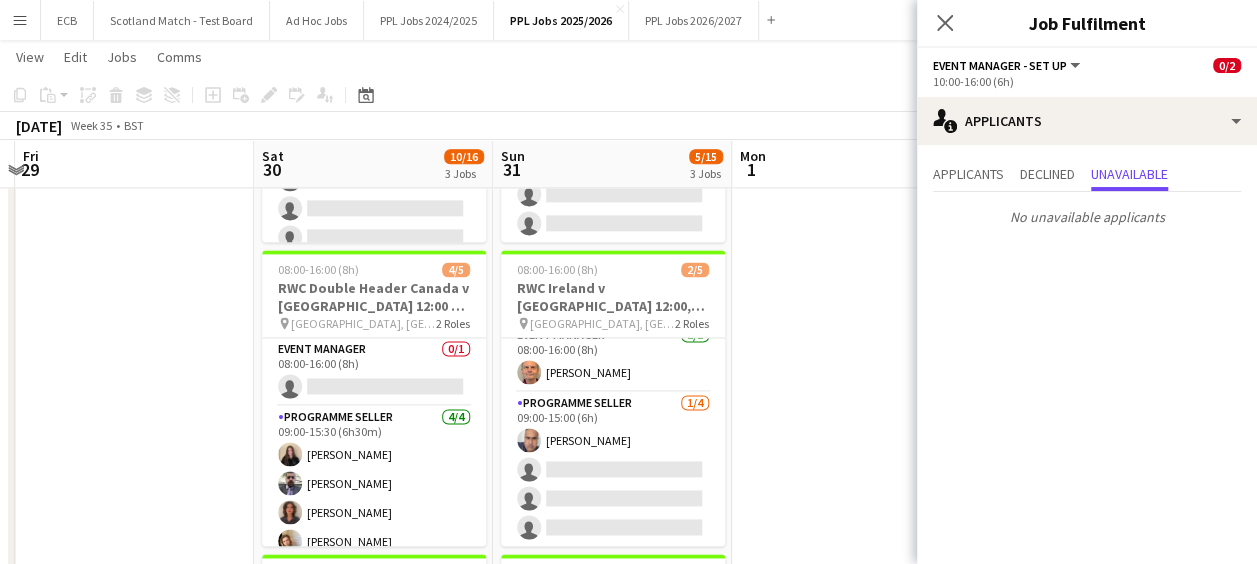 click on "Programme Seller   [DATE]   09:00-15:00 (6h)
[PERSON_NAME]
single-neutral-actions
single-neutral-actions
single-neutral-actions" at bounding box center (613, 469) 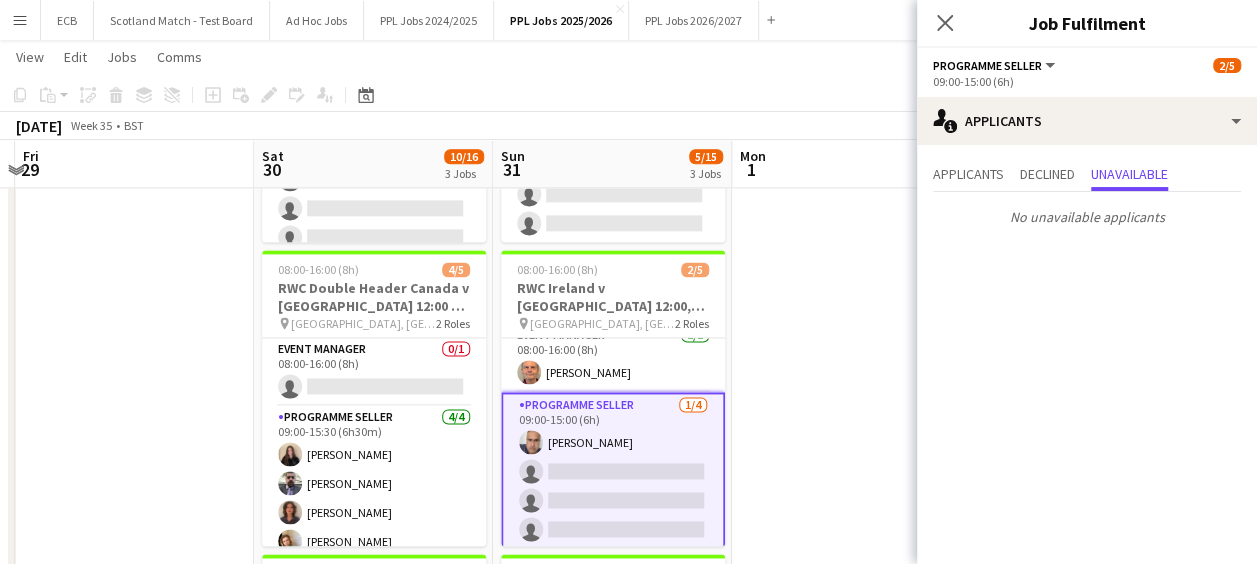 scroll, scrollTop: 18, scrollLeft: 0, axis: vertical 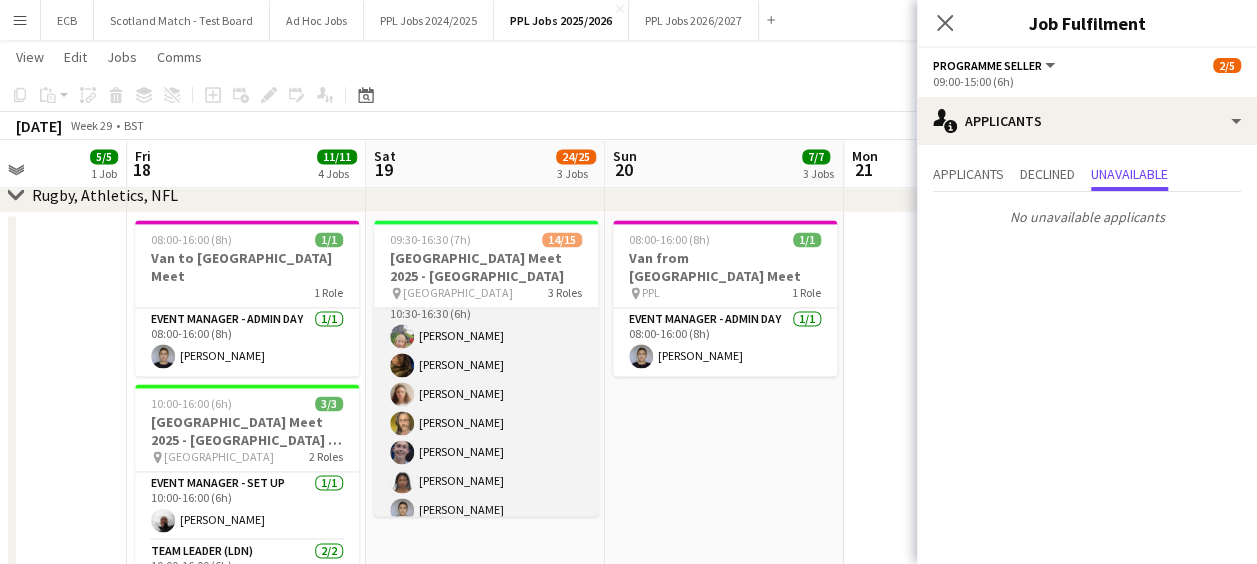 drag, startPoint x: 474, startPoint y: 427, endPoint x: 439, endPoint y: 378, distance: 60.216278 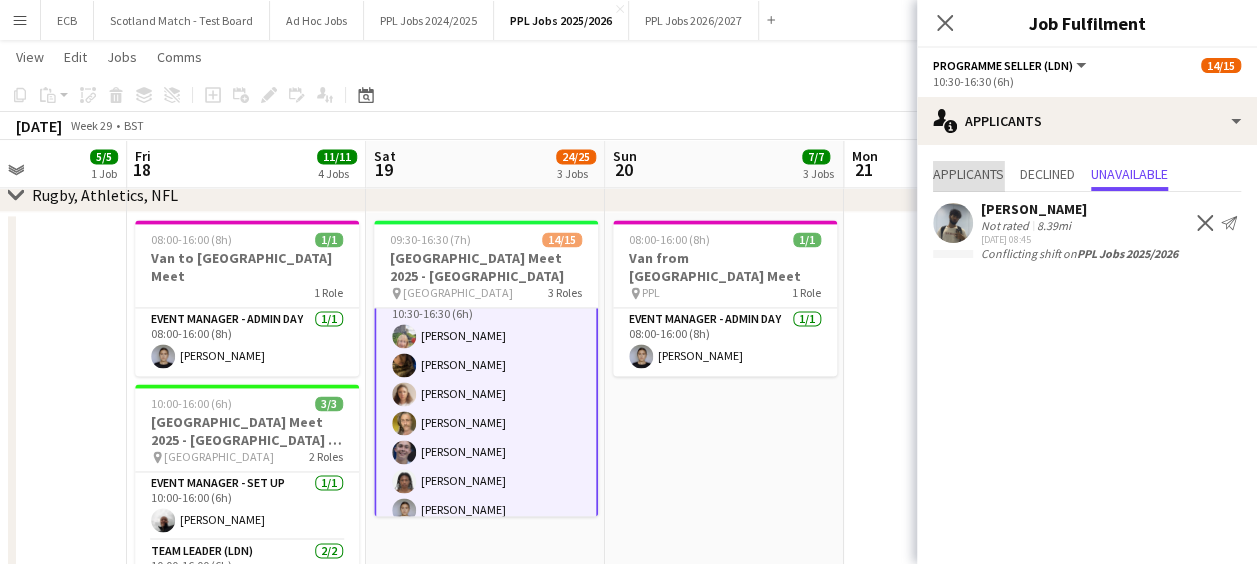 click on "Applicants" at bounding box center (968, 174) 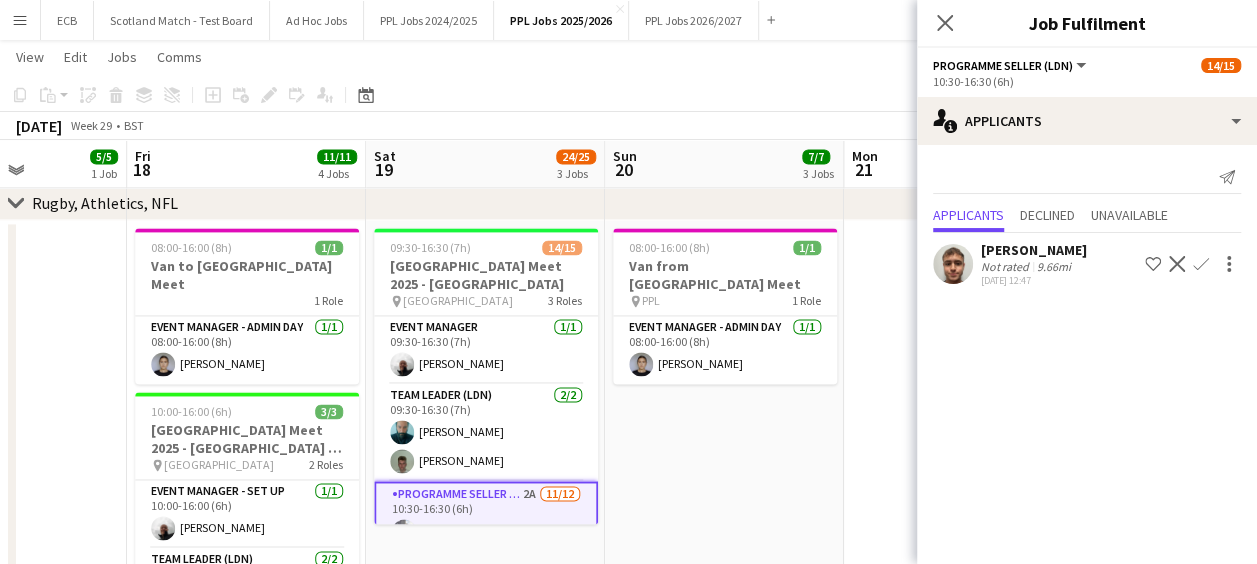drag, startPoint x: 1076, startPoint y: 251, endPoint x: 976, endPoint y: 257, distance: 100.17984 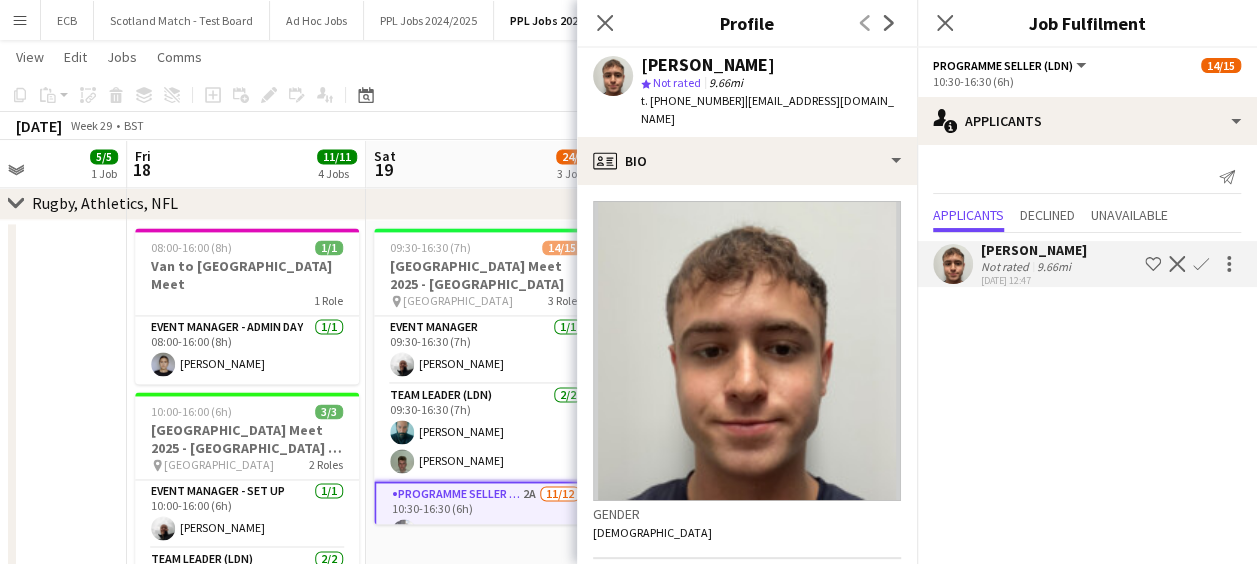 copy on "[PERSON_NAME]" 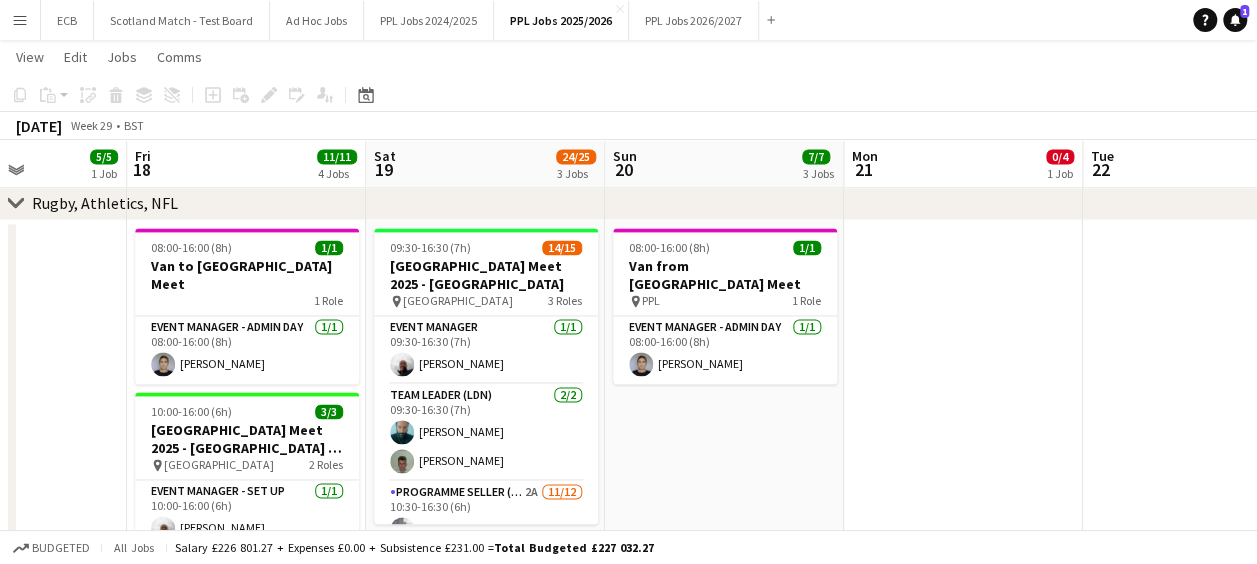 click on "Menu" at bounding box center (20, 20) 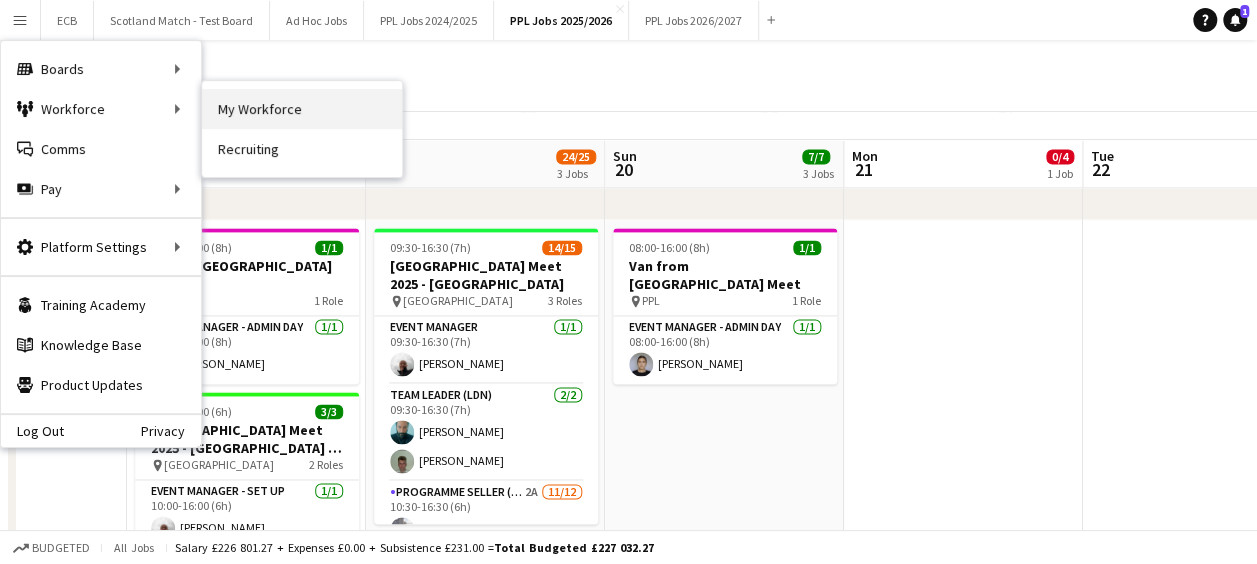 click on "My Workforce" at bounding box center [302, 109] 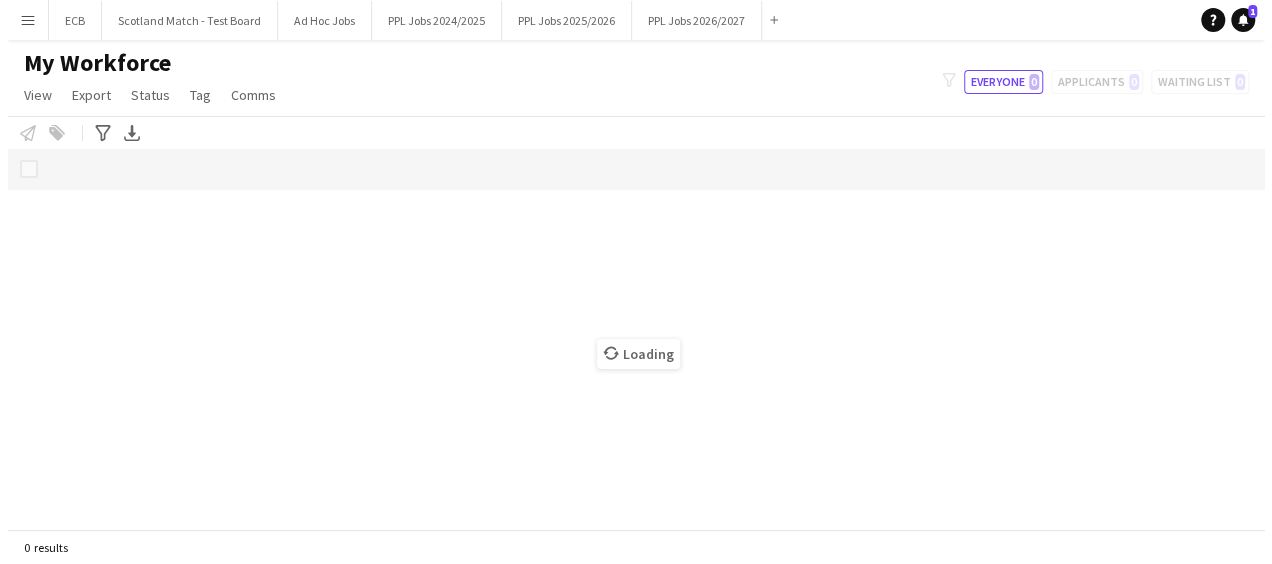 scroll, scrollTop: 0, scrollLeft: 0, axis: both 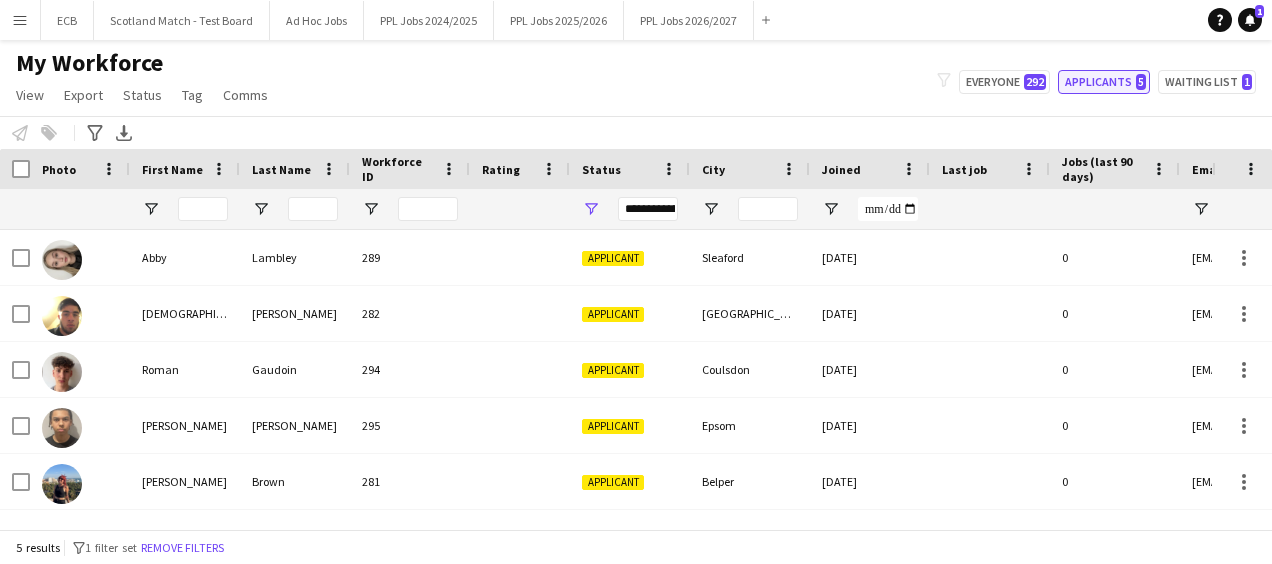 click on "Applicants   5" 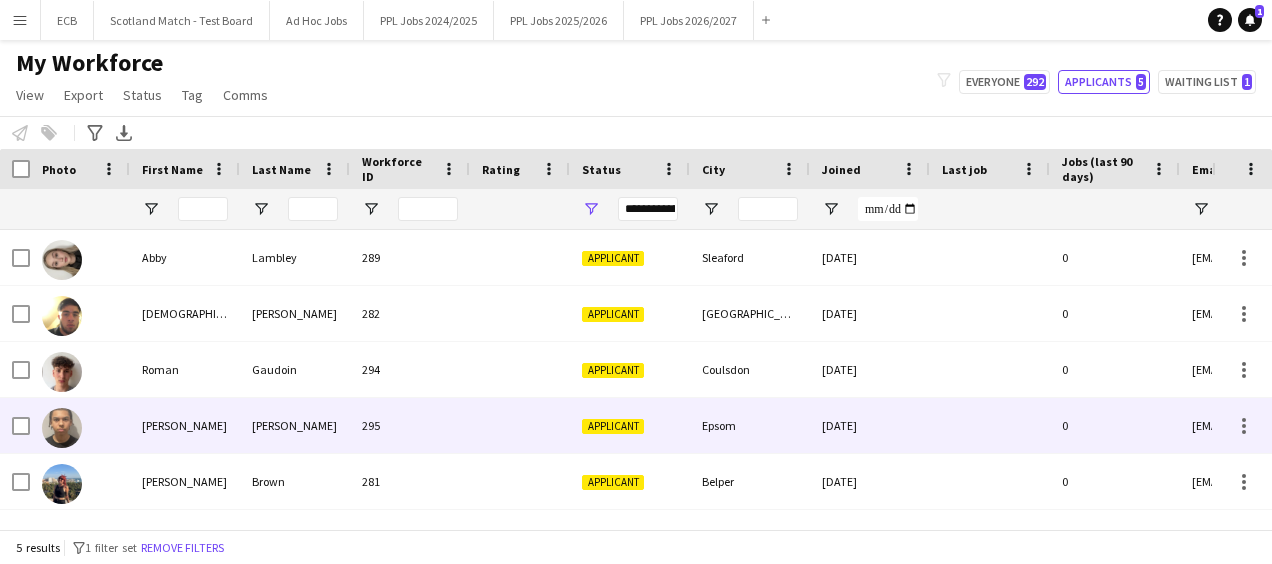 click on "295" at bounding box center [410, 425] 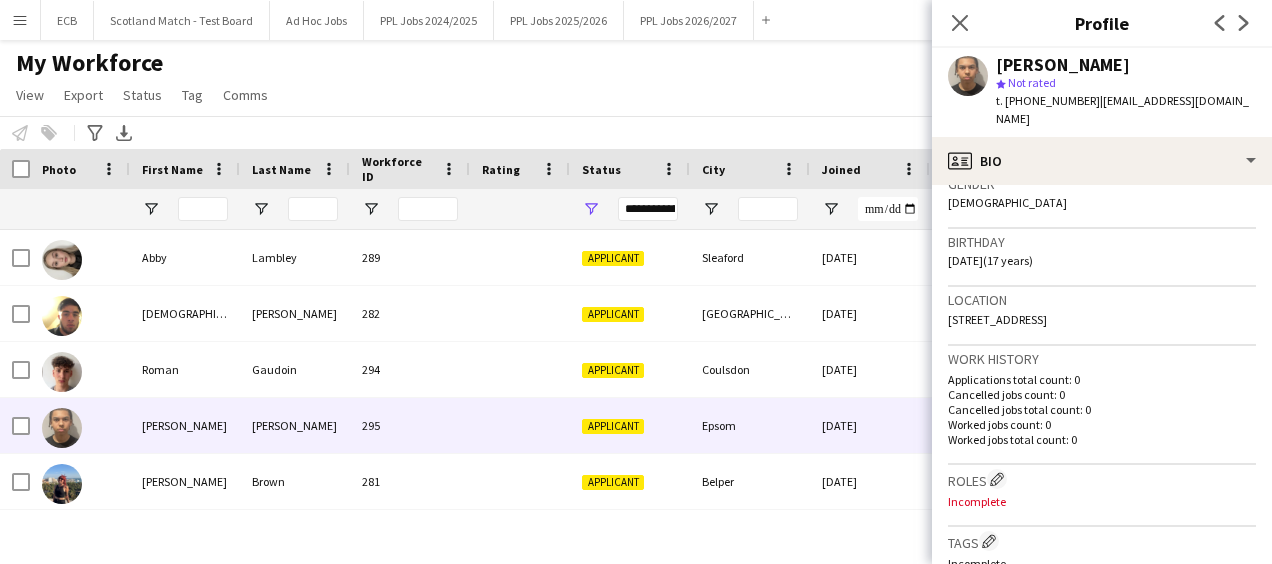 scroll, scrollTop: 346, scrollLeft: 0, axis: vertical 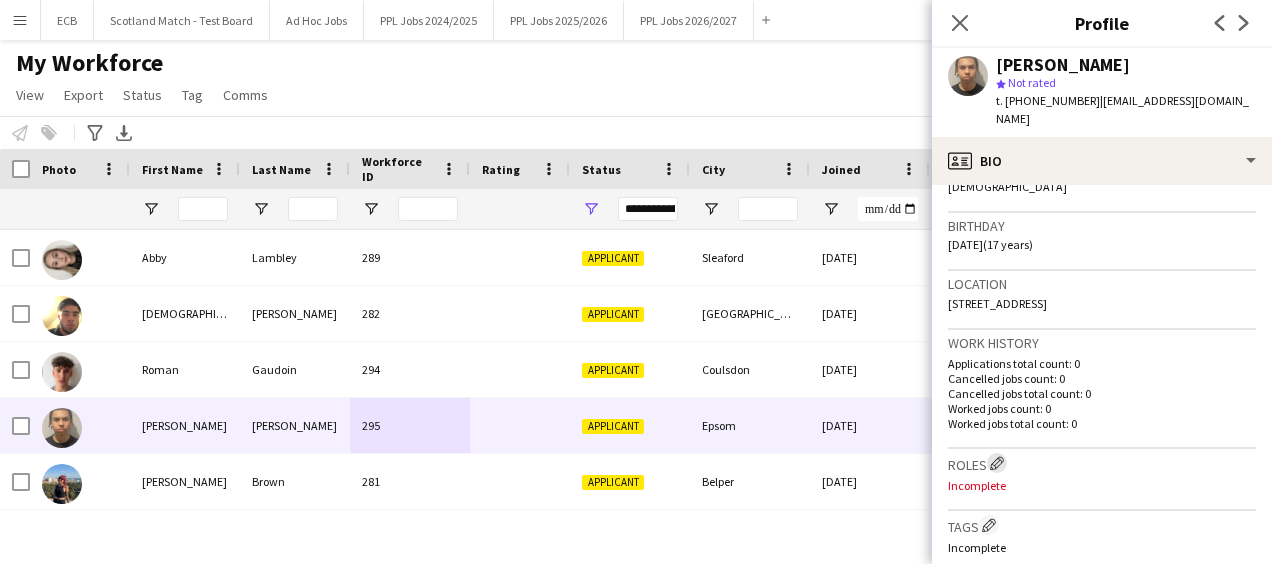 click on "Edit crew company roles" 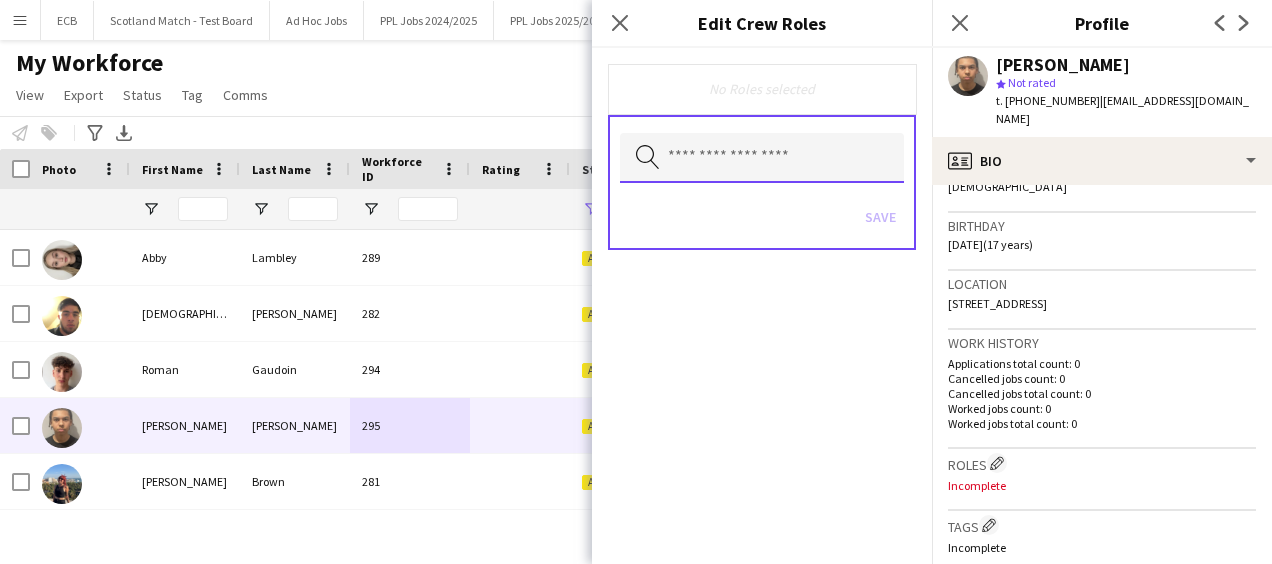 click at bounding box center [762, 158] 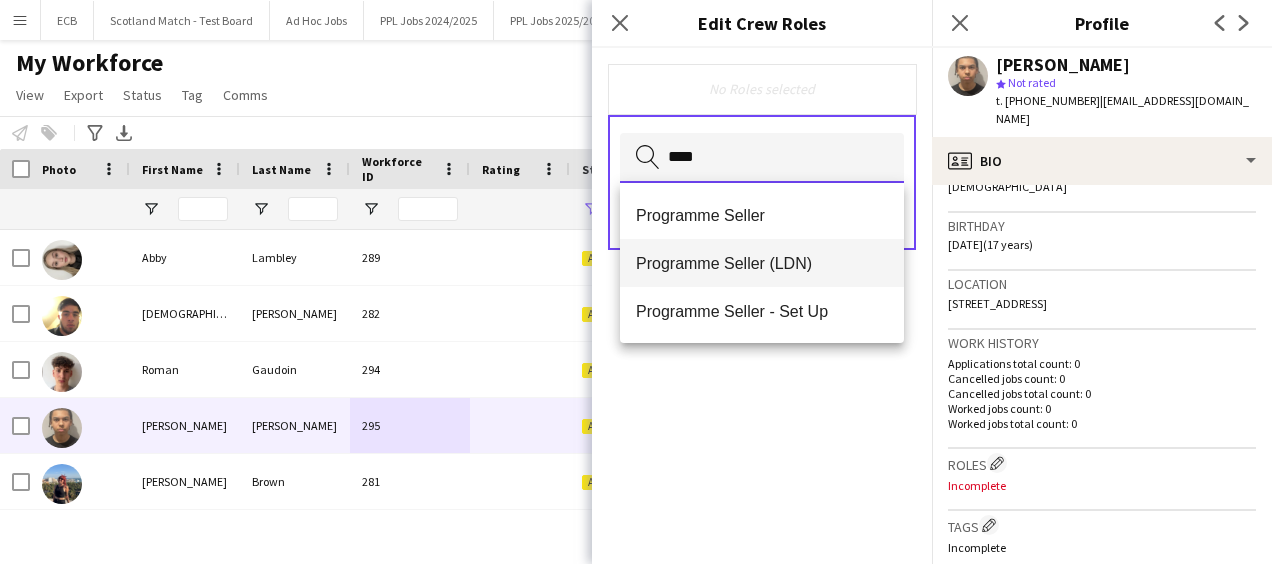 type on "****" 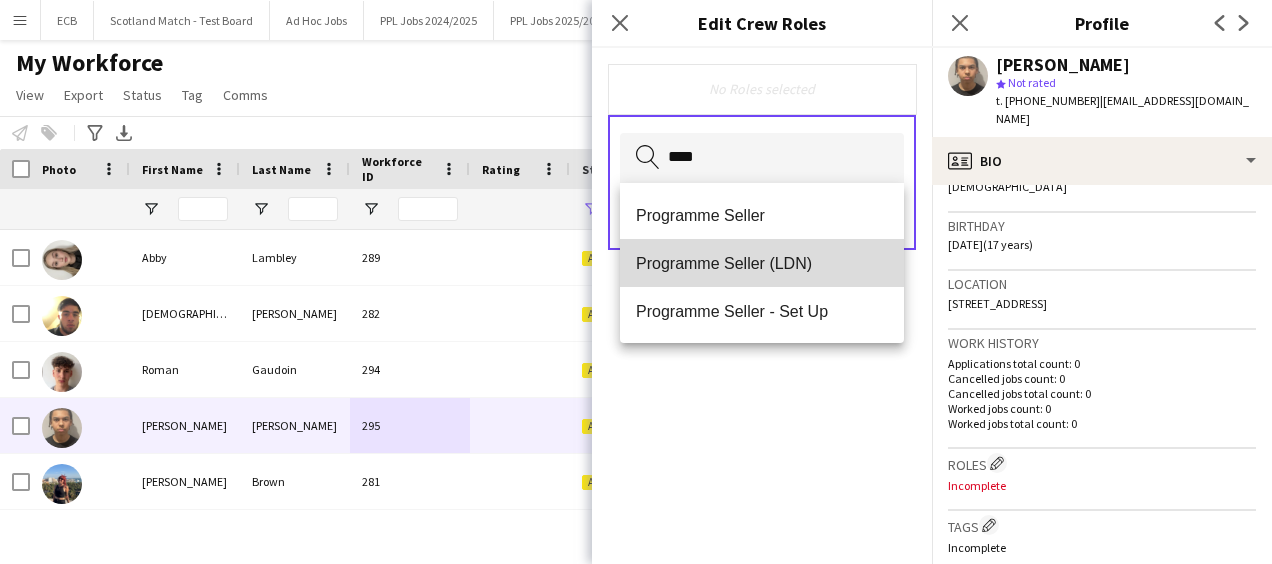 click on "Programme Seller (LDN)" at bounding box center [762, 263] 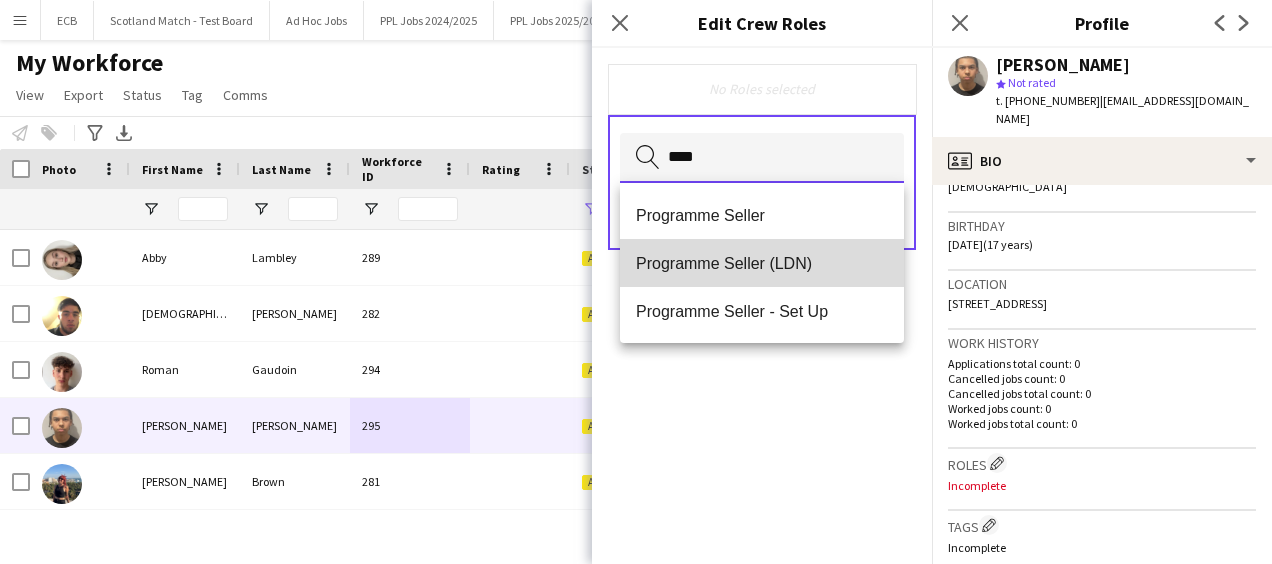 type 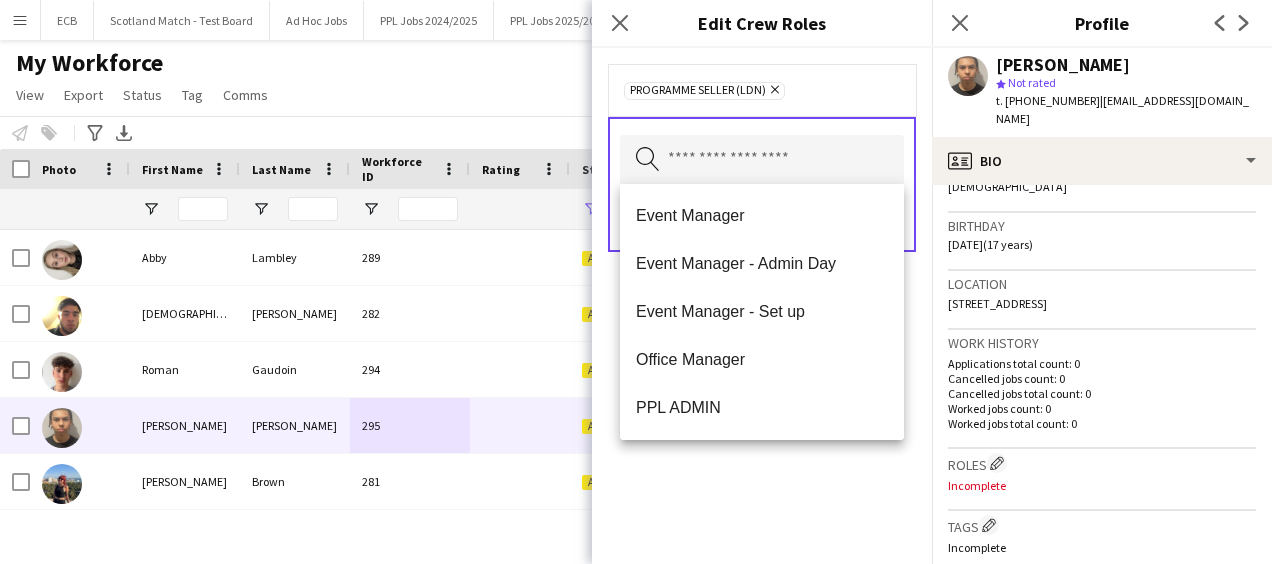 click on "Programme Seller (LDN)
Remove
Search by role type
Save" 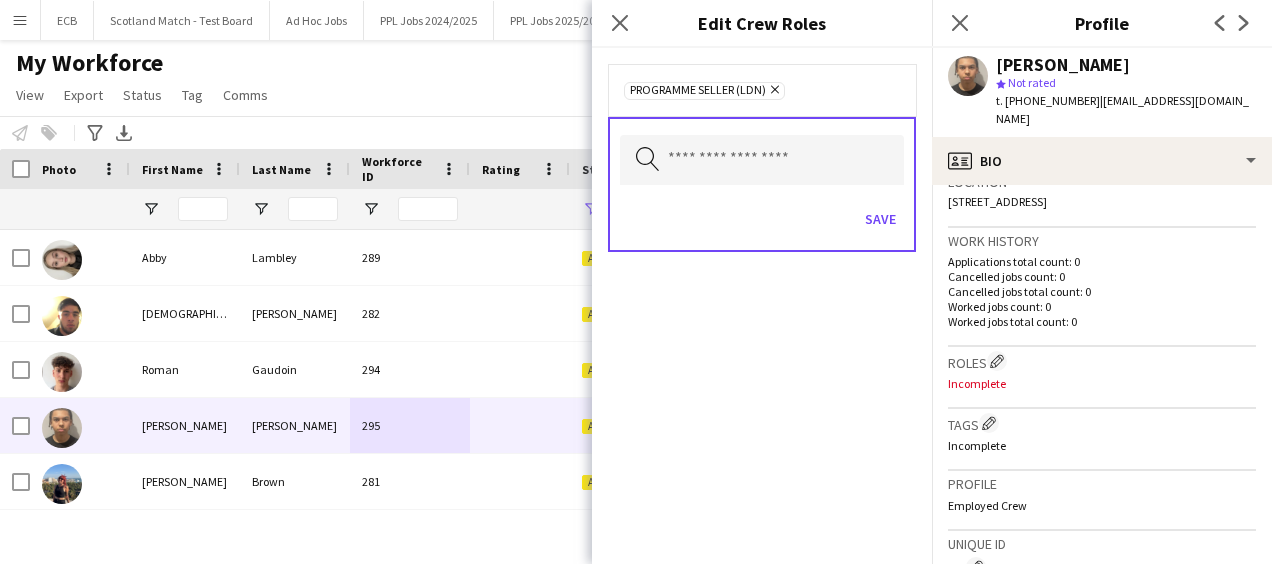 scroll, scrollTop: 449, scrollLeft: 0, axis: vertical 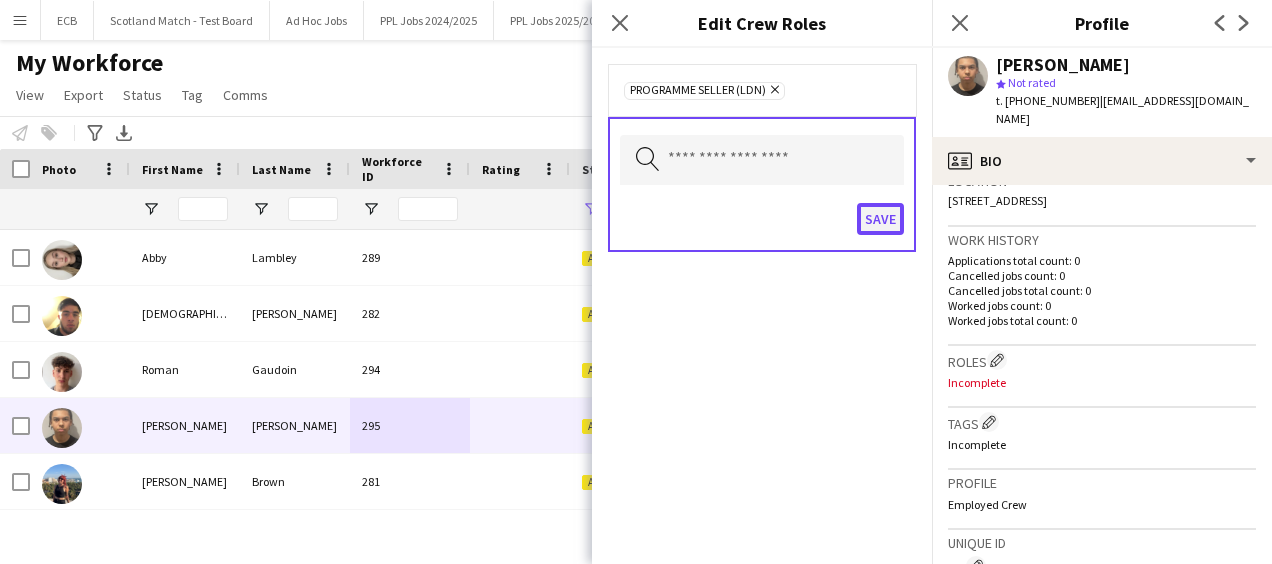 click on "Save" 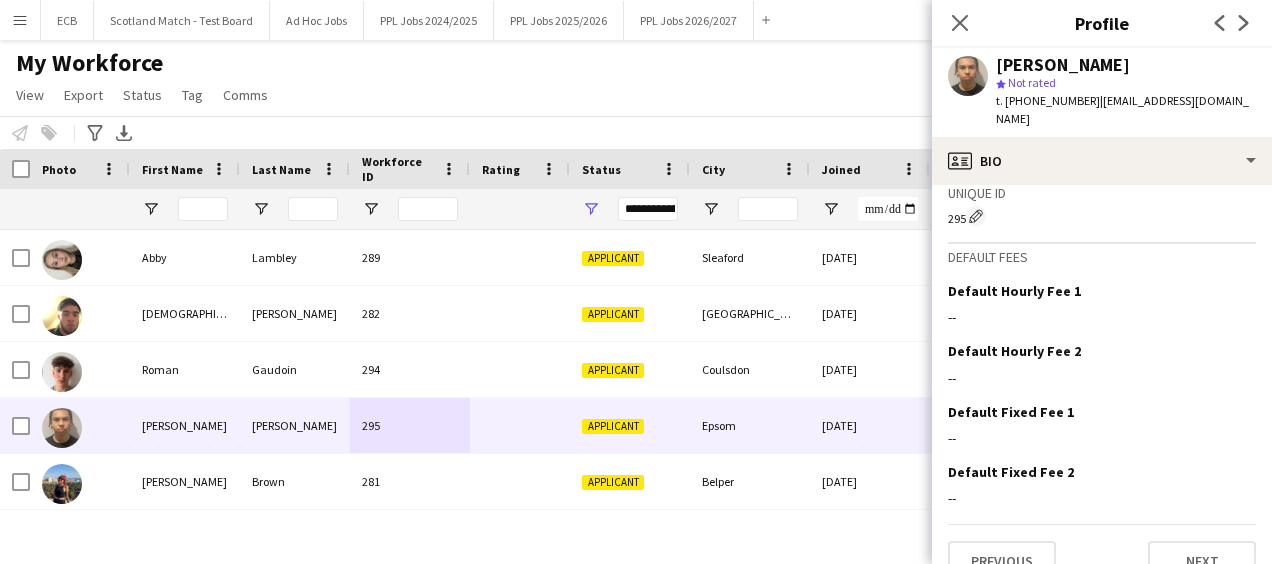 scroll, scrollTop: 814, scrollLeft: 0, axis: vertical 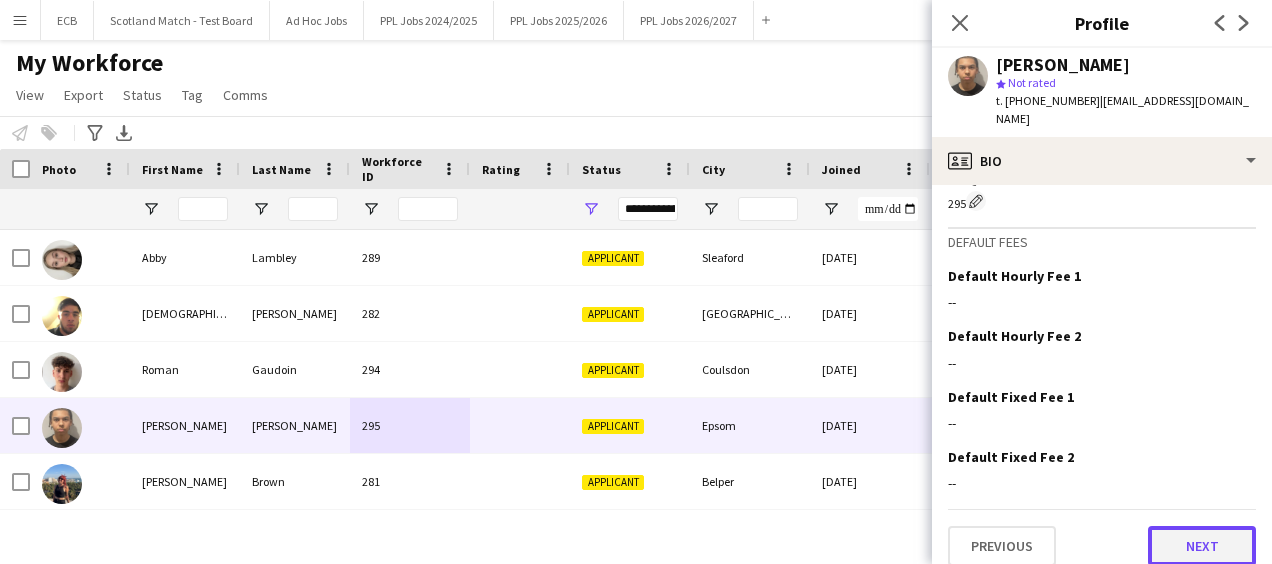 click on "Next" 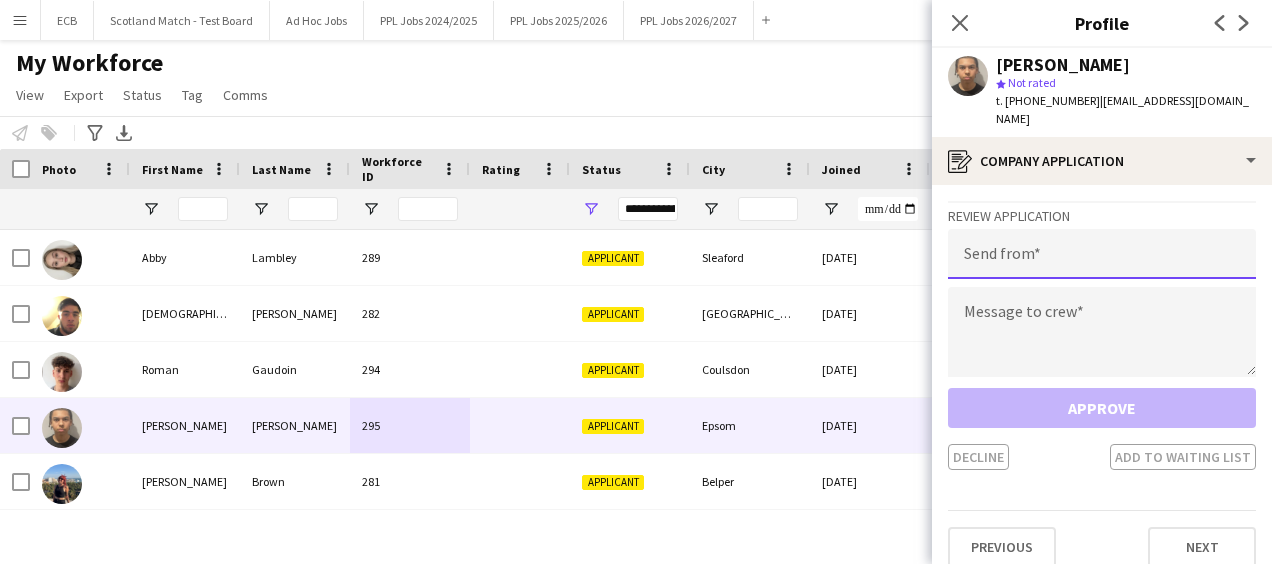 click 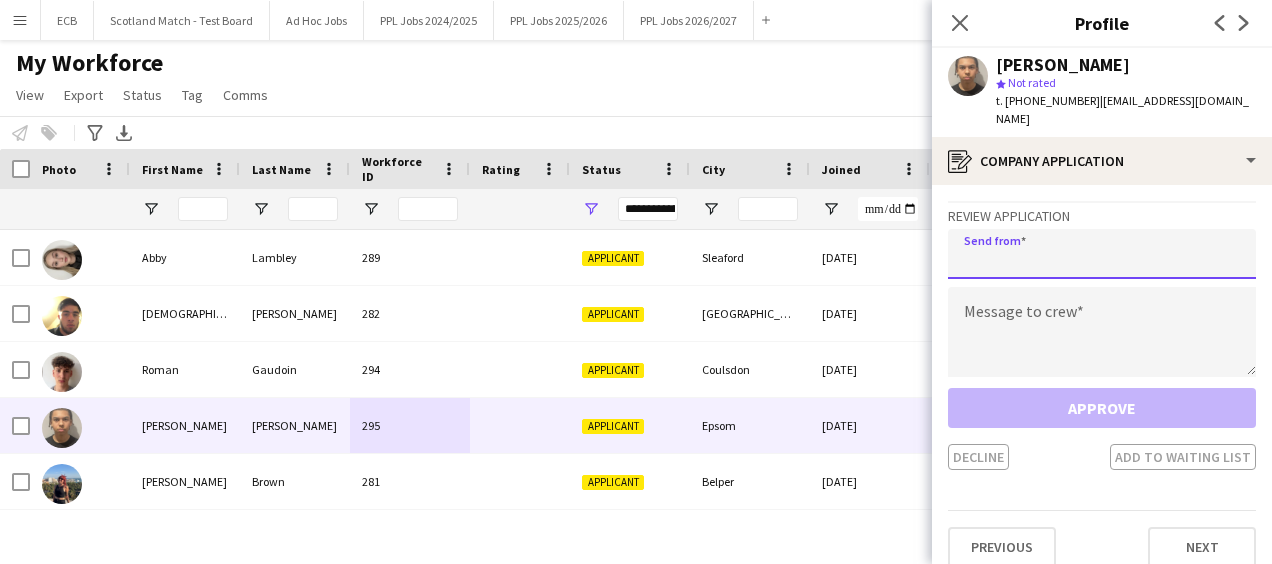 type on "*" 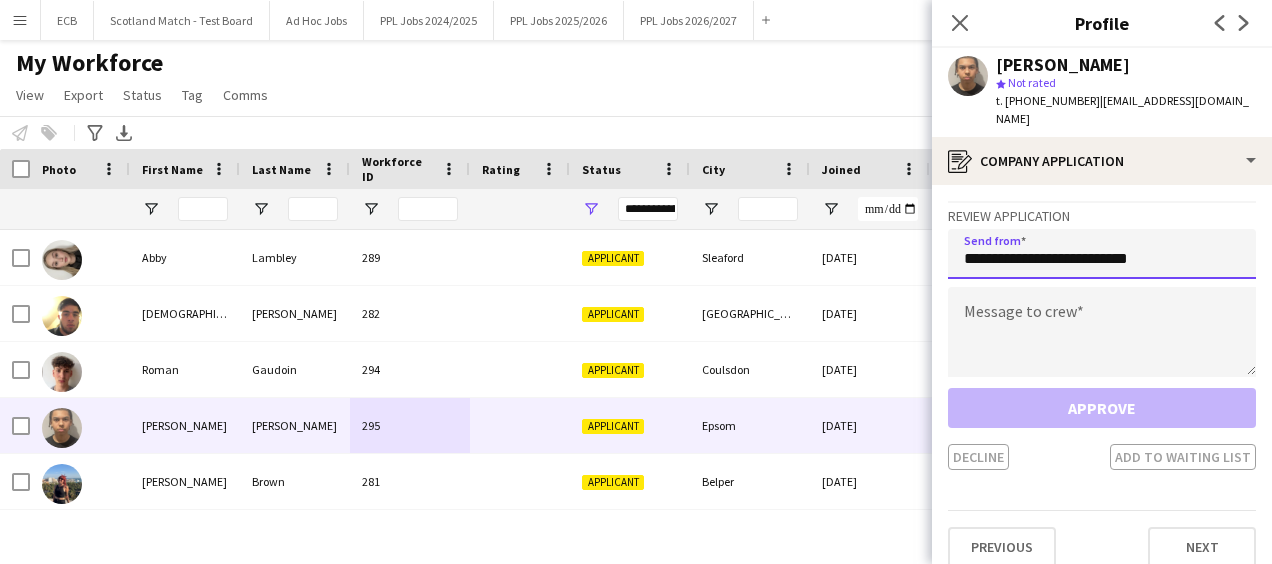 type on "**********" 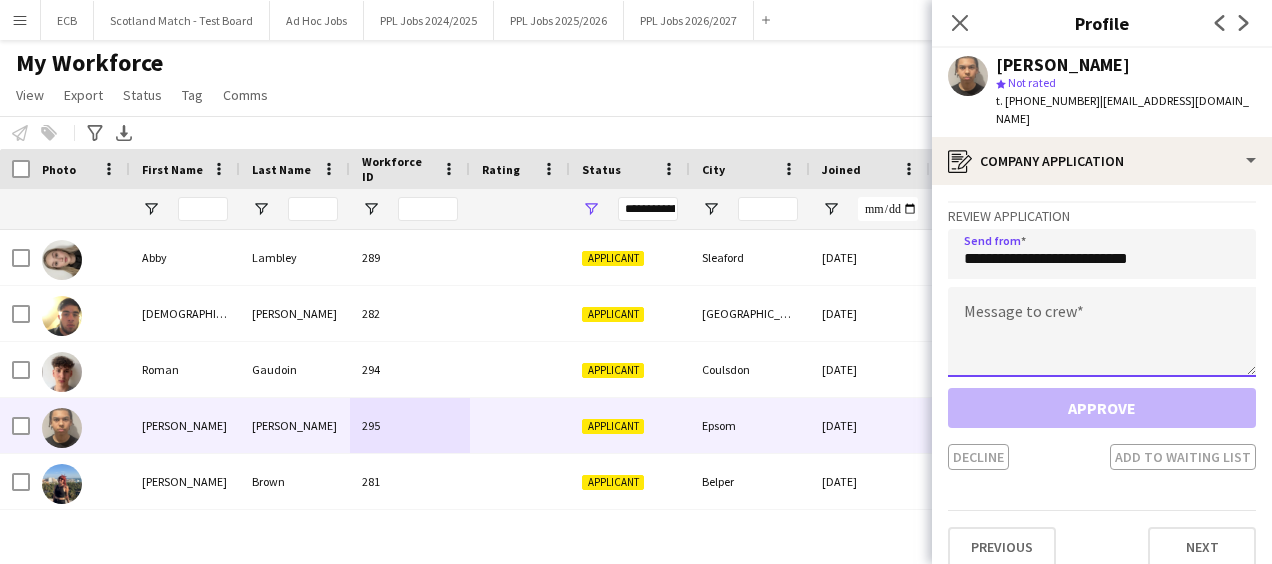 click 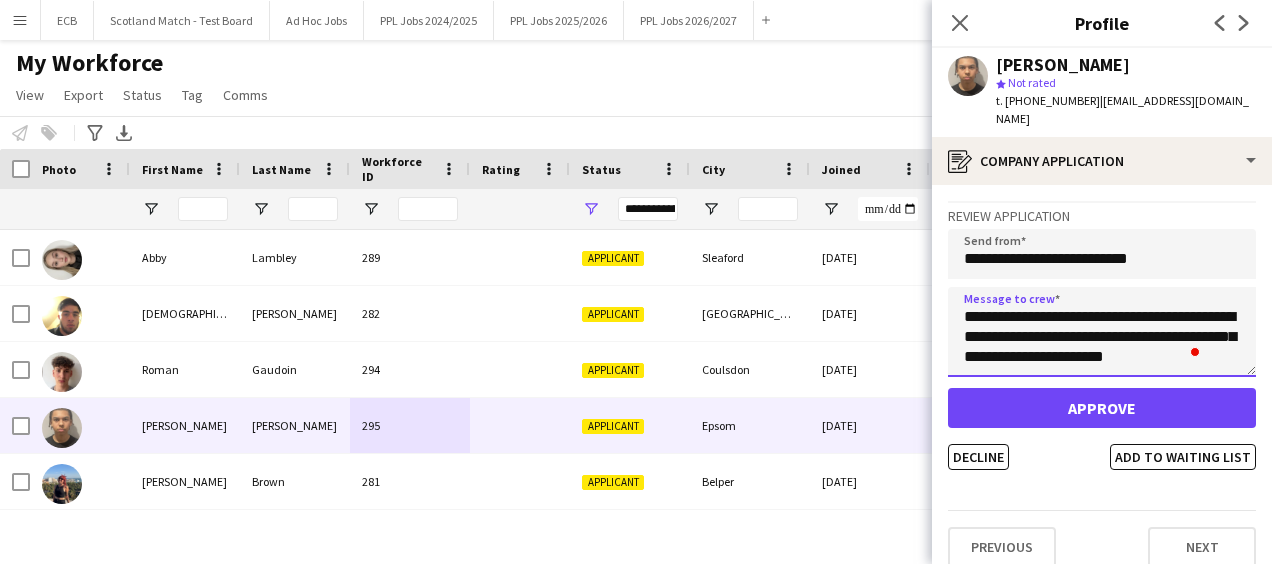 scroll, scrollTop: 32, scrollLeft: 0, axis: vertical 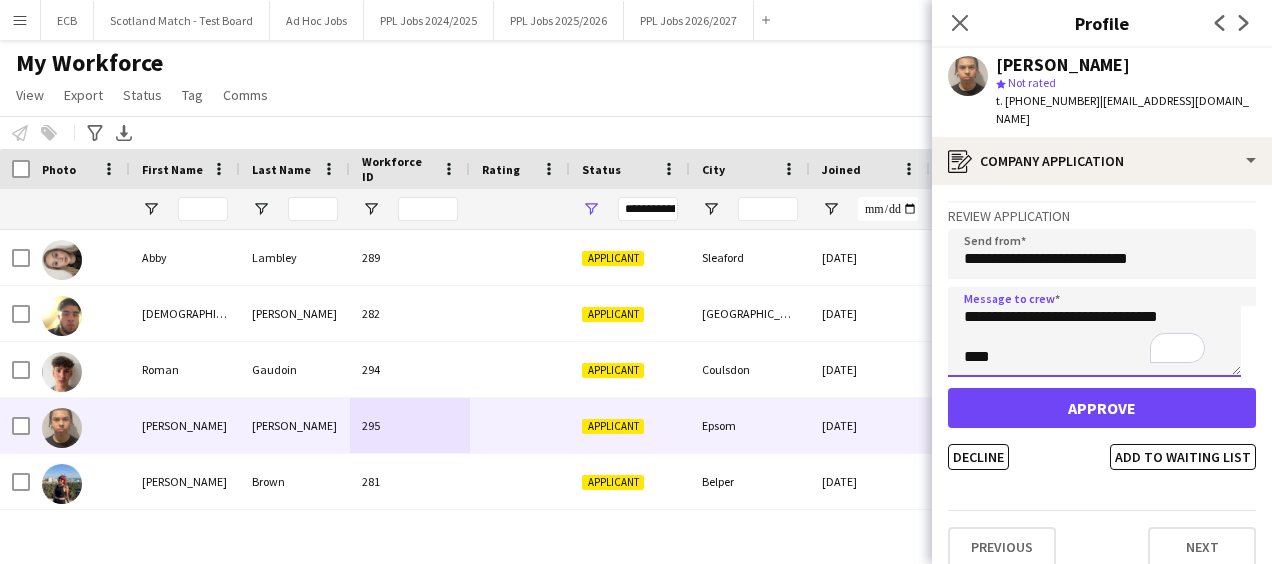 type on "**********" 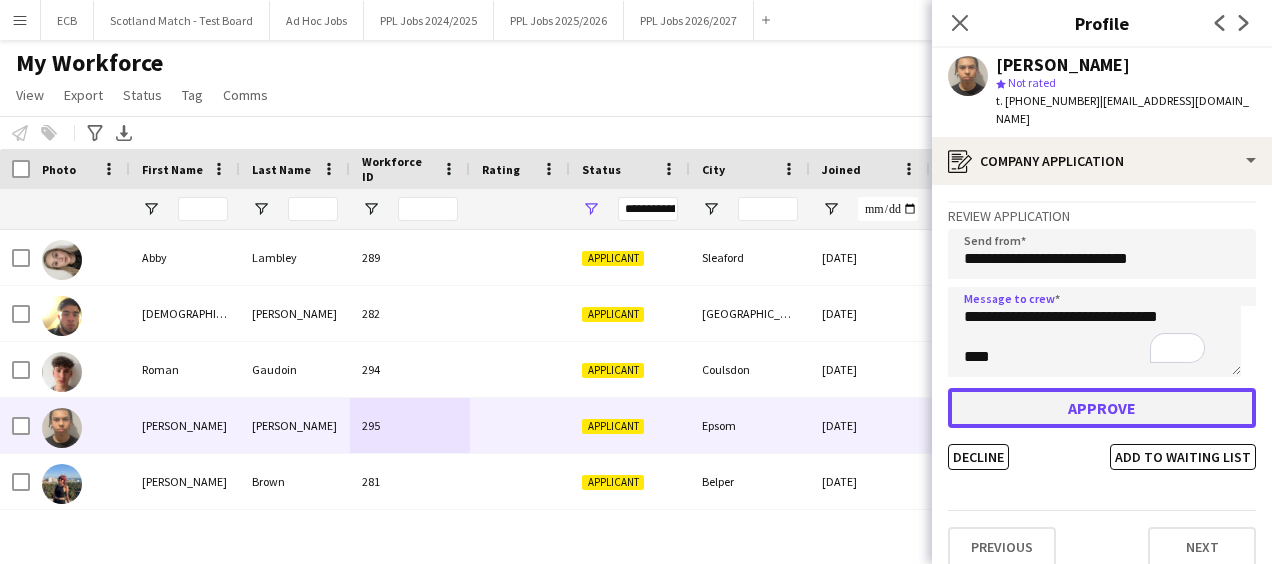 click on "Approve" 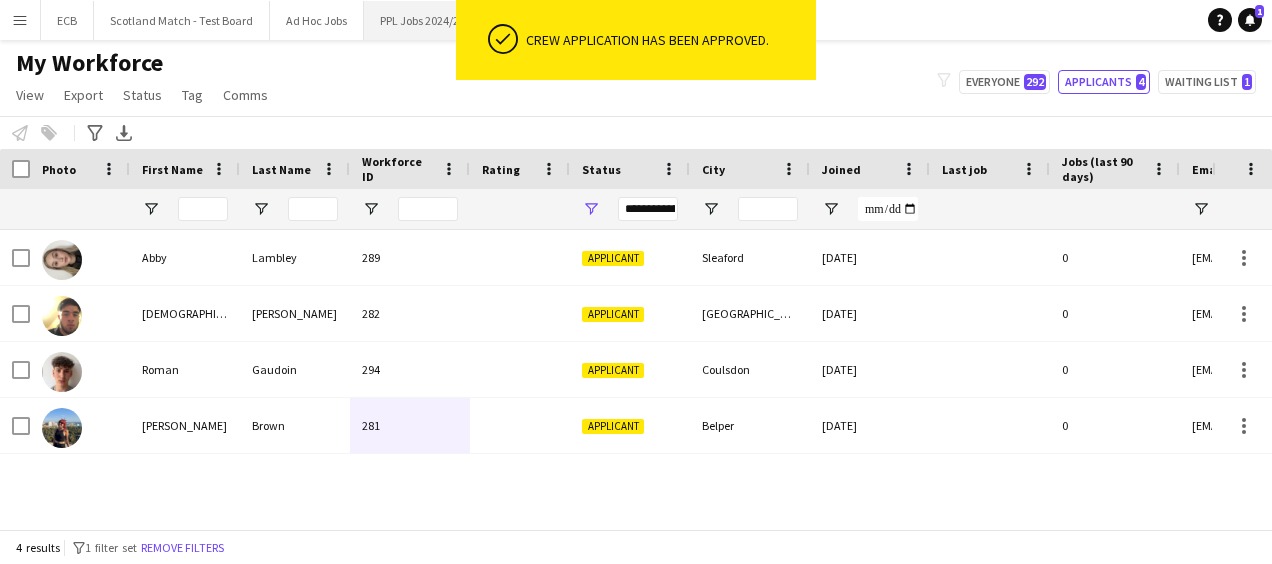 click on "PPL Jobs 2024/2025
Close" at bounding box center [429, 20] 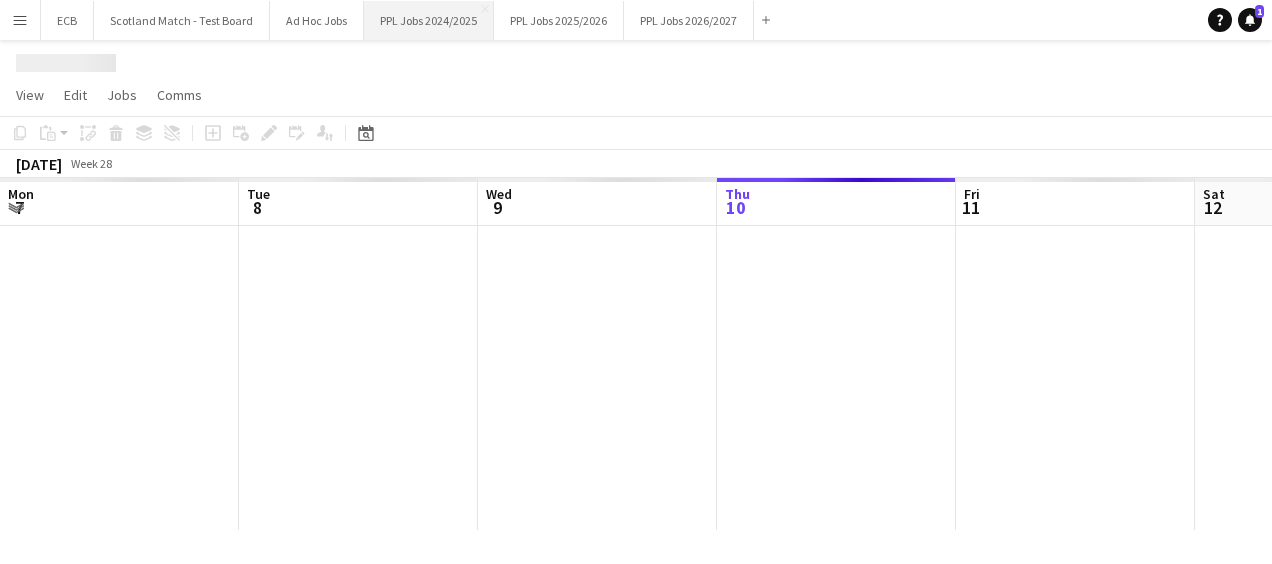 scroll, scrollTop: 0, scrollLeft: 478, axis: horizontal 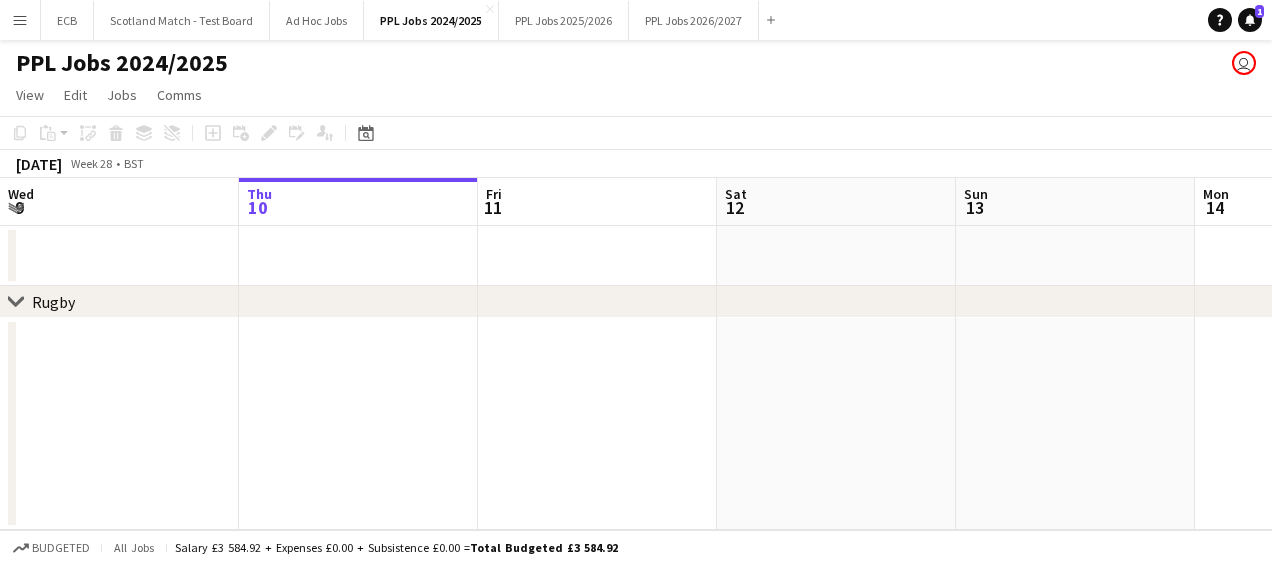 click at bounding box center (836, 424) 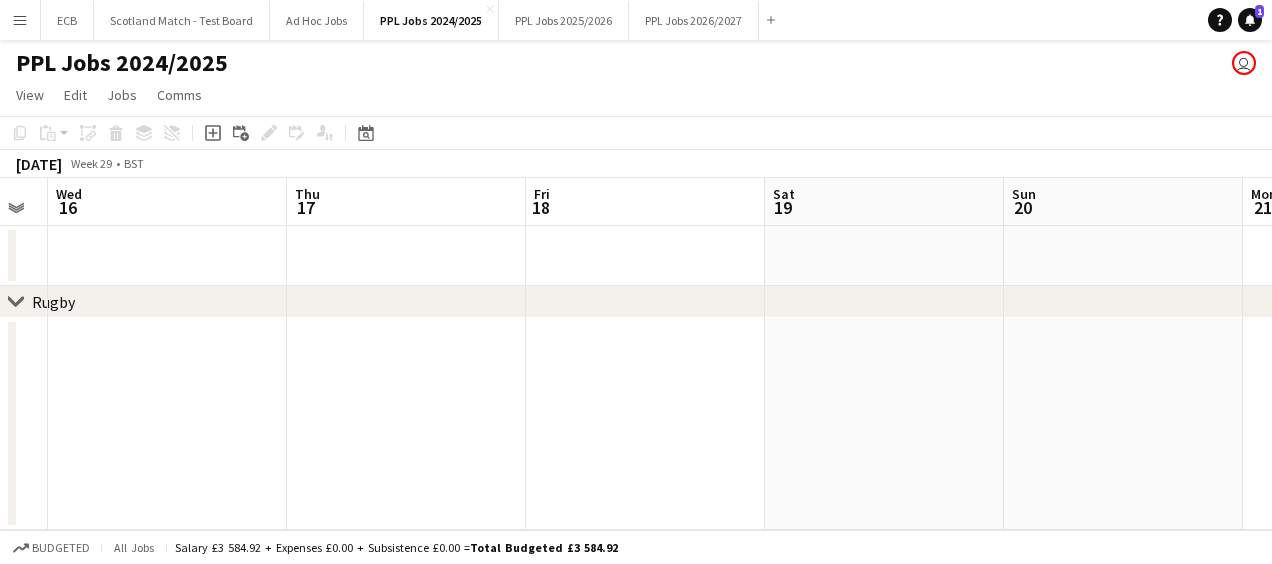 scroll, scrollTop: 0, scrollLeft: 431, axis: horizontal 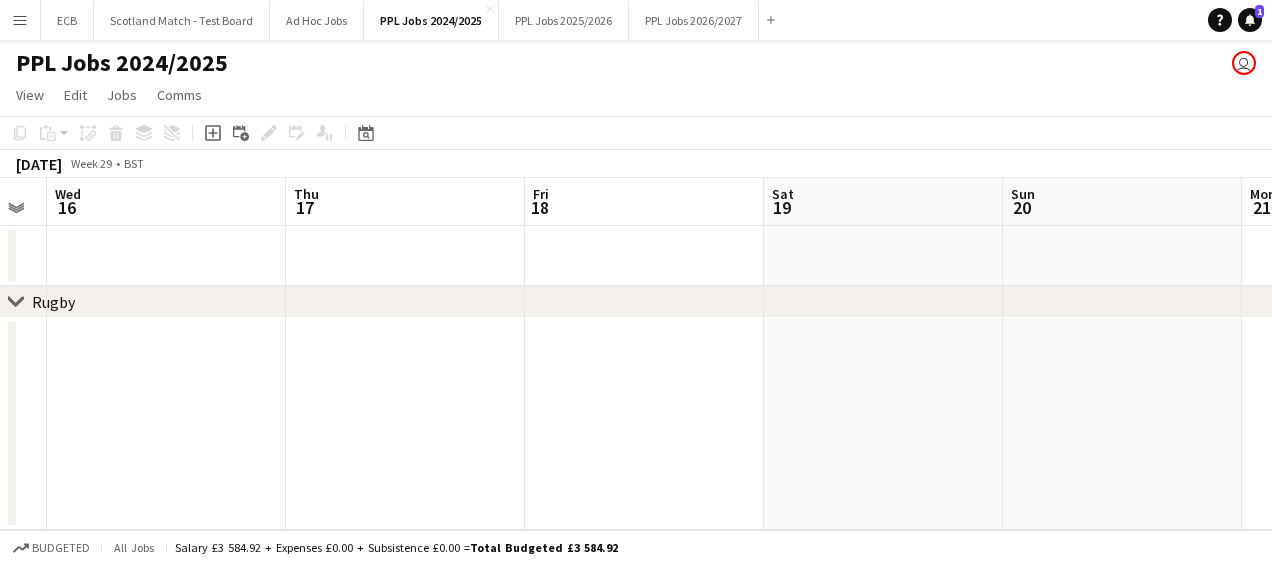 click at bounding box center [883, 424] 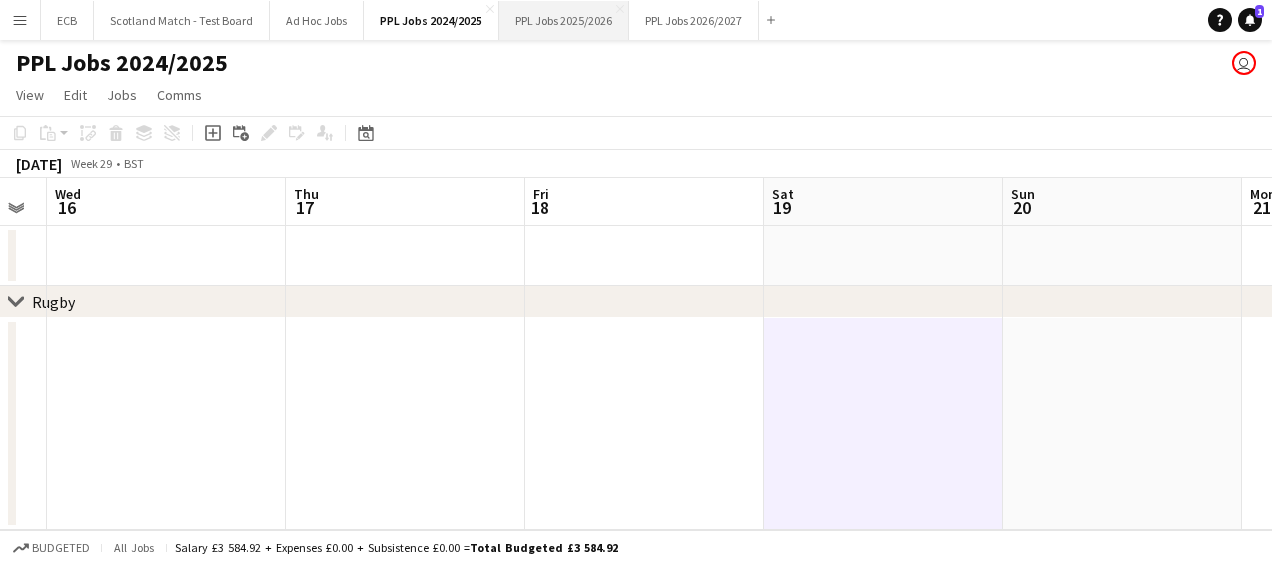 click on "PPL Jobs 2025/2026
Close" at bounding box center (564, 20) 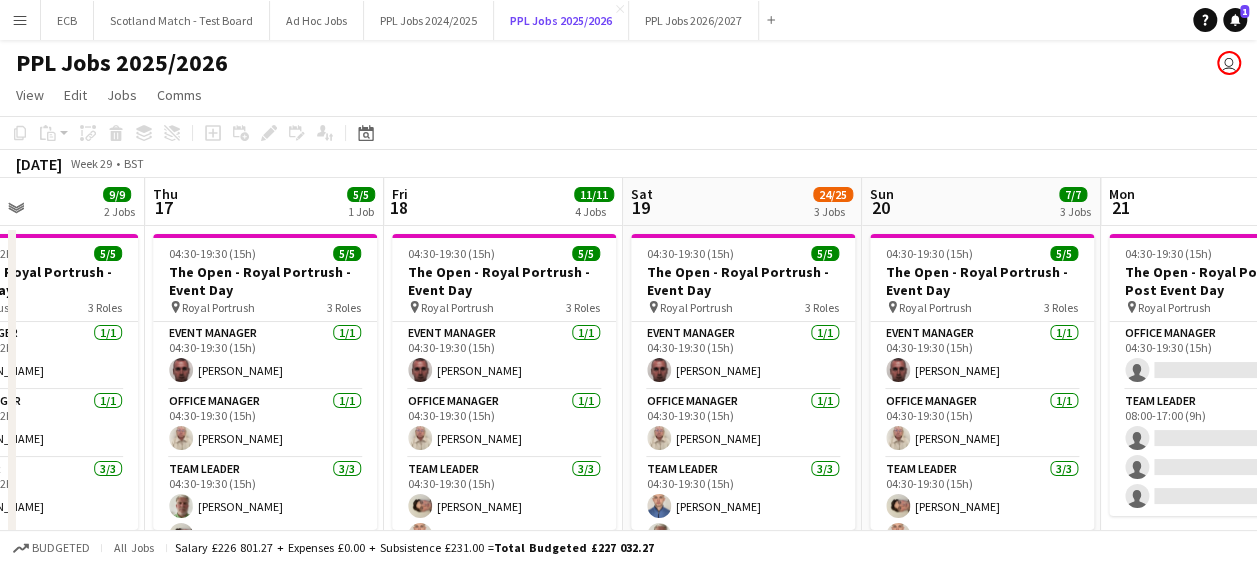 scroll, scrollTop: 0, scrollLeft: 946, axis: horizontal 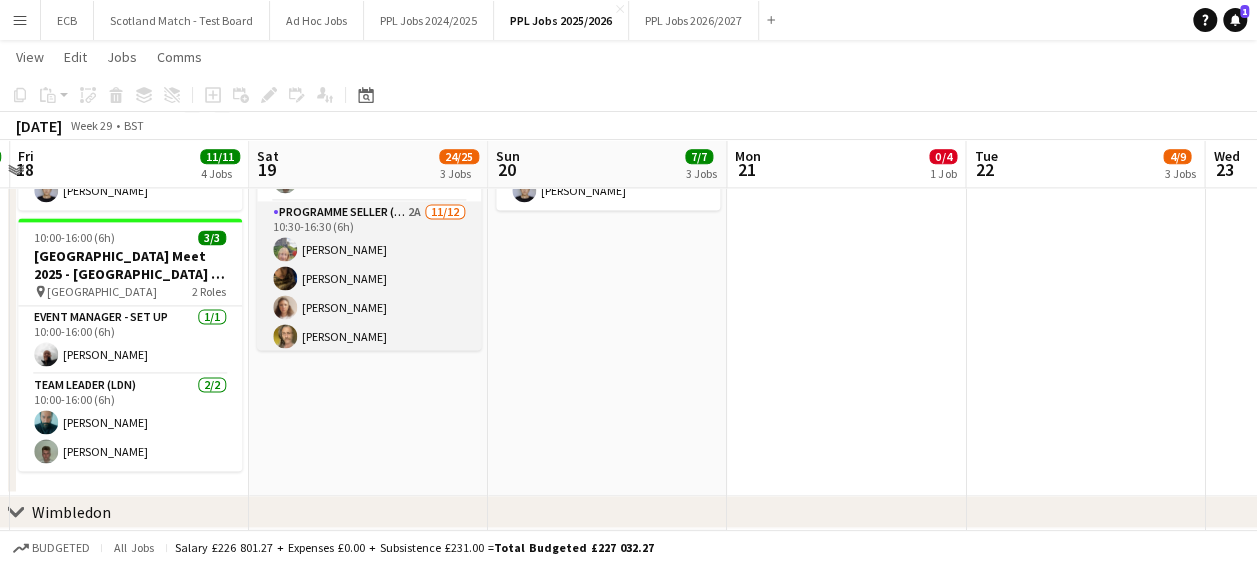 click on "Programme Seller (LDN)   2A   [DATE]   10:30-16:30 (6h)
[PERSON_NAME] [PERSON_NAME] [PERSON_NAME] [PERSON_NAME] [PERSON_NAME] [PERSON_NAME] [PERSON_NAME] [PERSON_NAME] [PERSON_NAME] [PERSON_NAME] [PERSON_NAME]
single-neutral-actions" at bounding box center [369, 394] 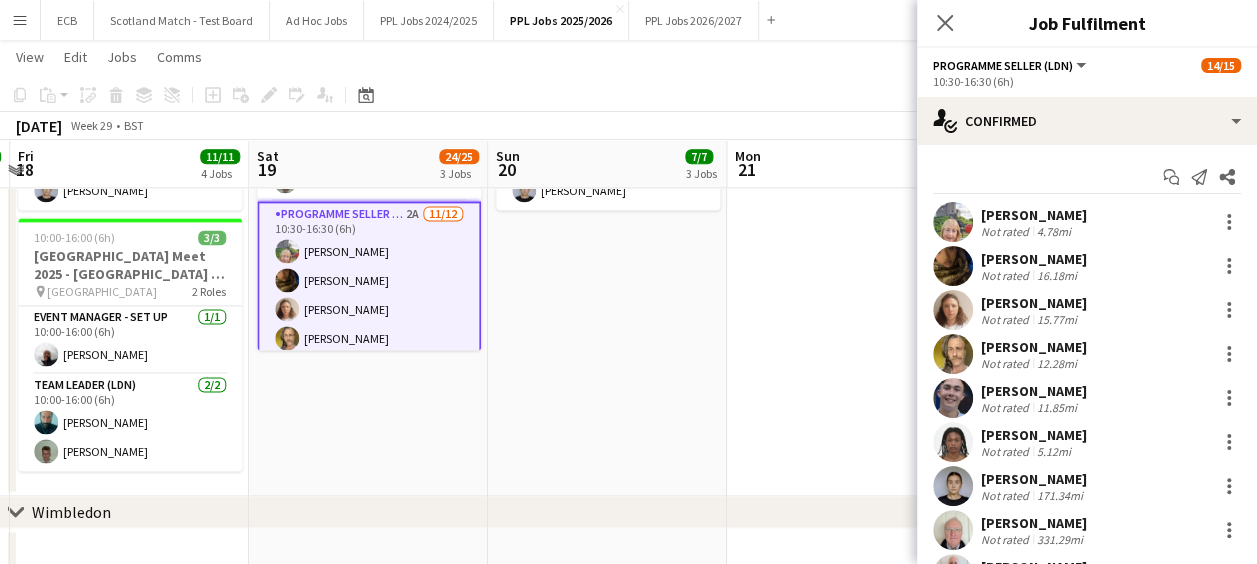 scroll, scrollTop: 220, scrollLeft: 0, axis: vertical 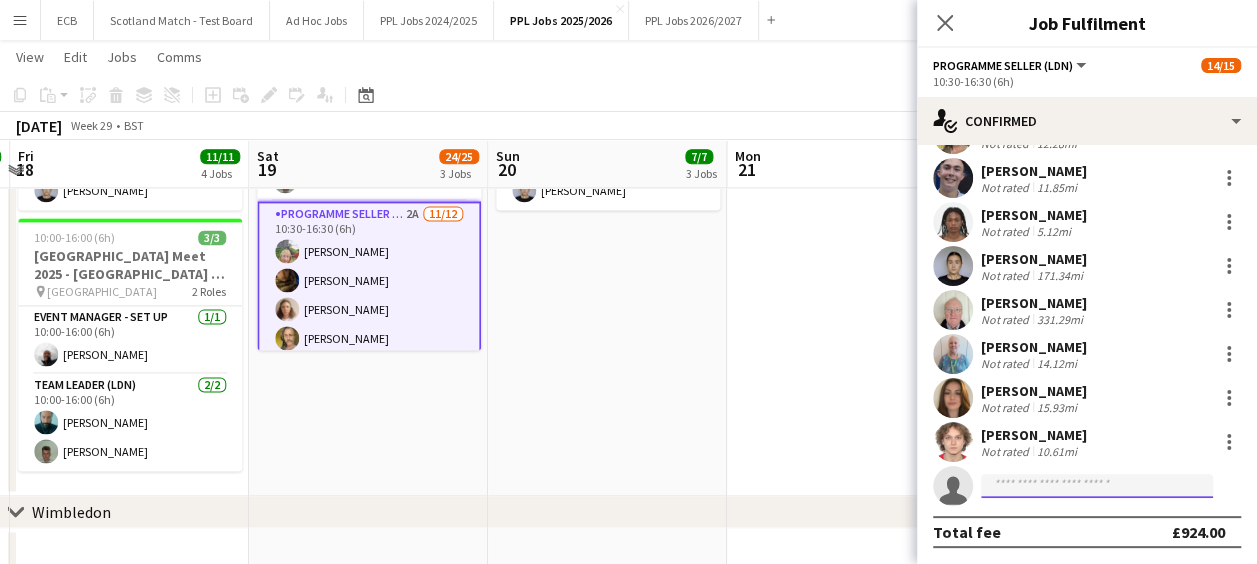 click 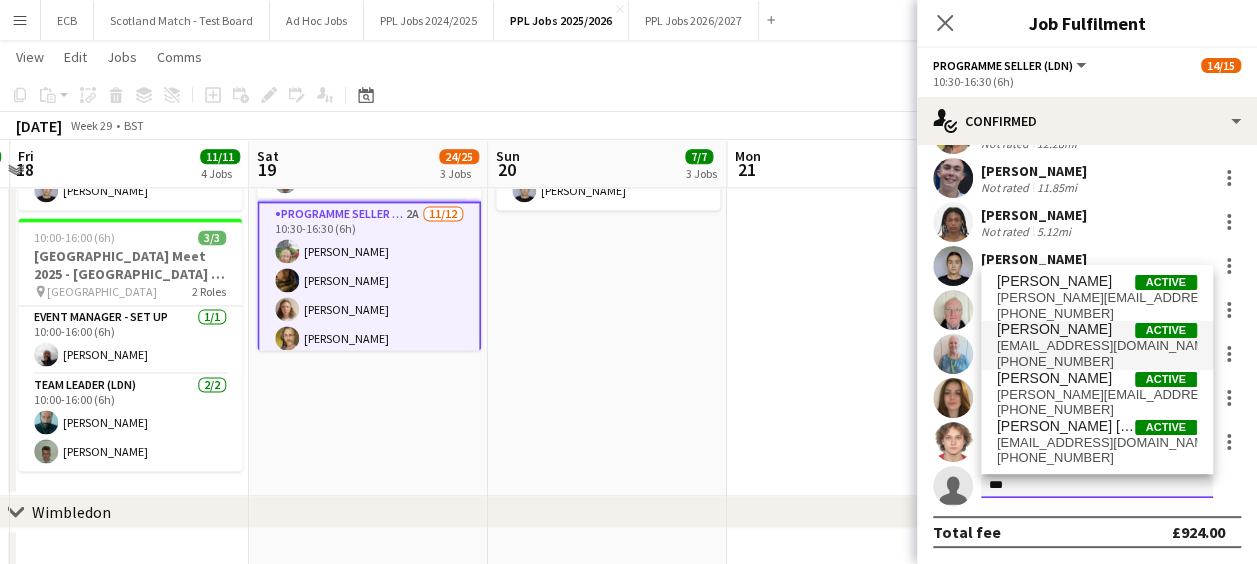 type on "***" 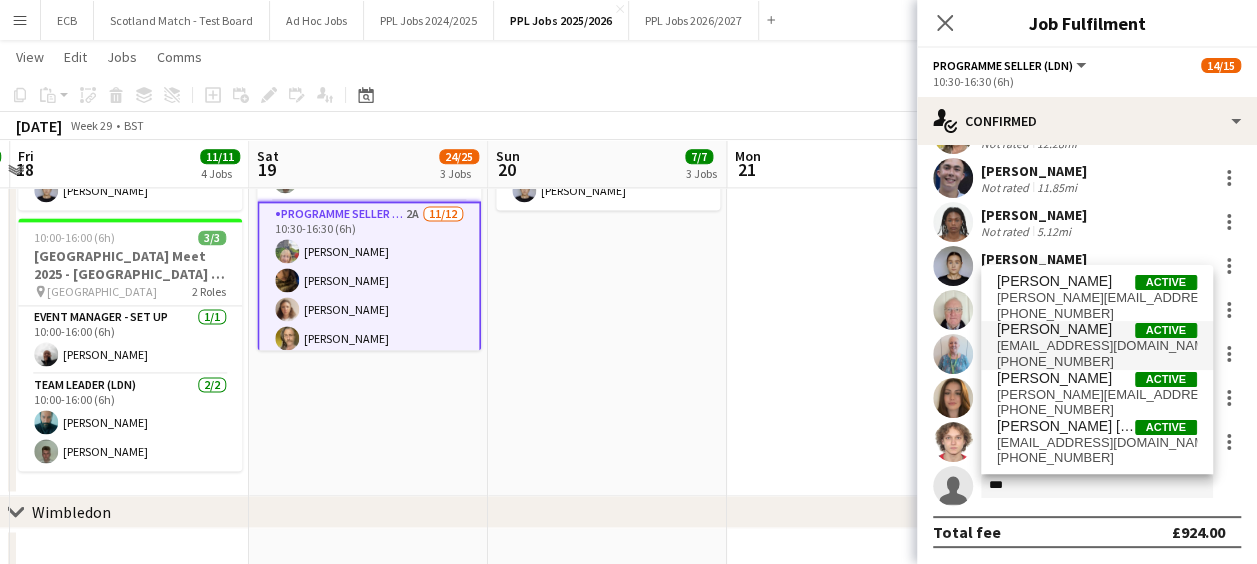 click on "[PERSON_NAME]" at bounding box center (1054, 329) 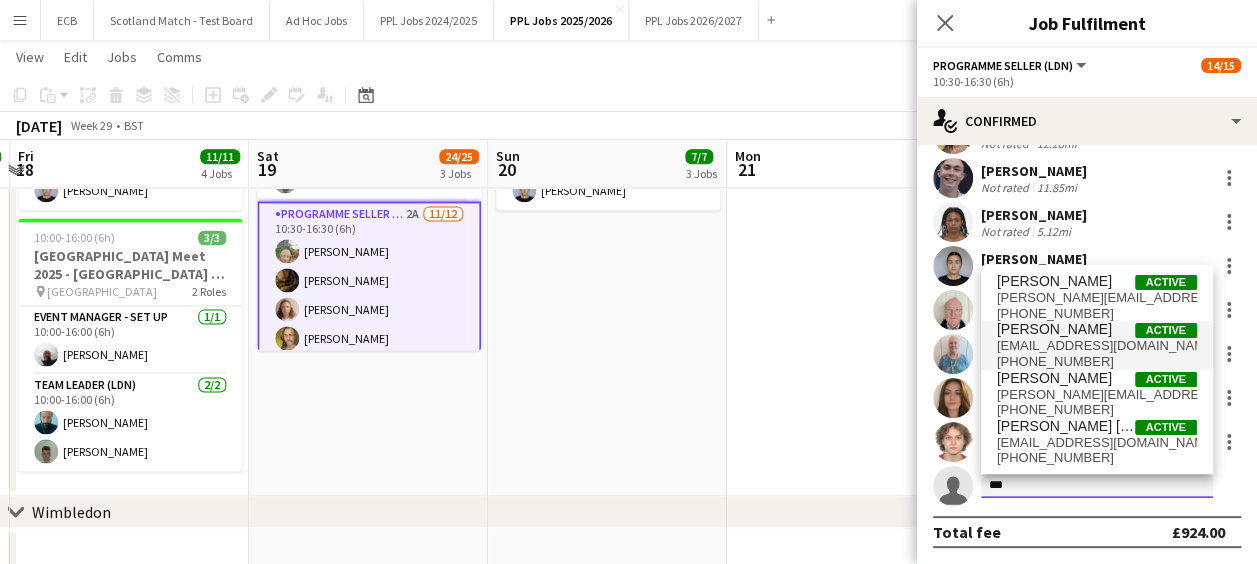type 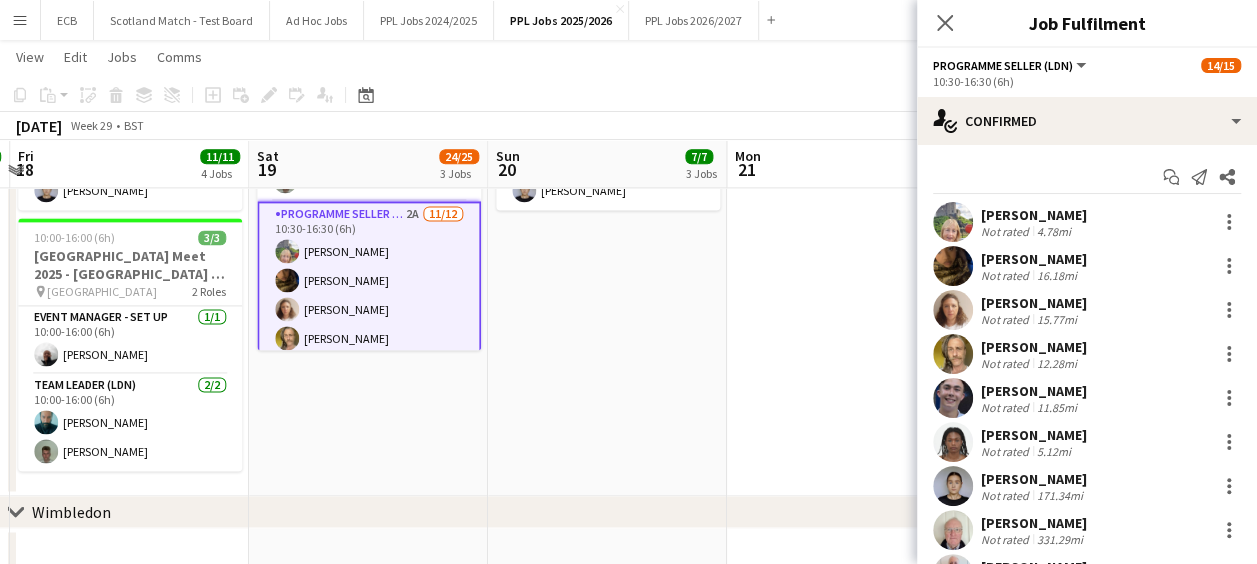 scroll, scrollTop: 615, scrollLeft: 0, axis: vertical 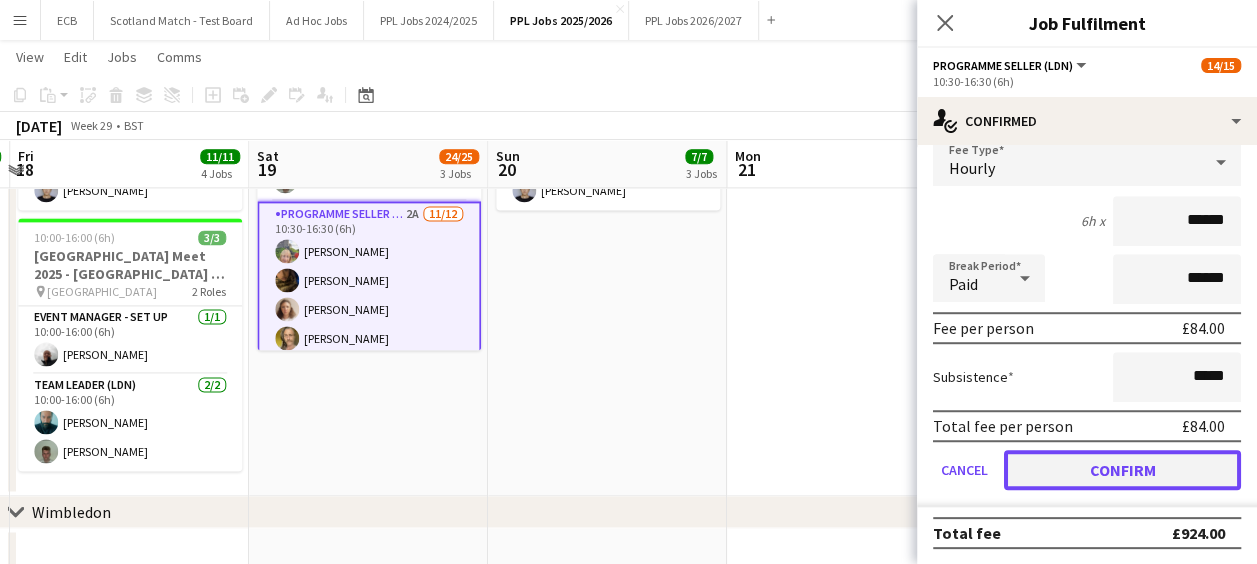 click on "Confirm" at bounding box center [1122, 470] 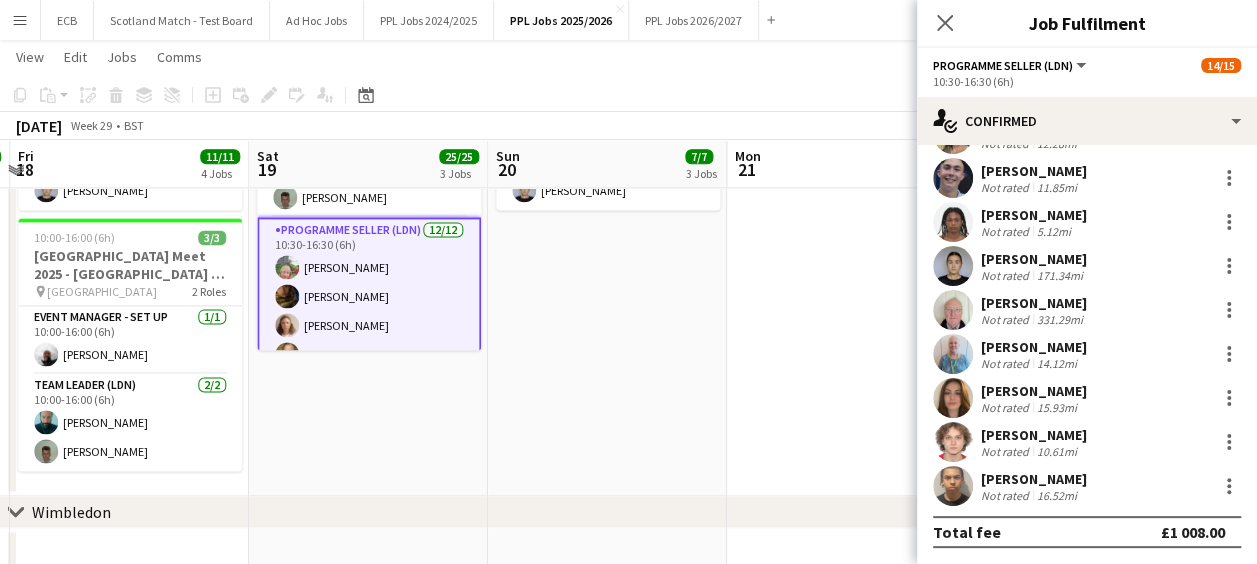 scroll, scrollTop: 220, scrollLeft: 0, axis: vertical 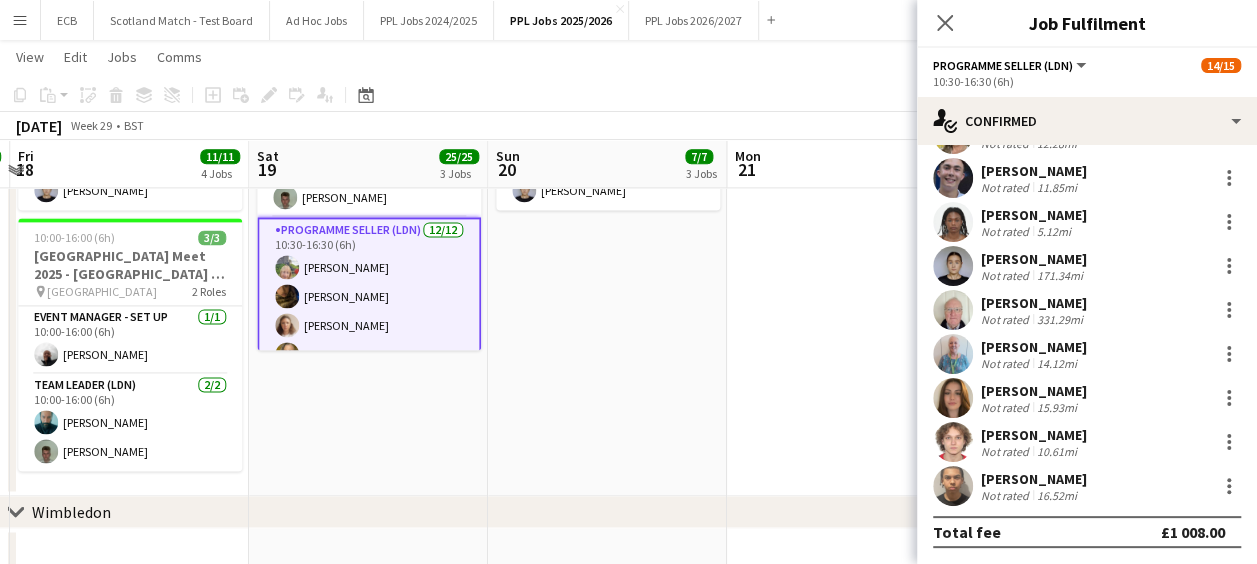click on "08:00-16:00 (8h)    1/1   Van from [GEOGRAPHIC_DATA] Meet
pin
PPL   1 Role   Event Manager - Admin Day   [DATE]   08:00-16:00 (8h)
[PERSON_NAME]" at bounding box center [607, 271] 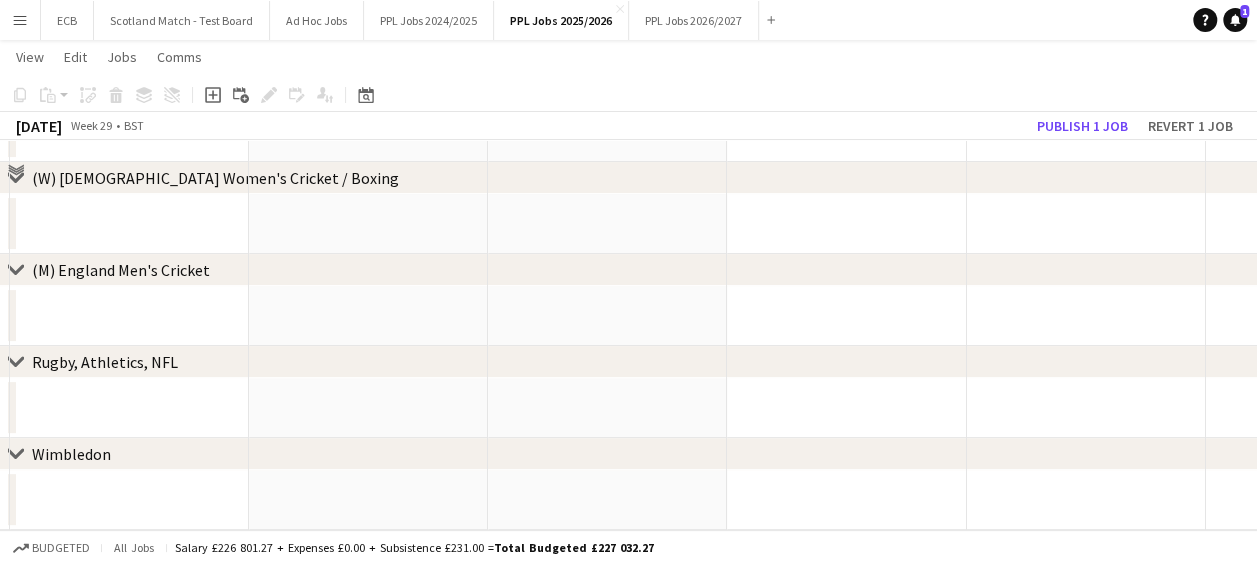 scroll, scrollTop: 122, scrollLeft: 0, axis: vertical 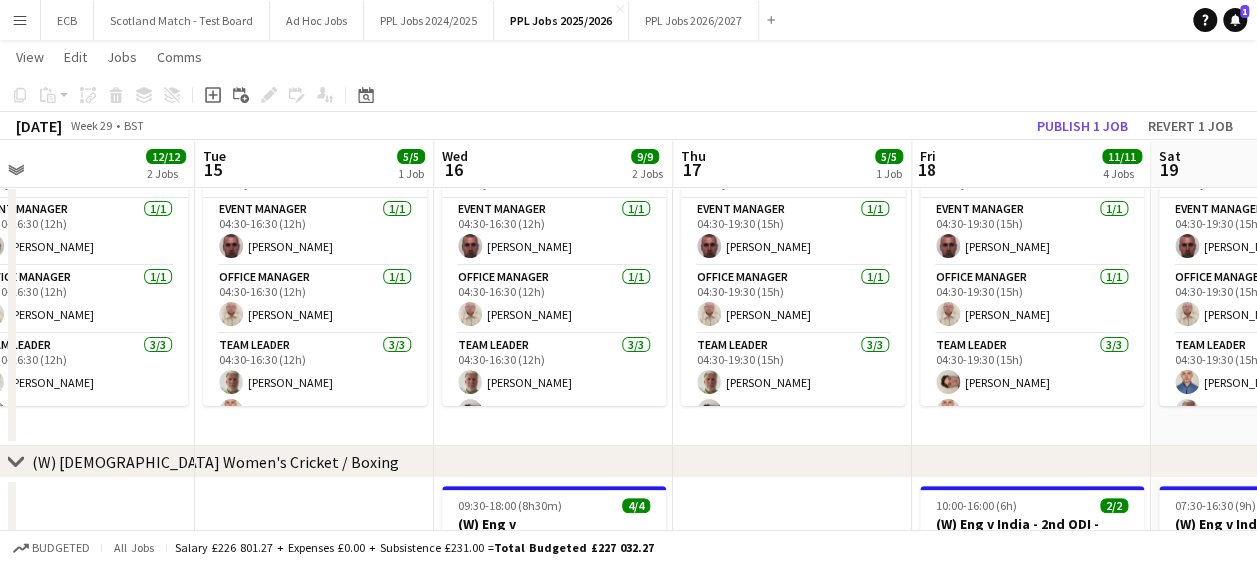 click on "Menu" at bounding box center (20, 20) 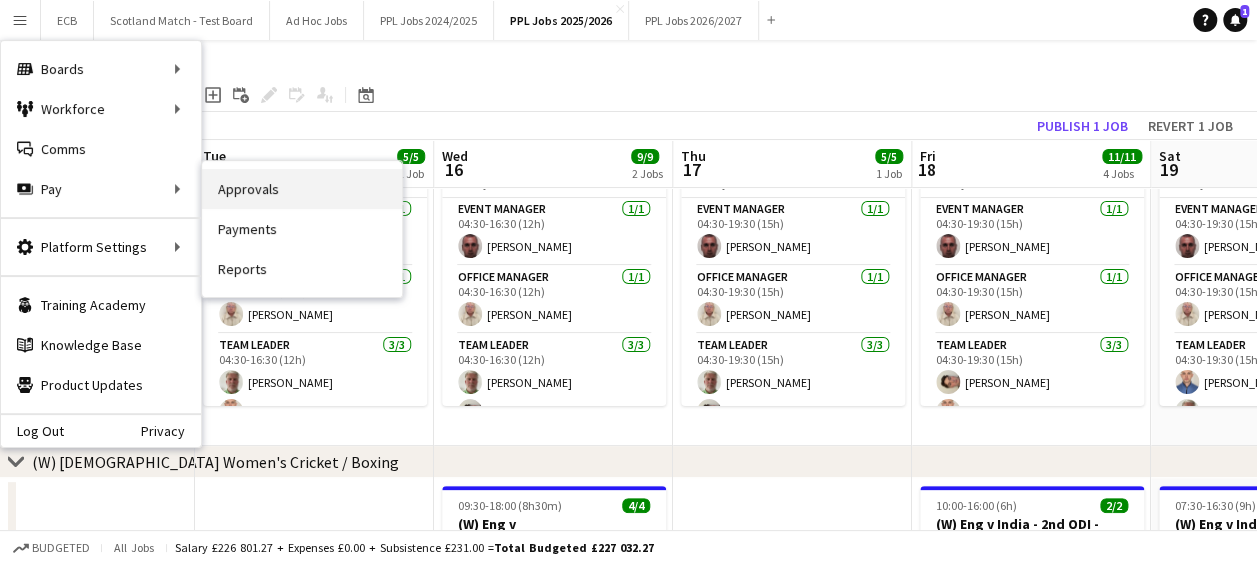 click on "Approvals" at bounding box center [302, 189] 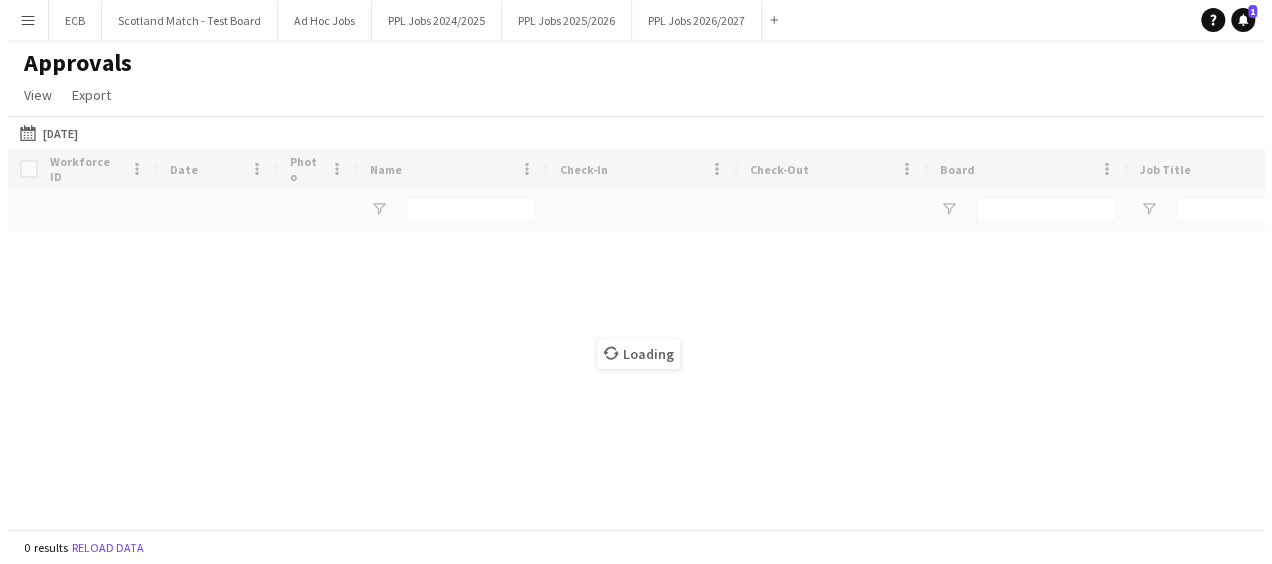 scroll, scrollTop: 0, scrollLeft: 0, axis: both 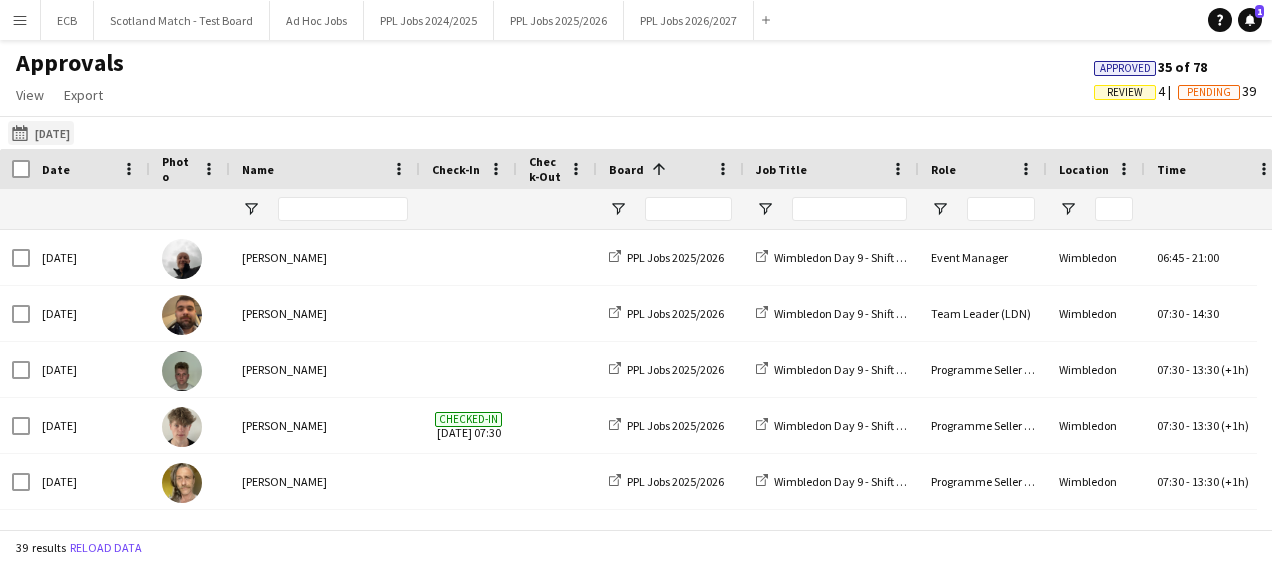 click on "[DATE]
[DATE]" 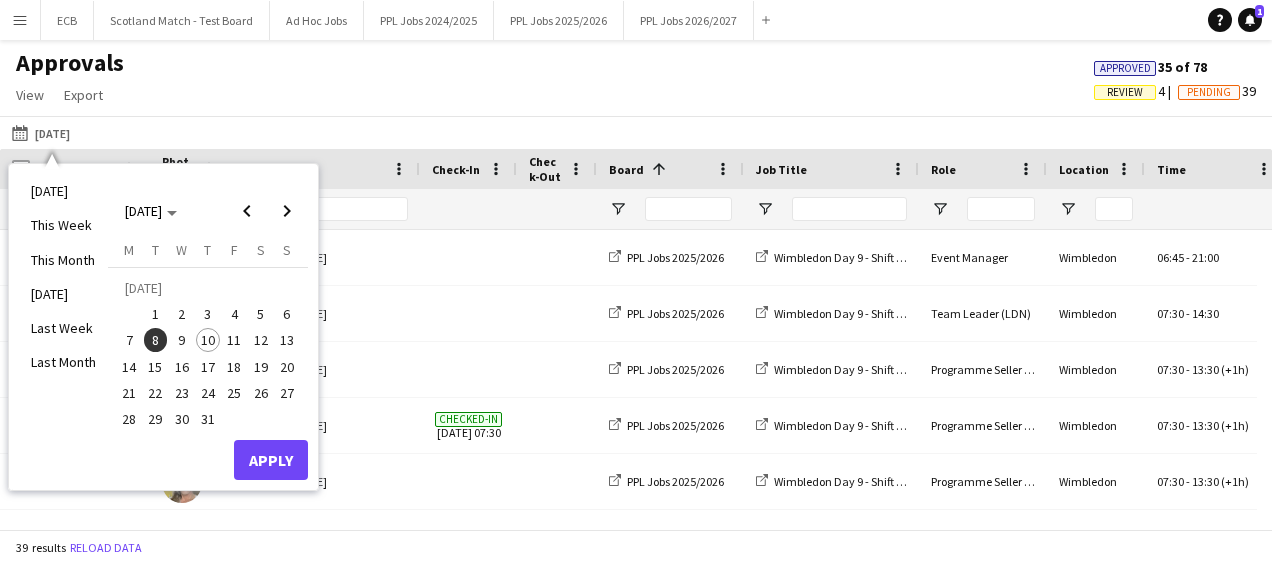 click on "3" at bounding box center [208, 314] 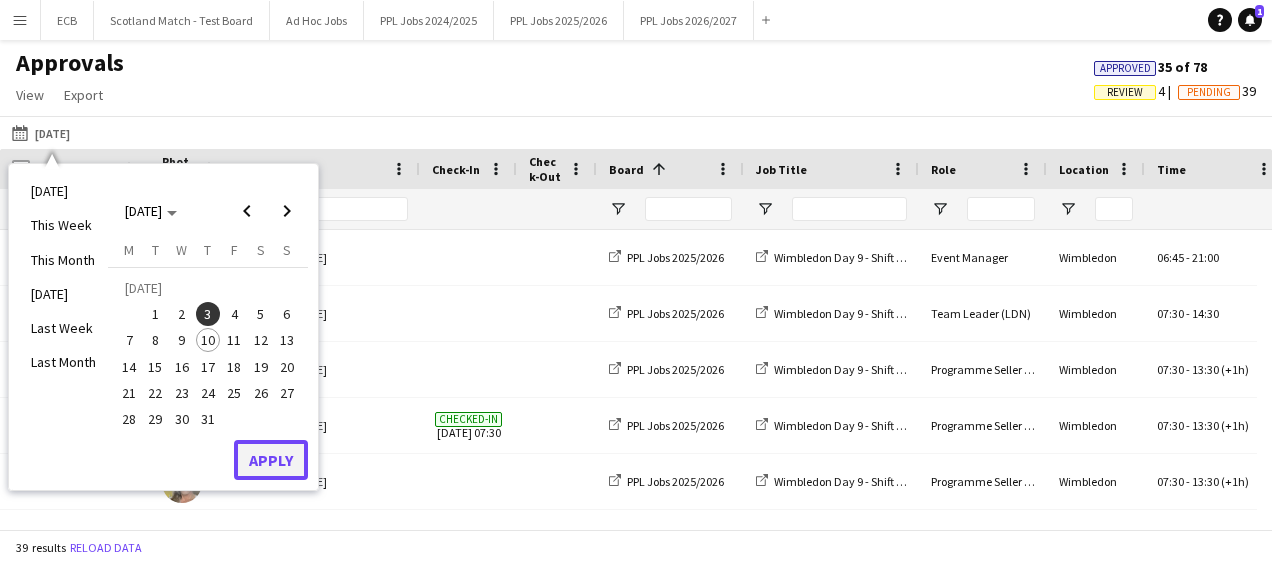click on "Apply" at bounding box center [271, 460] 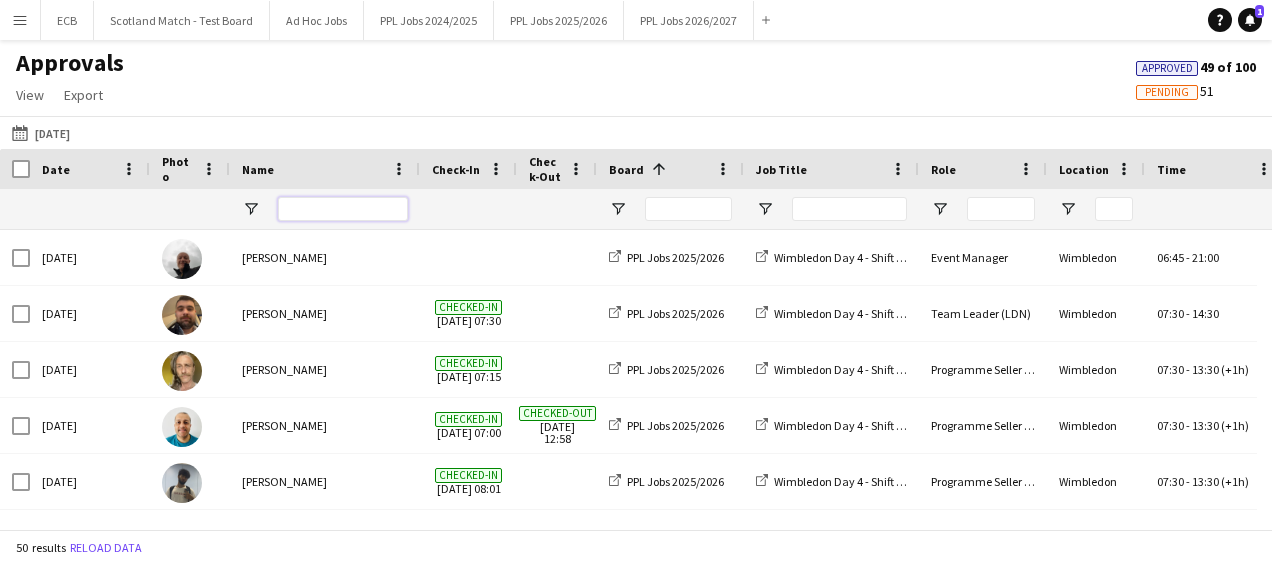 click at bounding box center [343, 209] 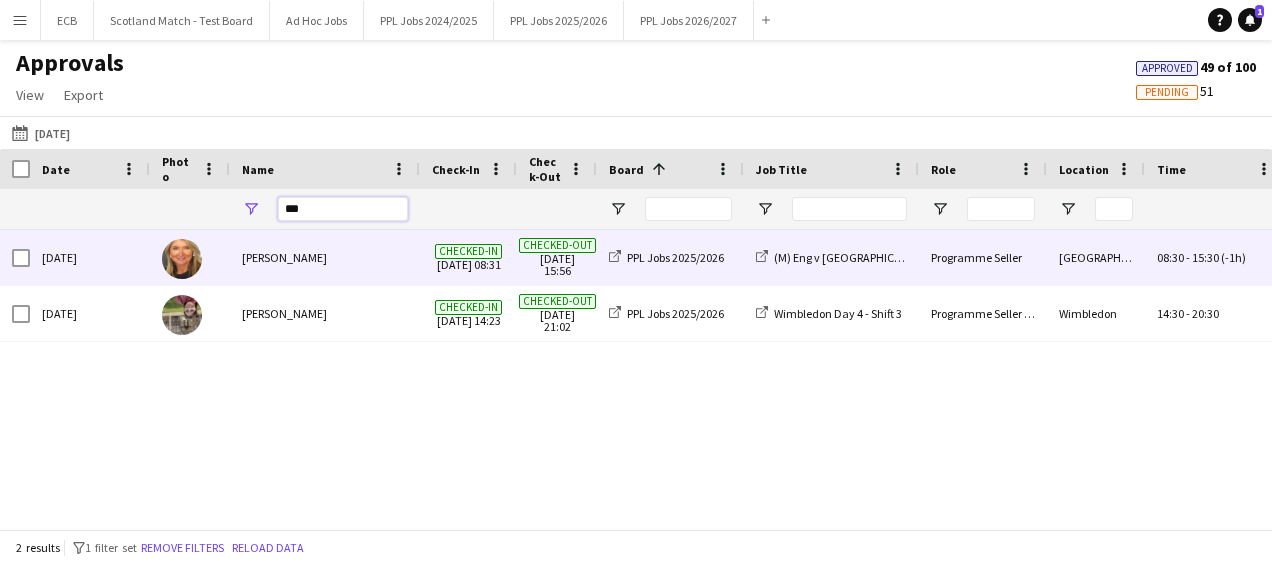 type on "***" 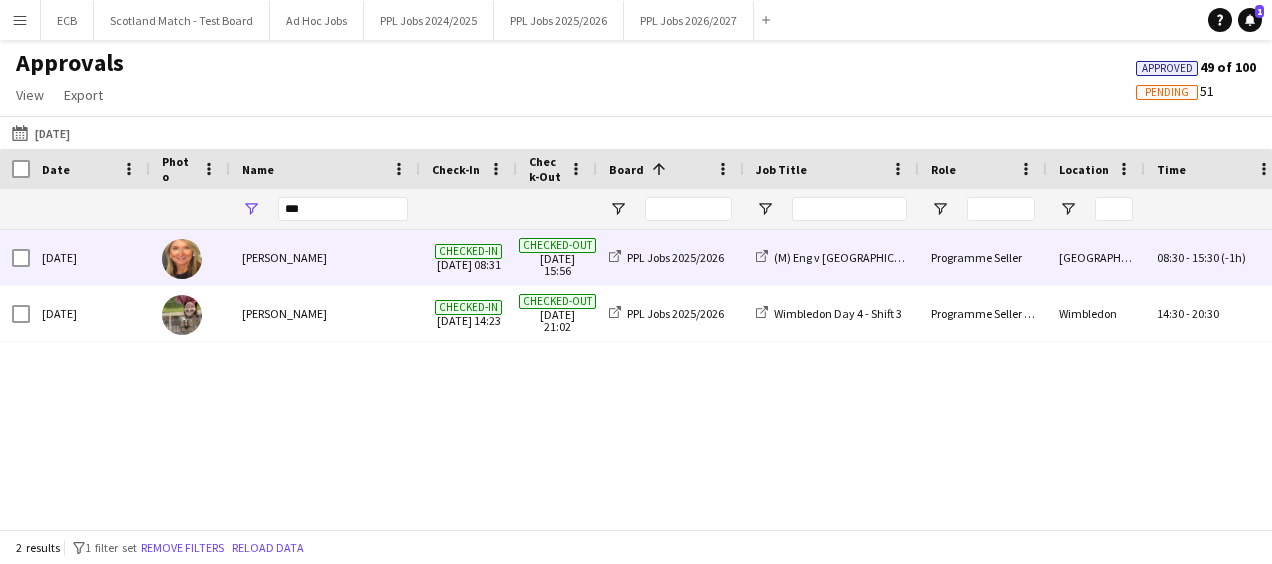 click on "[PERSON_NAME]" at bounding box center [325, 257] 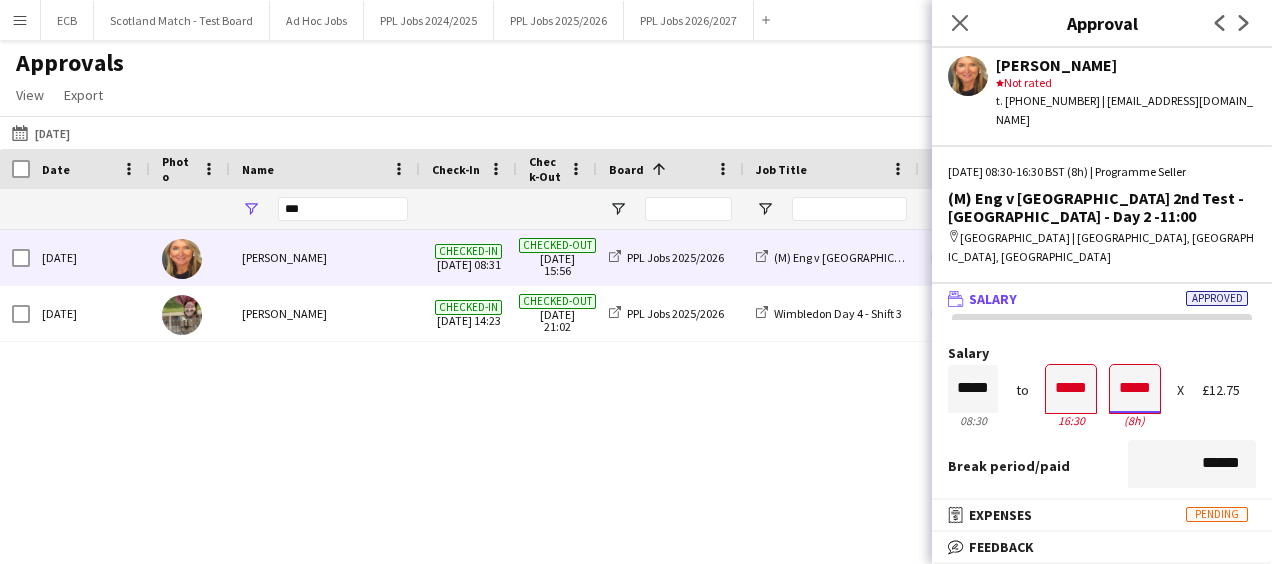 click on "*****" at bounding box center [1135, 389] 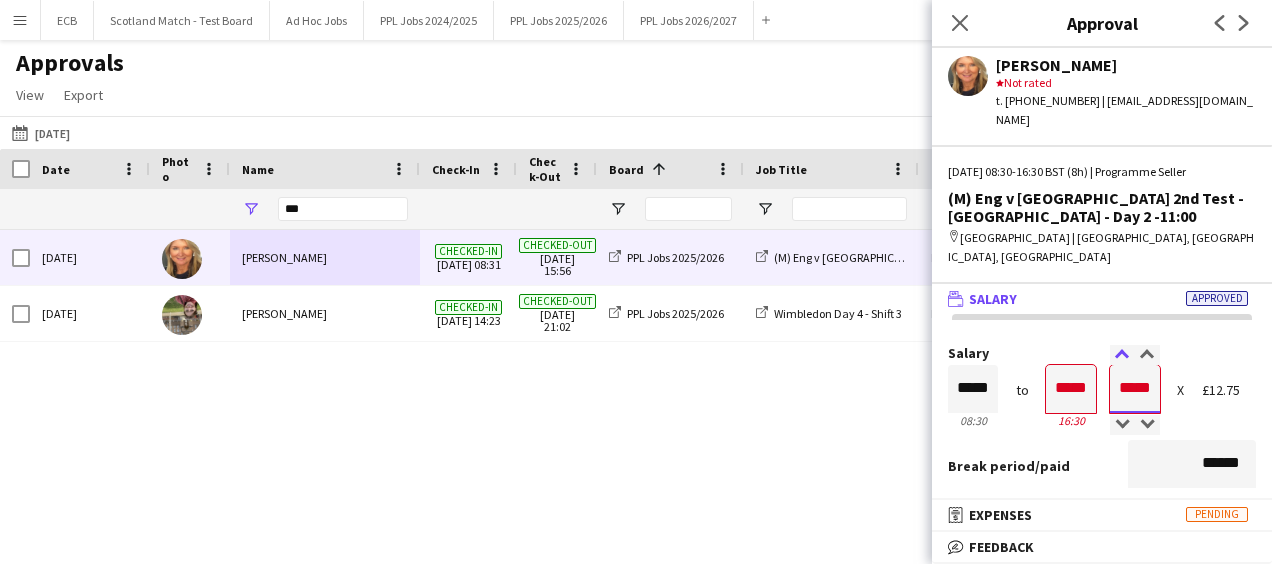 type on "*****" 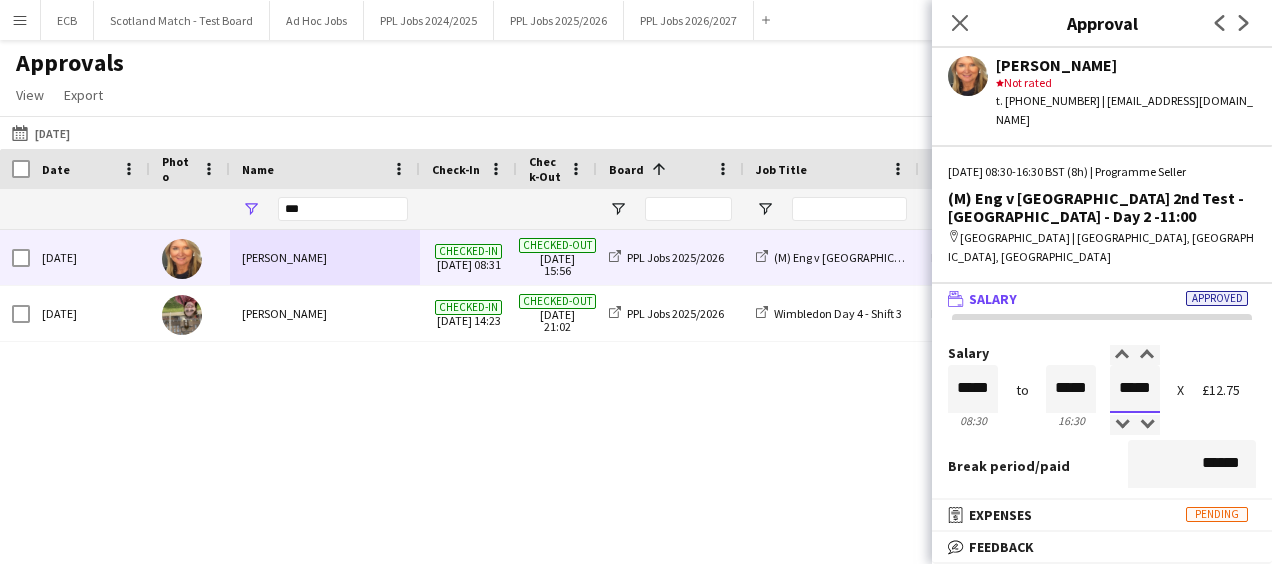 scroll, scrollTop: 1, scrollLeft: 0, axis: vertical 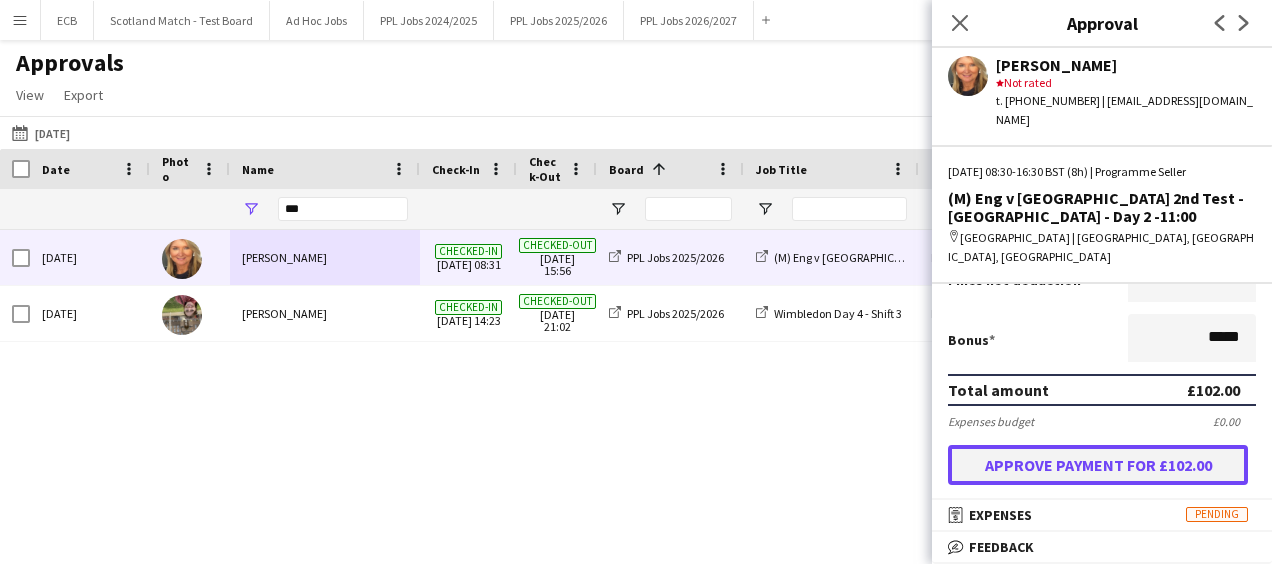 click on "Approve payment for £102.00" at bounding box center [1098, 465] 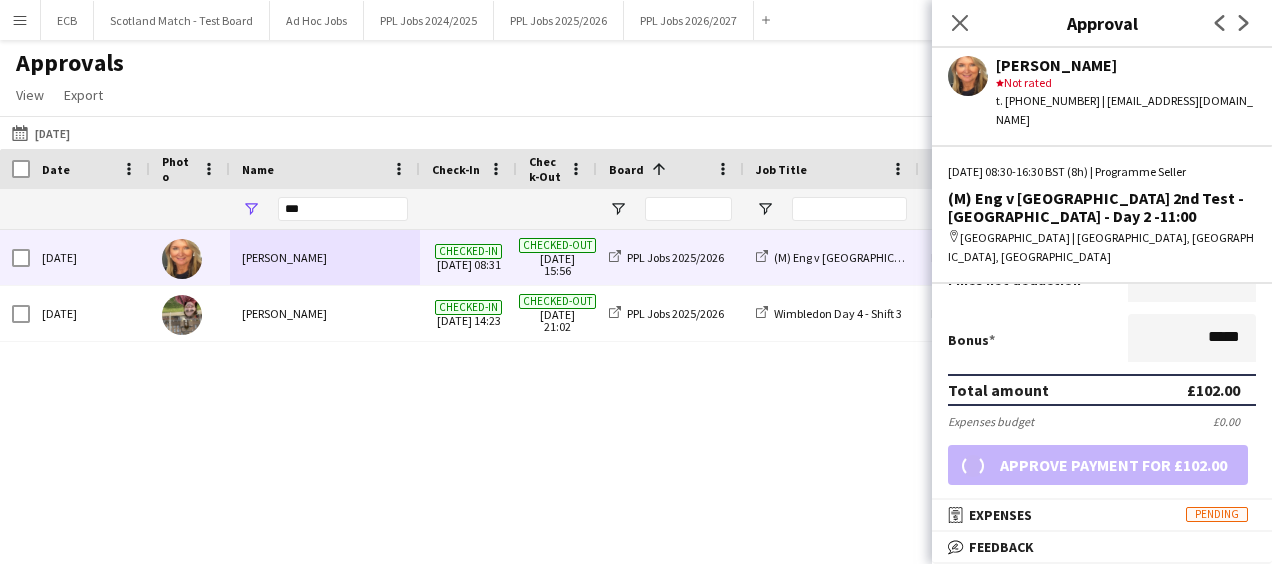 scroll, scrollTop: 0, scrollLeft: 0, axis: both 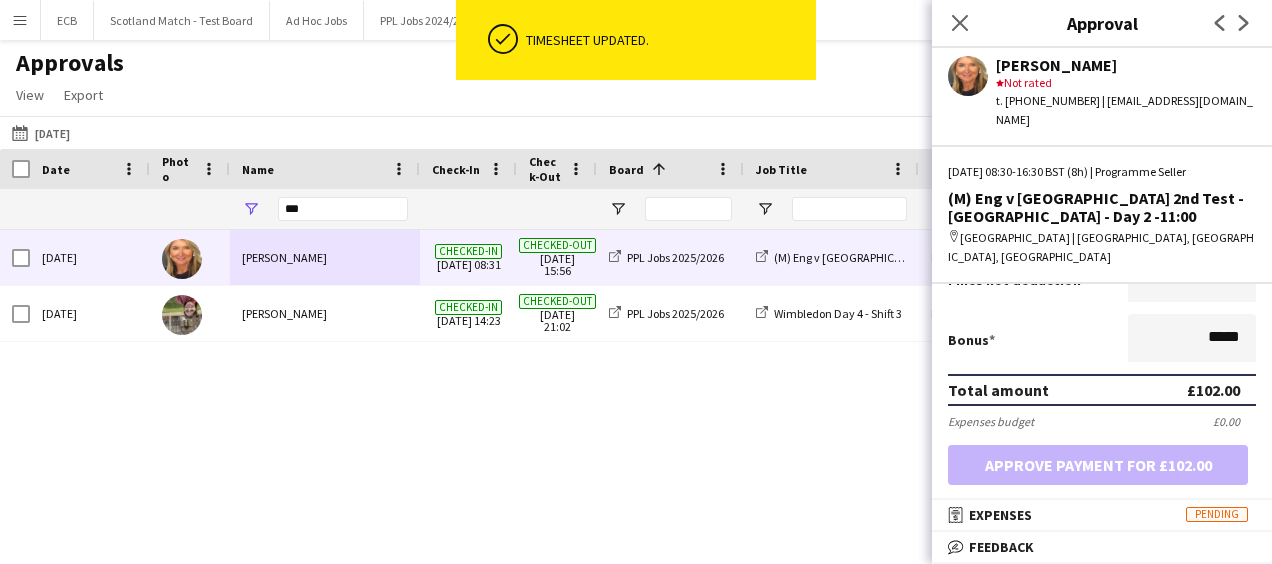 click on "[DATE] [PERSON_NAME] Checked-in  [DATE] 08:31 Checked-out  [DATE] 15:56
PPL Jobs 2025/2026
(M) Eng v India 2nd Test - [GEOGRAPHIC_DATA] - Day 2 -11:00
Programme Seller [GEOGRAPHIC_DATA]
08:30
-
16:30
£102.00 Approved
[DATE] [PERSON_NAME] Checked-in  [DATE] 14:23 Checked-out  [DATE] 21:02
PPL Jobs 2025/2026
Wimbledon Day 4 - Shift 3
Programme Seller (LDN) Wimbledon
-" at bounding box center (636, 372) 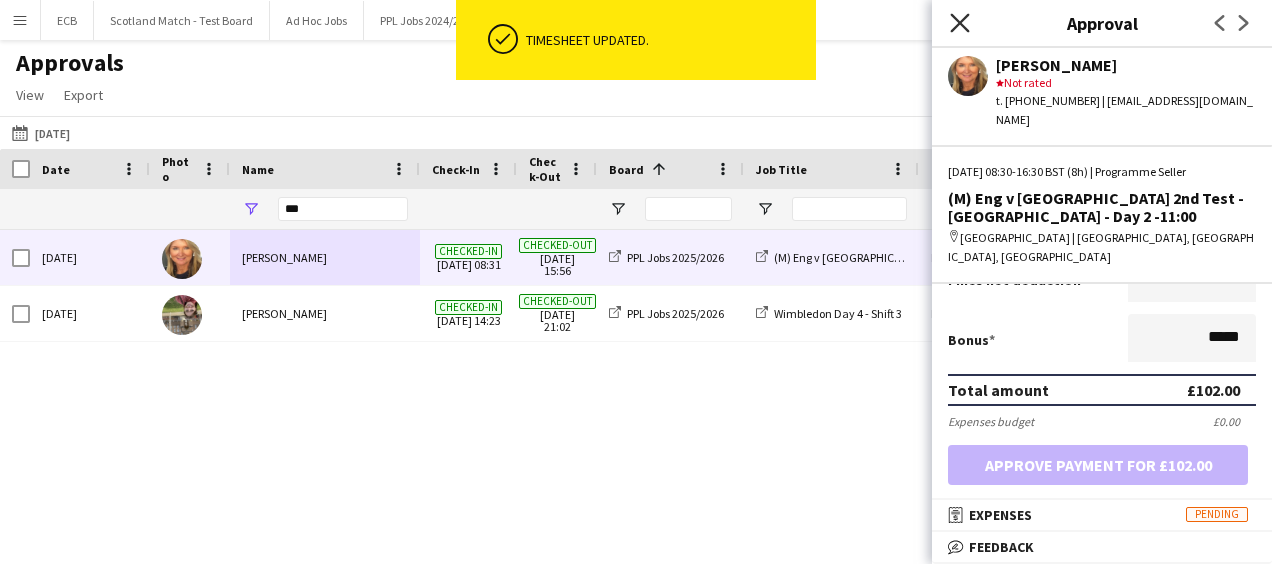 click 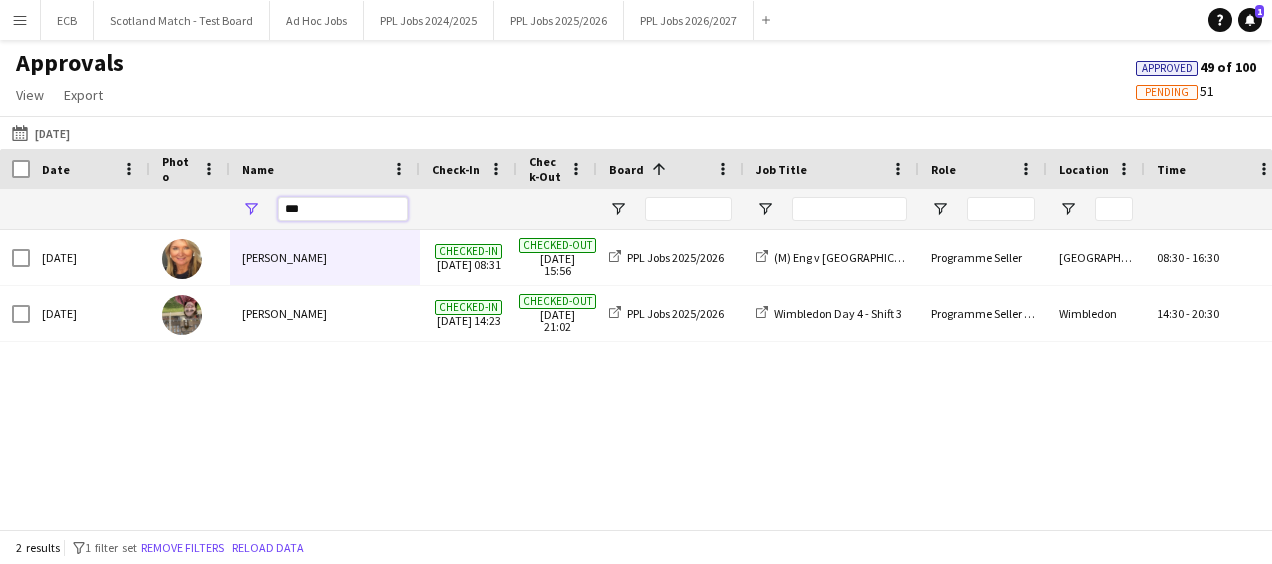 click on "***" at bounding box center [343, 209] 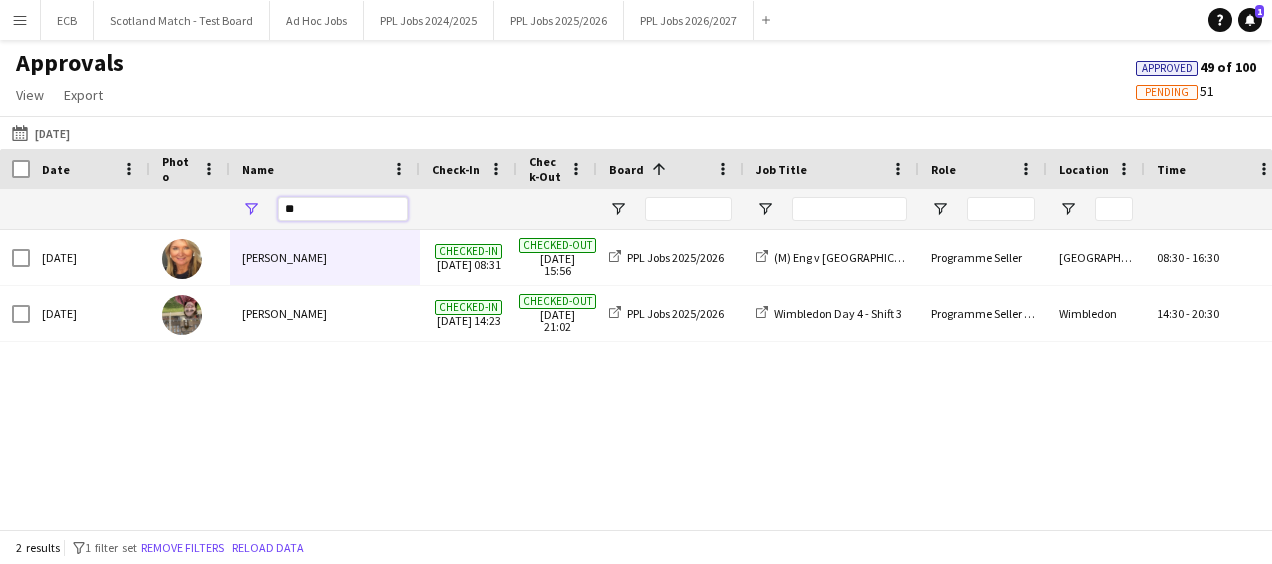 type on "*" 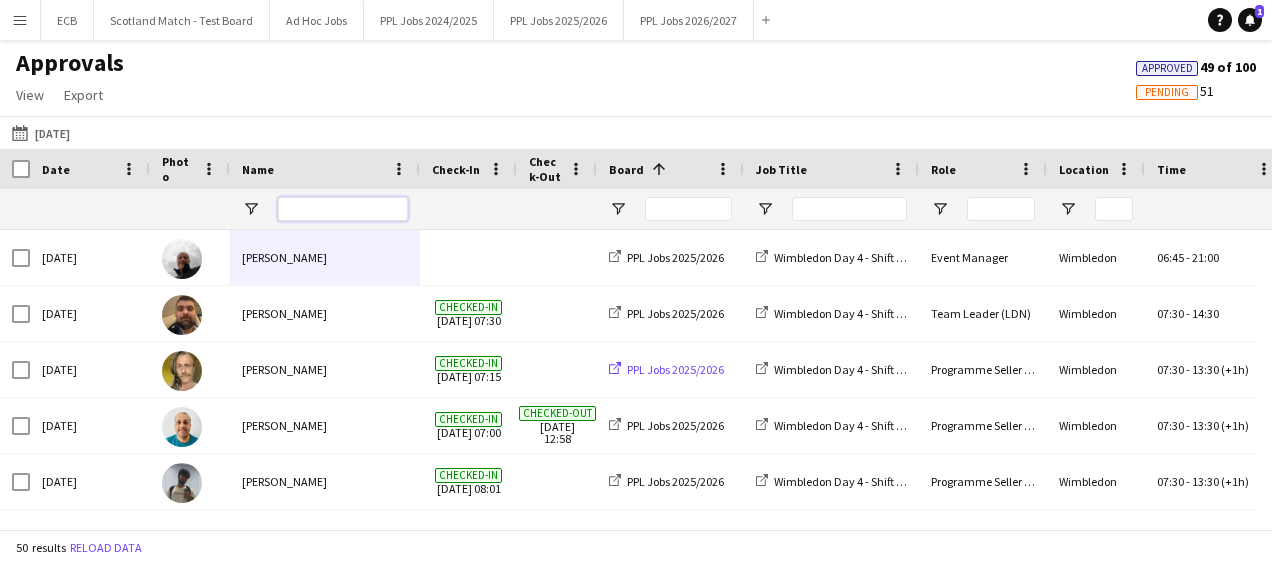 scroll, scrollTop: 618, scrollLeft: 0, axis: vertical 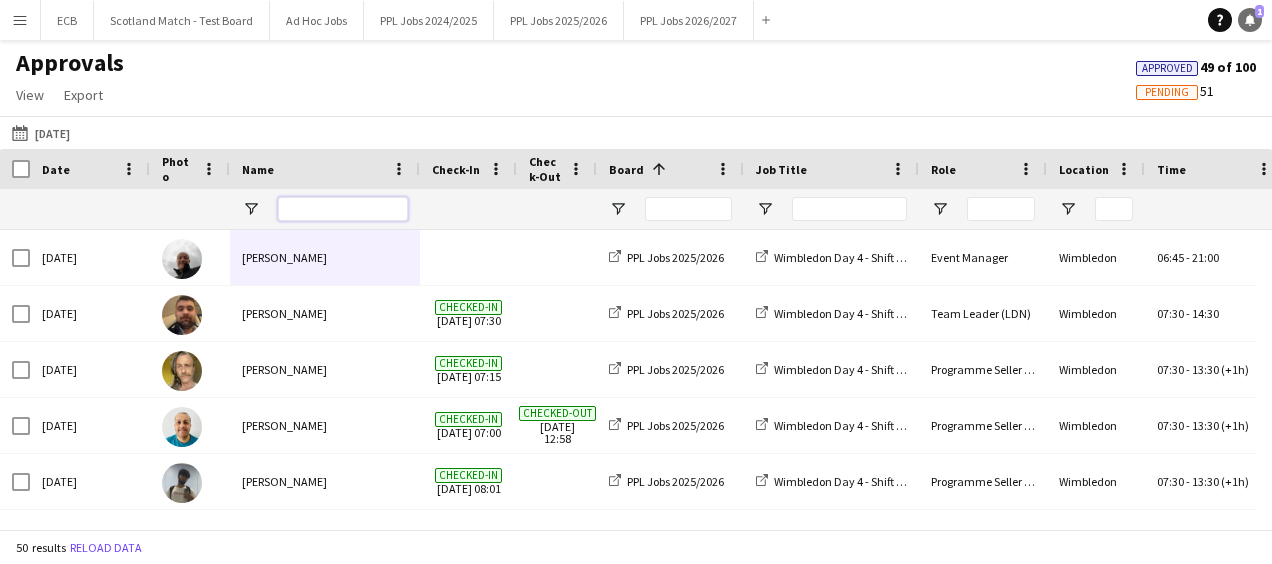type 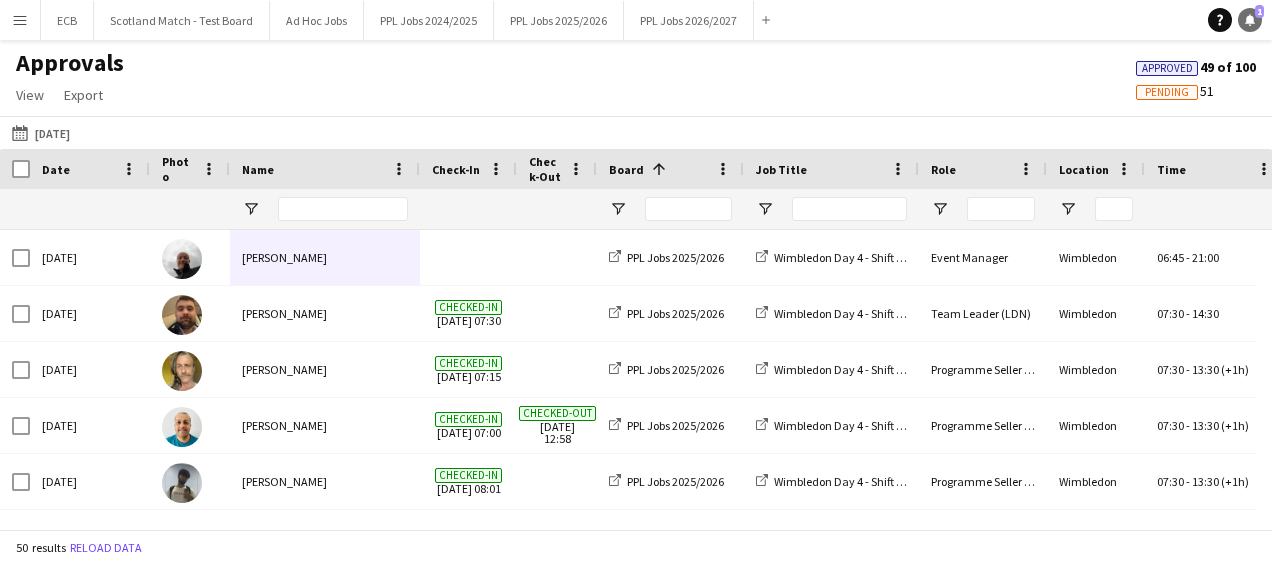 click 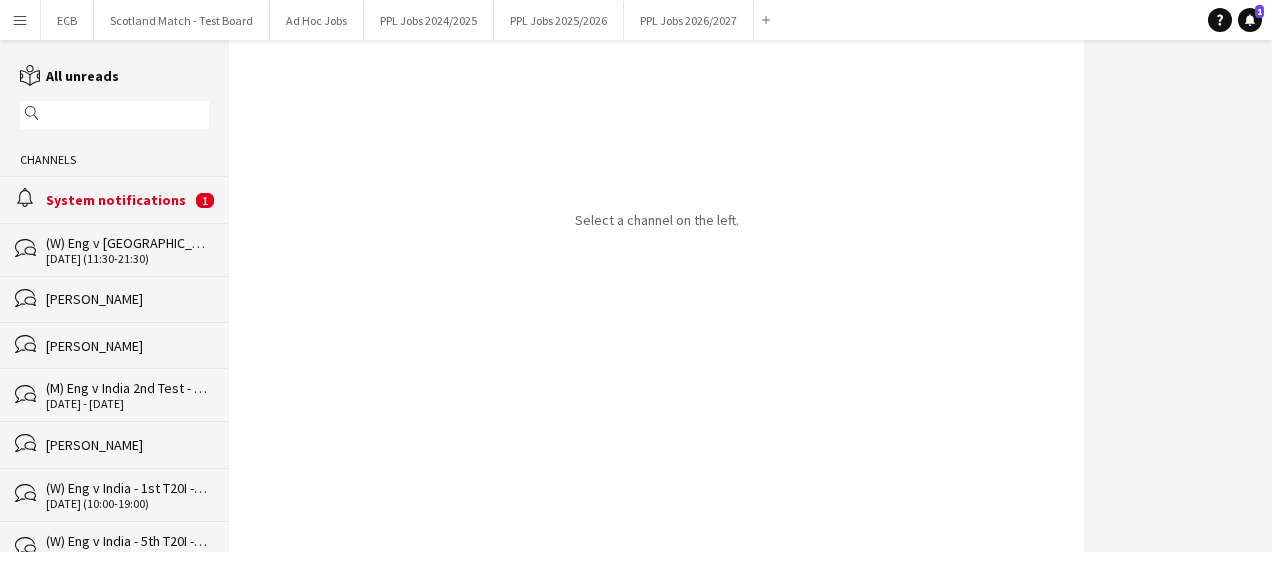 click on "System notifications" 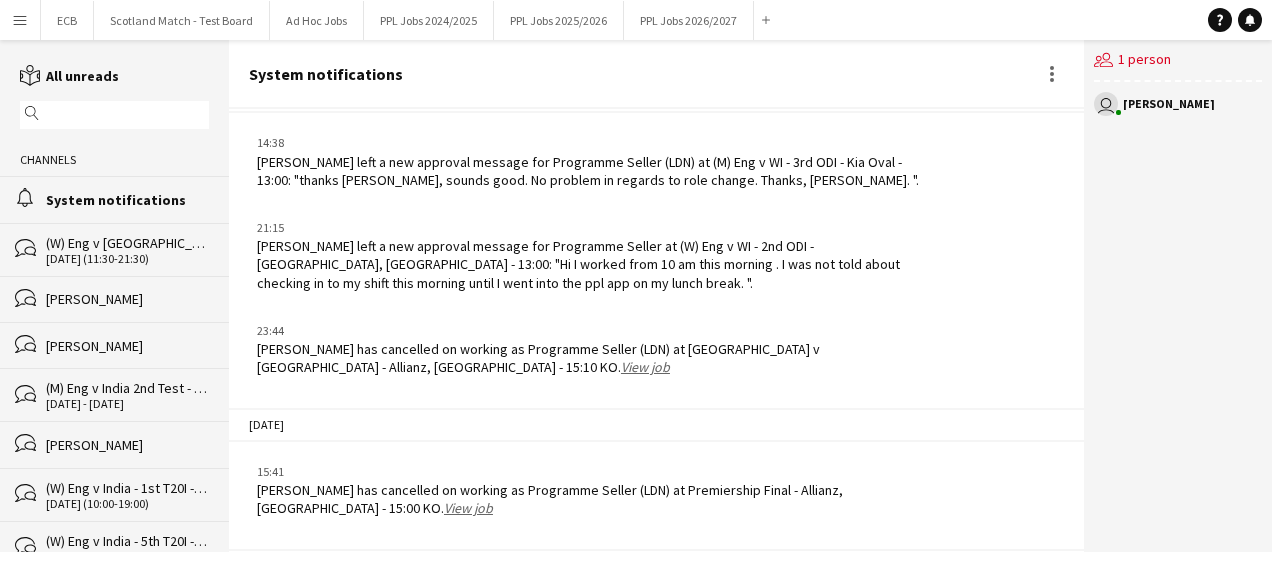 scroll, scrollTop: 0, scrollLeft: 0, axis: both 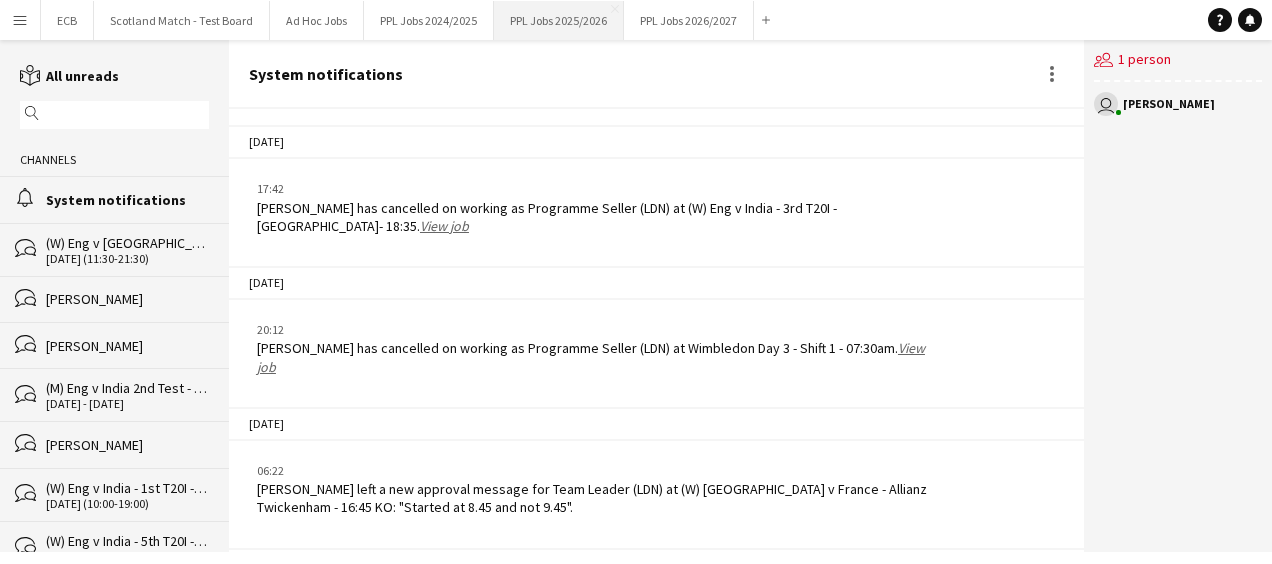 click on "PPL Jobs 2025/2026
Close" at bounding box center (559, 20) 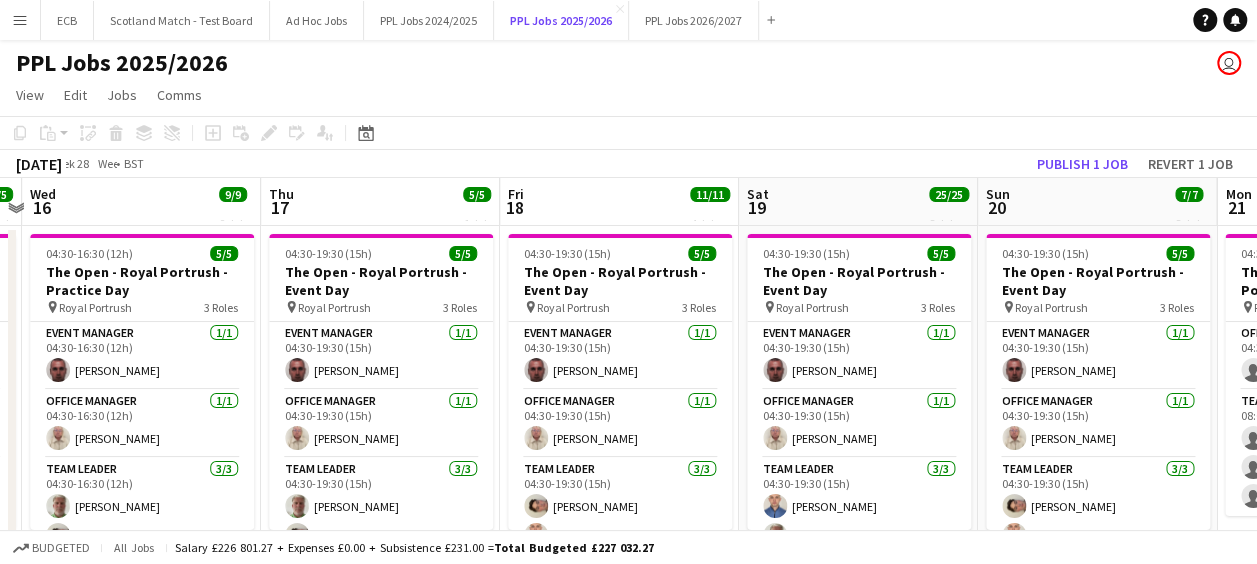 scroll, scrollTop: 0, scrollLeft: 570, axis: horizontal 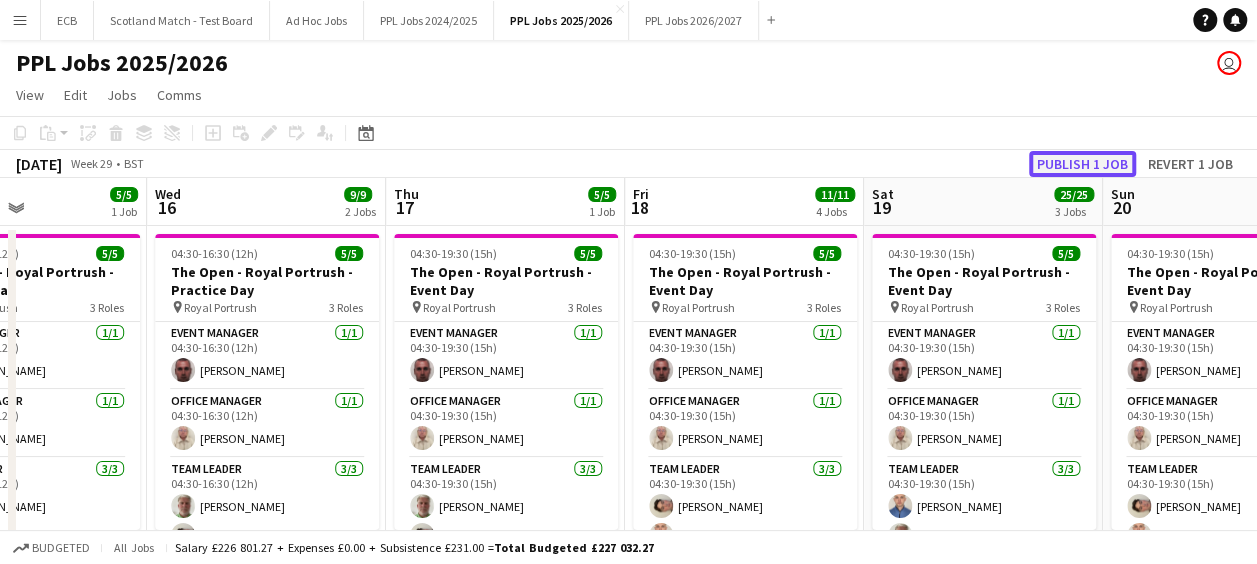 click on "Publish 1 job" 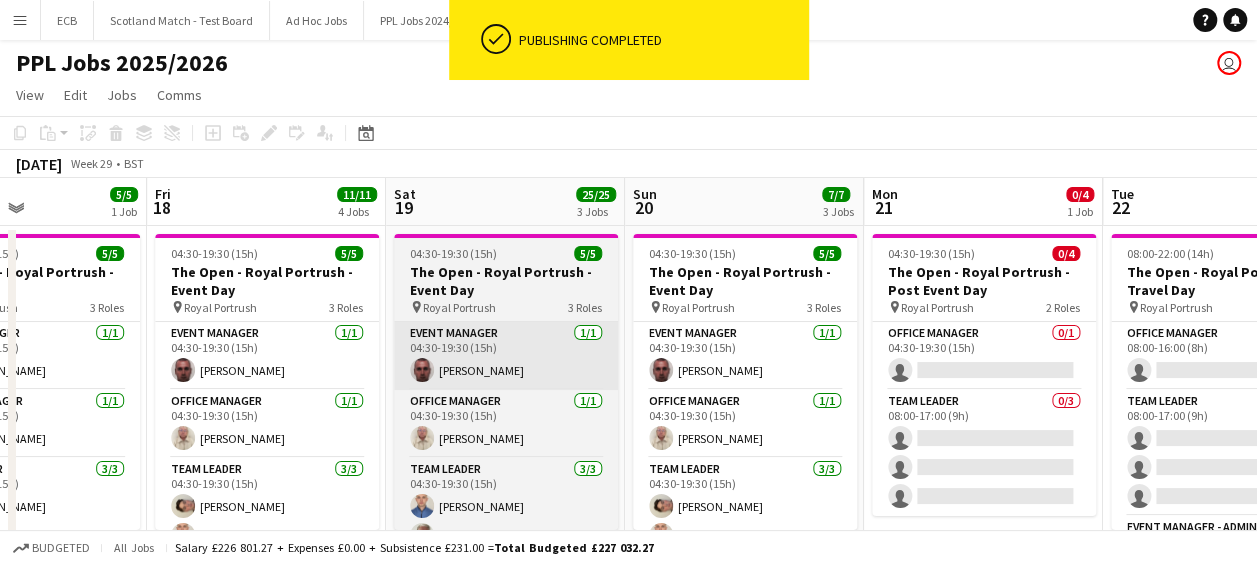 scroll, scrollTop: 0, scrollLeft: 760, axis: horizontal 